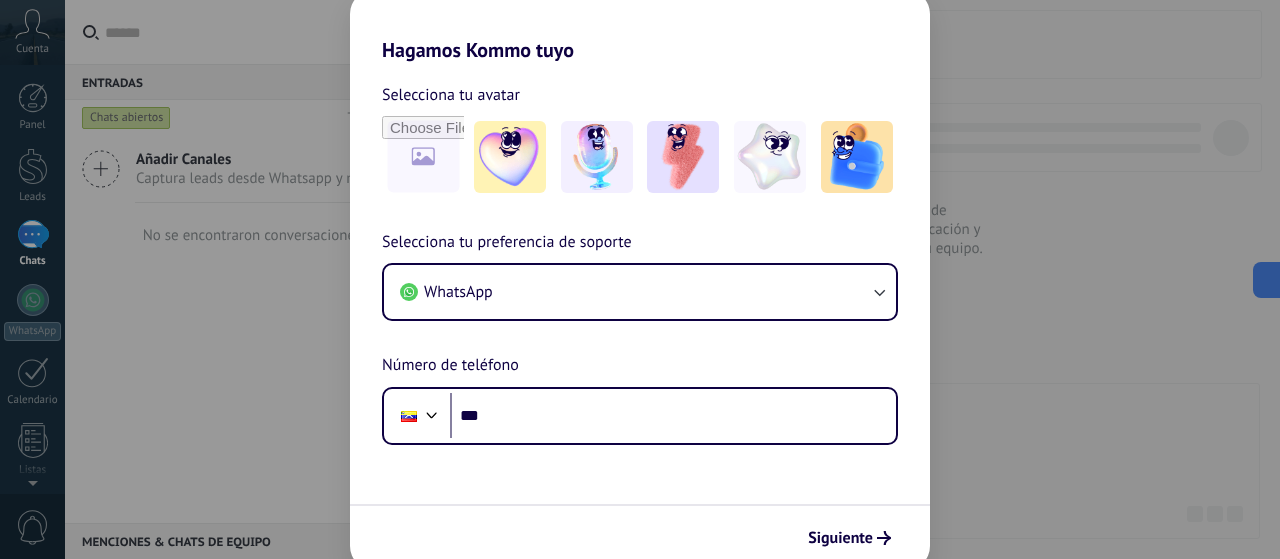 scroll, scrollTop: 0, scrollLeft: 0, axis: both 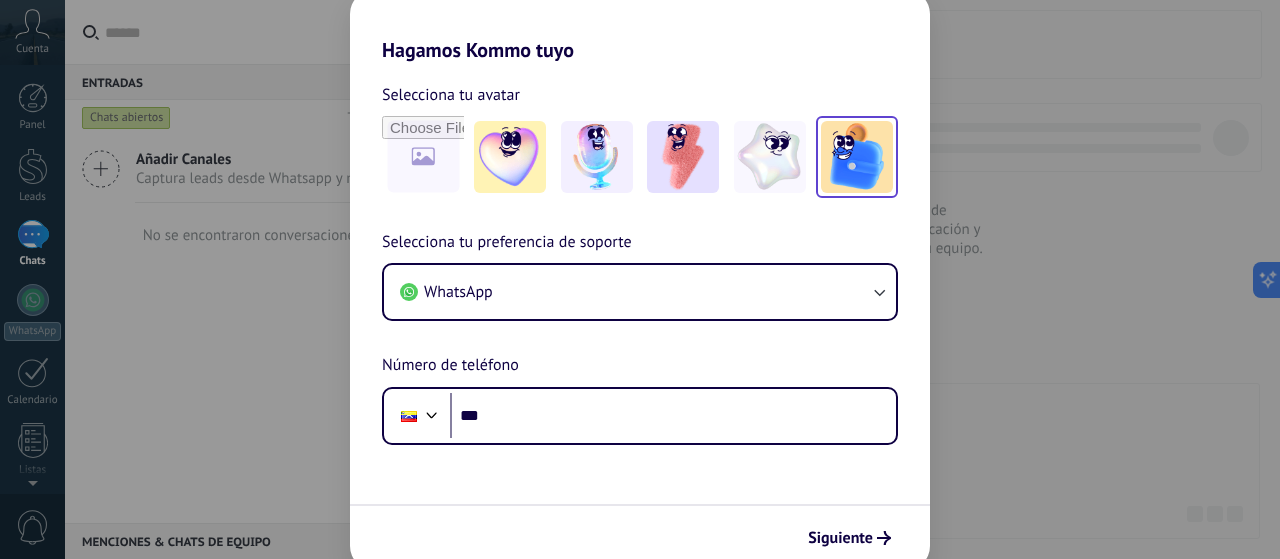 click at bounding box center [857, 157] 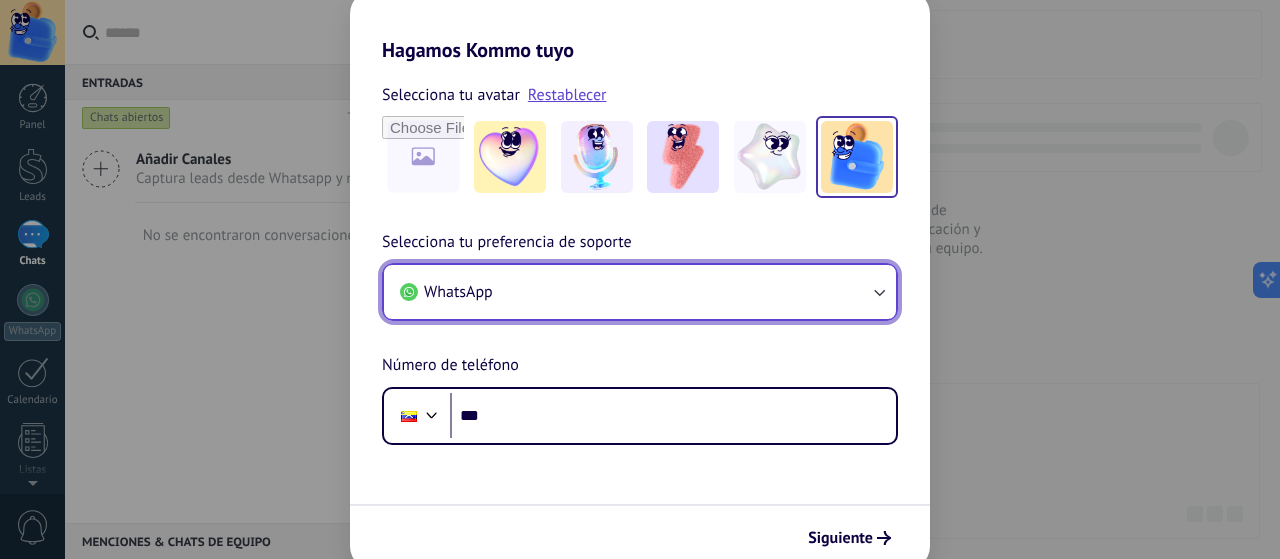 click on "WhatsApp" at bounding box center [640, 292] 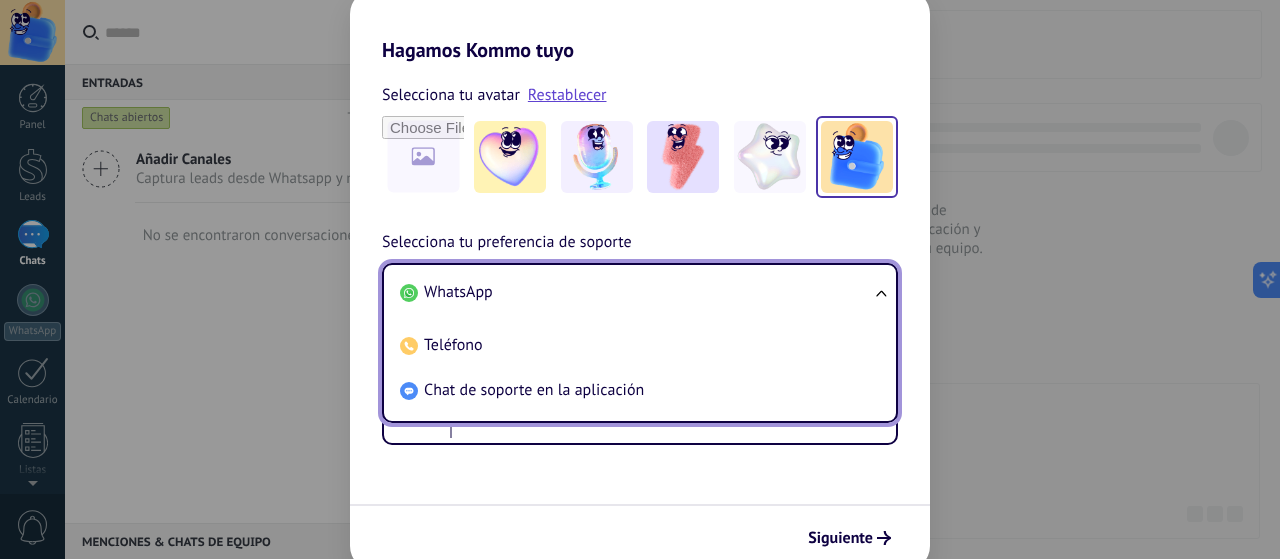 click on "Selecciona tu preferencia de soporte" at bounding box center [507, 243] 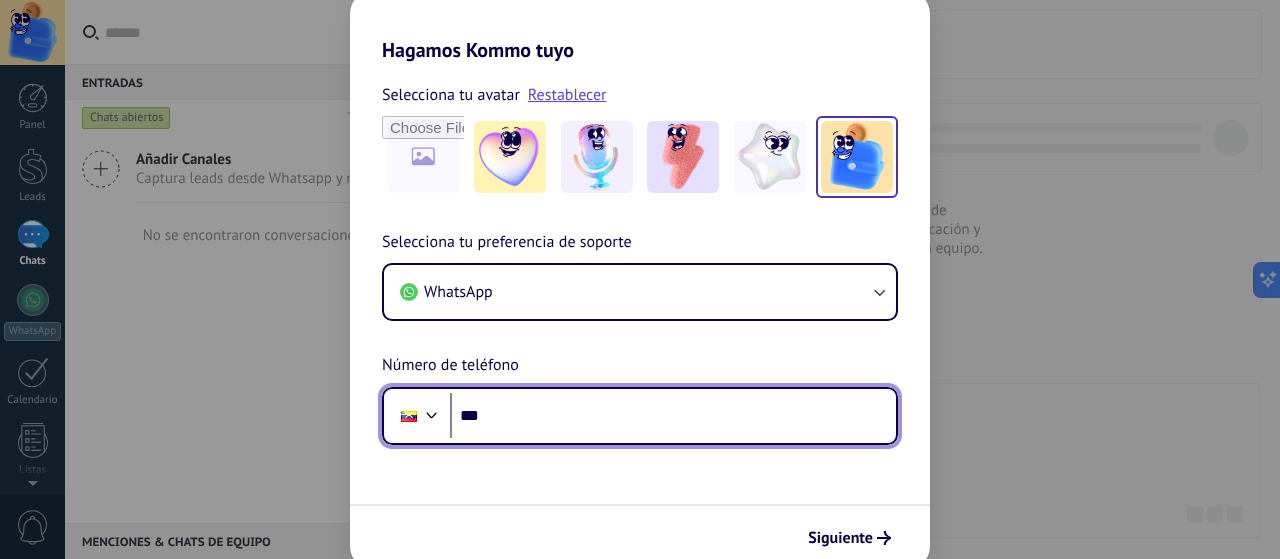 click on "***" at bounding box center [673, 416] 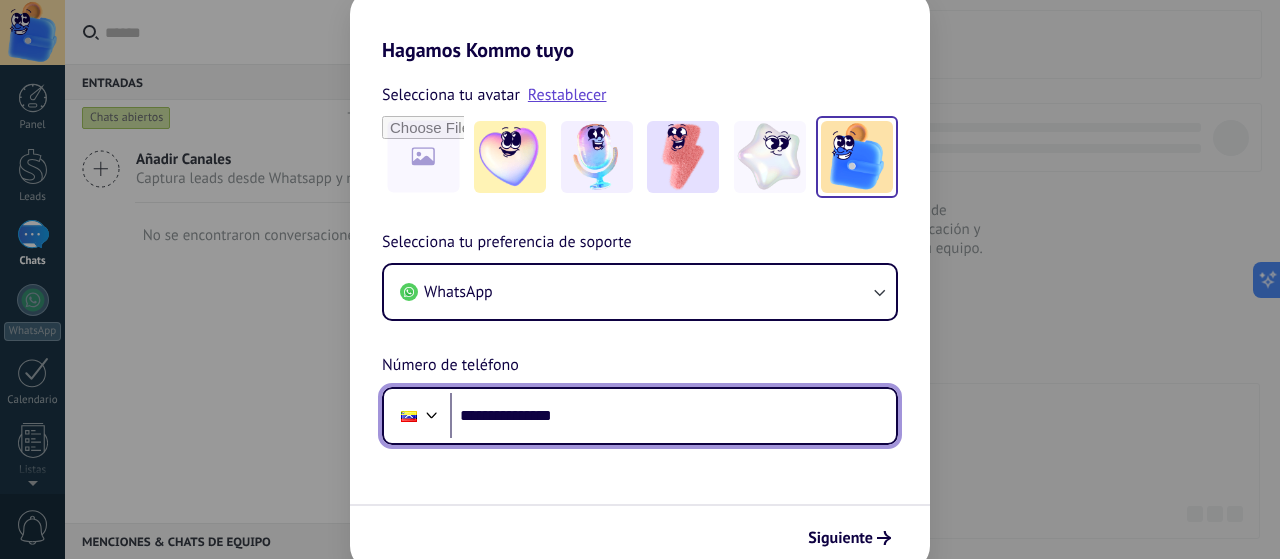 type on "**********" 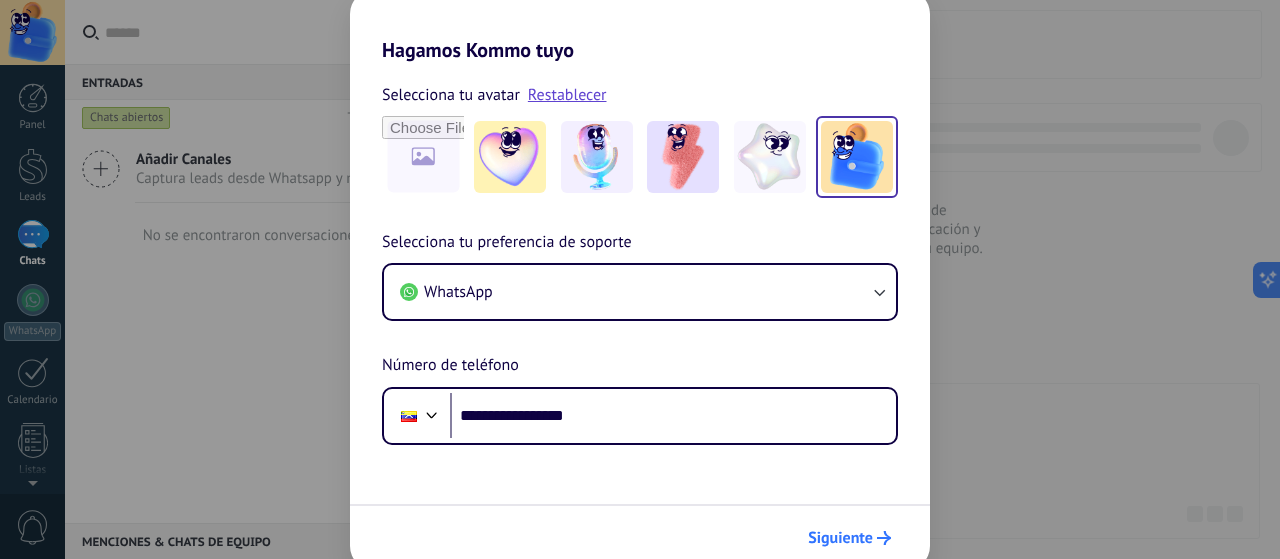 click on "Siguiente" at bounding box center (840, 538) 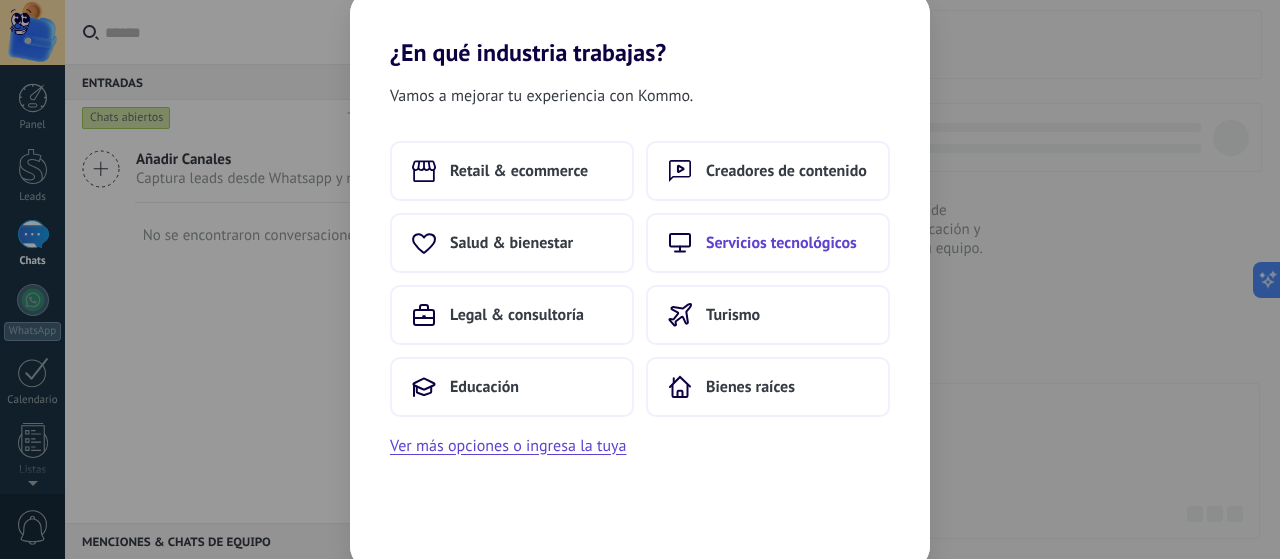 click on "Servicios tecnológicos" at bounding box center (781, 243) 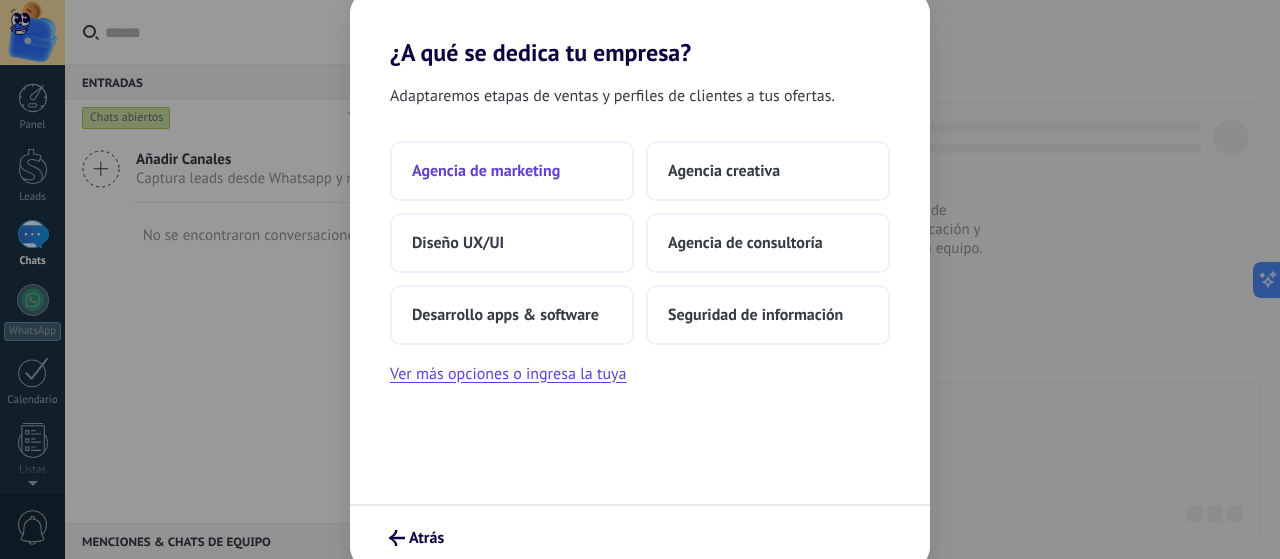 click on "Agencia de marketing" at bounding box center [486, 171] 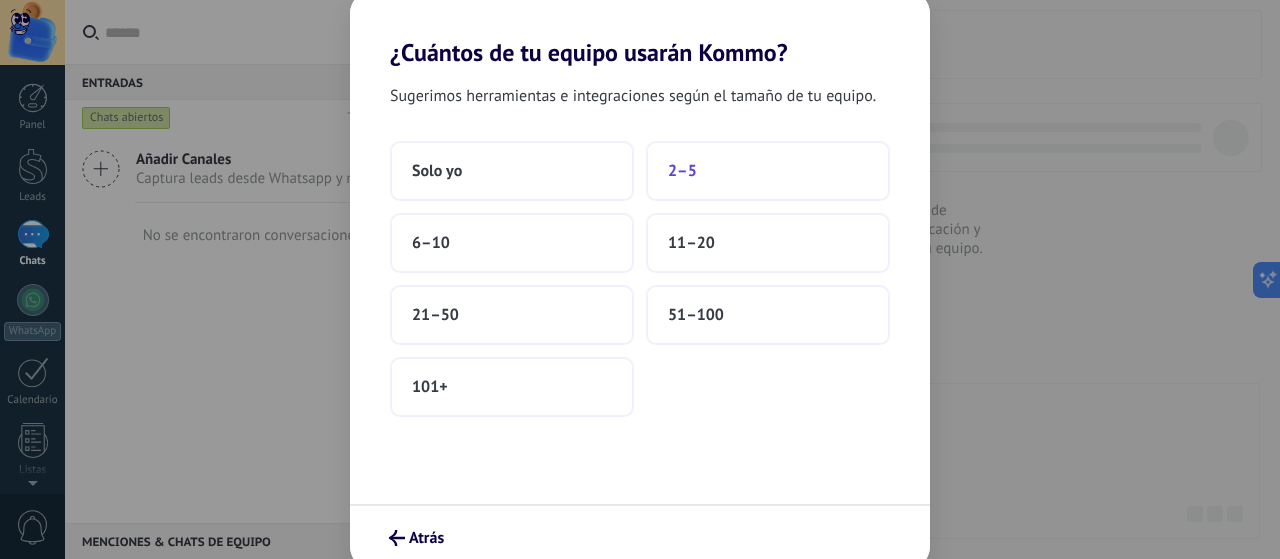 click on "2–5" at bounding box center [768, 171] 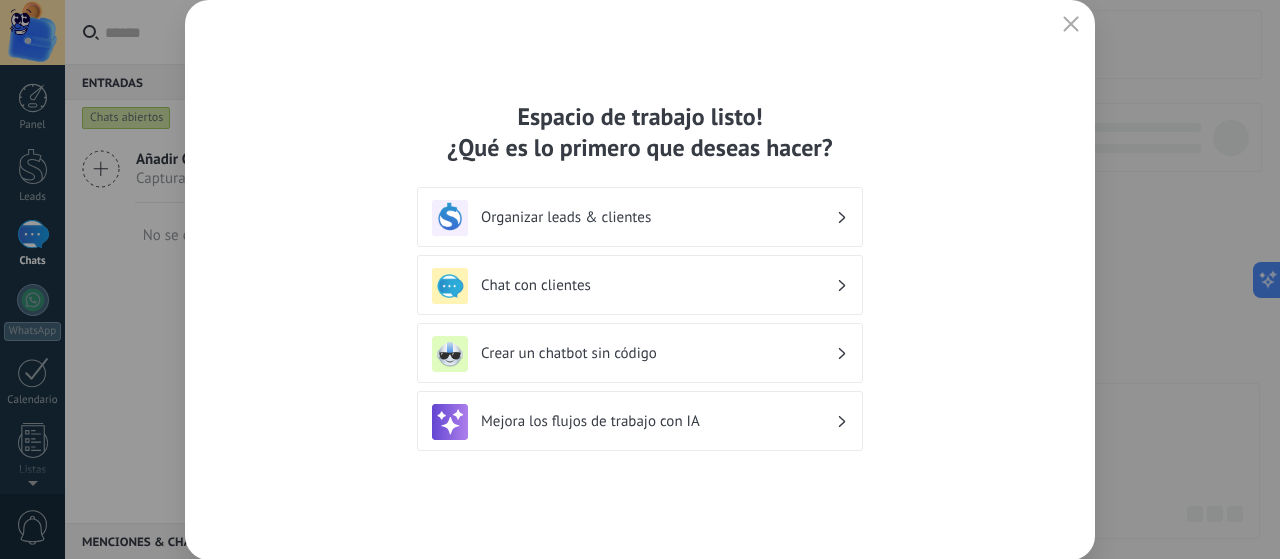 click on "Crear un chatbot sin código" at bounding box center (658, 353) 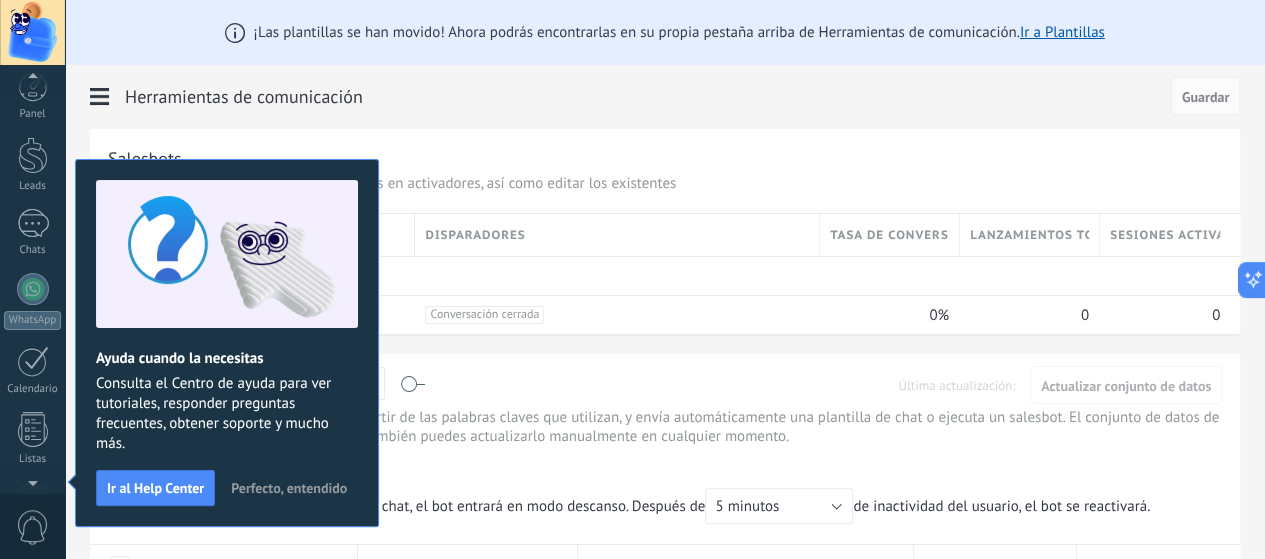 scroll, scrollTop: 271, scrollLeft: 0, axis: vertical 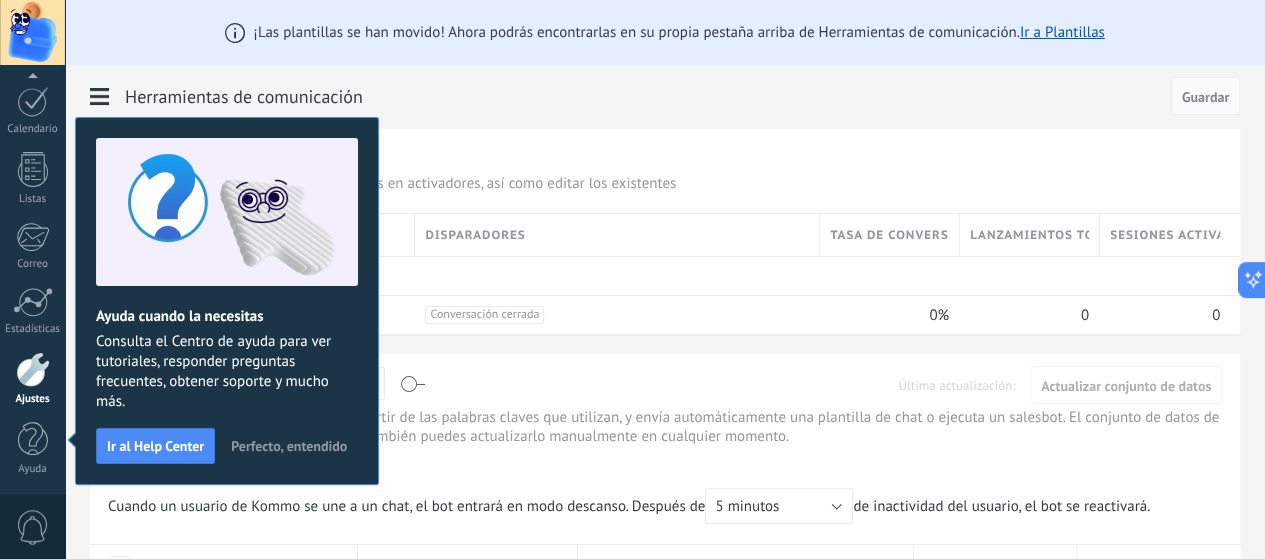 click on "Perfecto, entendido" at bounding box center (289, 446) 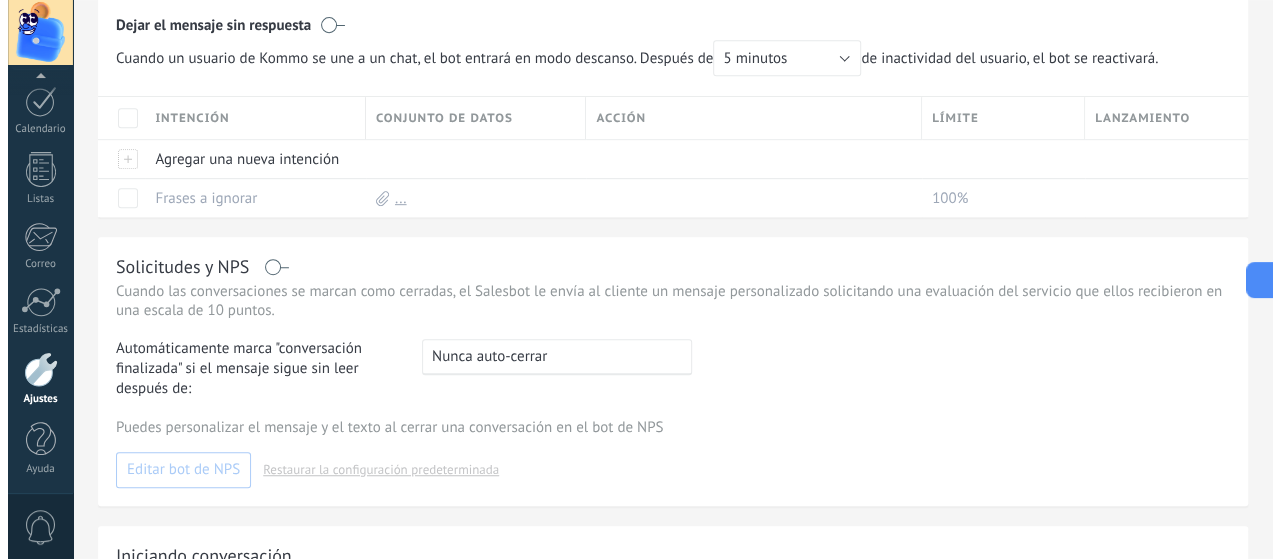 scroll, scrollTop: 516, scrollLeft: 0, axis: vertical 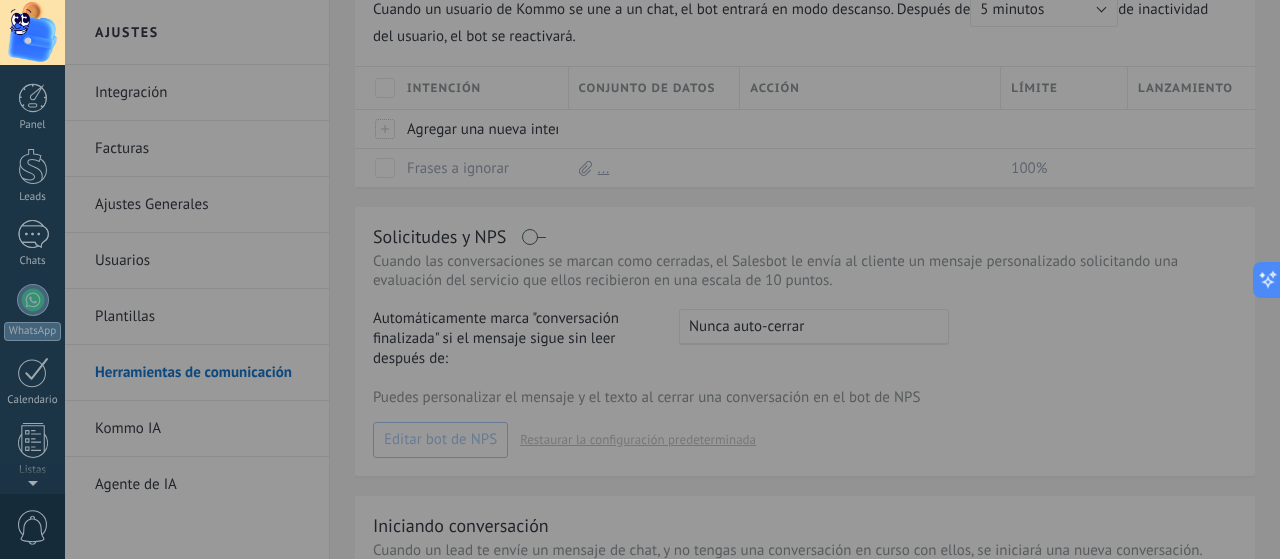 click on "Panel
Leads
Chats
WhatsApp
Clientes" at bounding box center [65, 279] 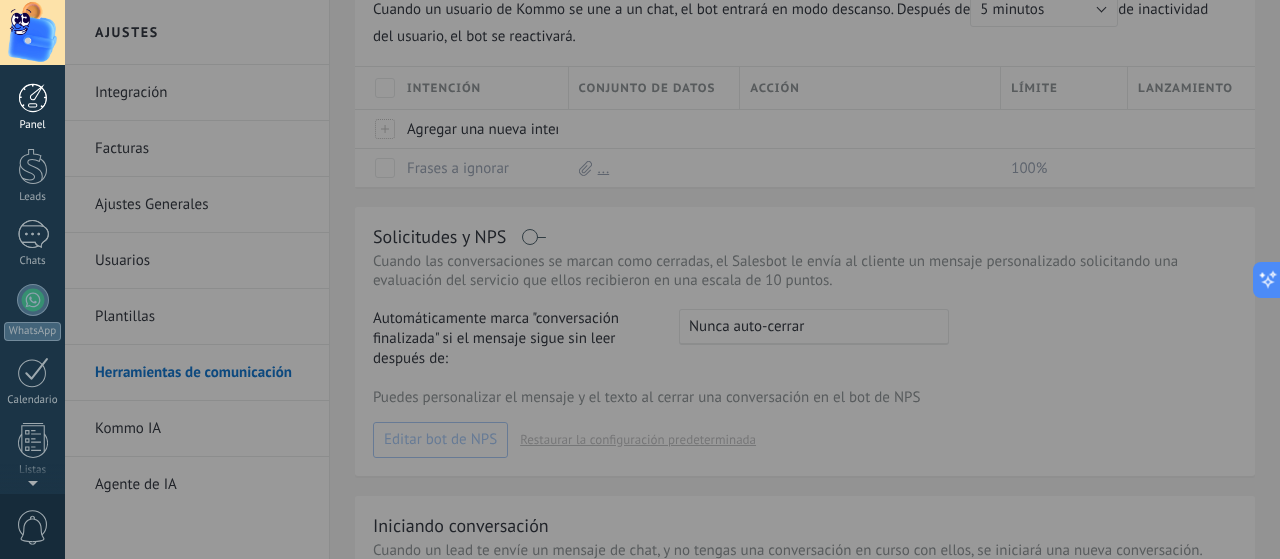 click on "Panel" at bounding box center (32, 107) 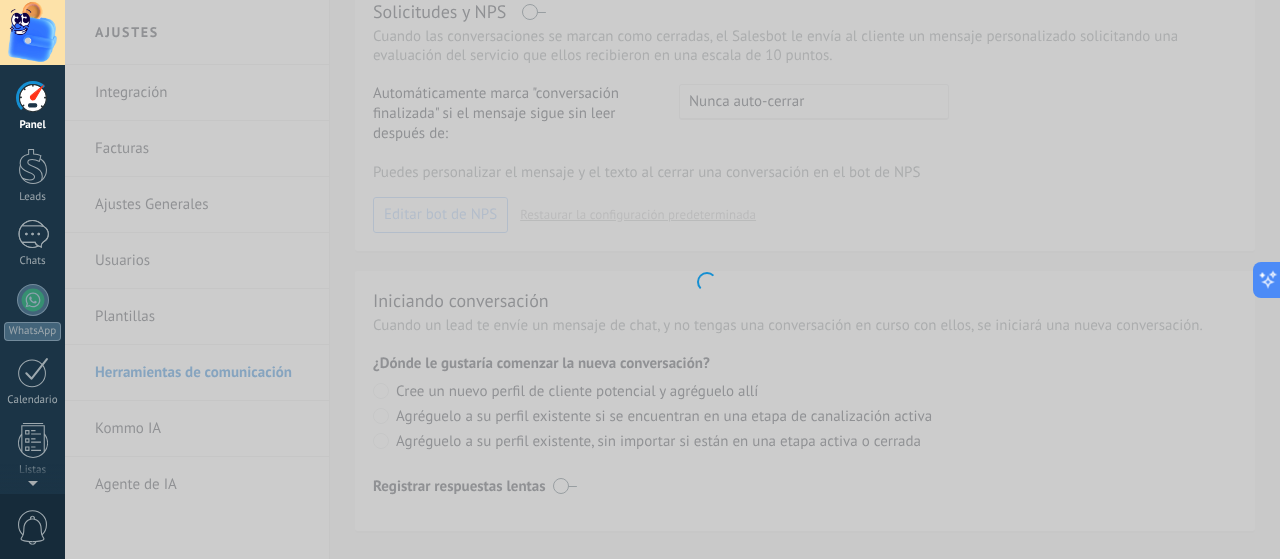 scroll, scrollTop: 292, scrollLeft: 0, axis: vertical 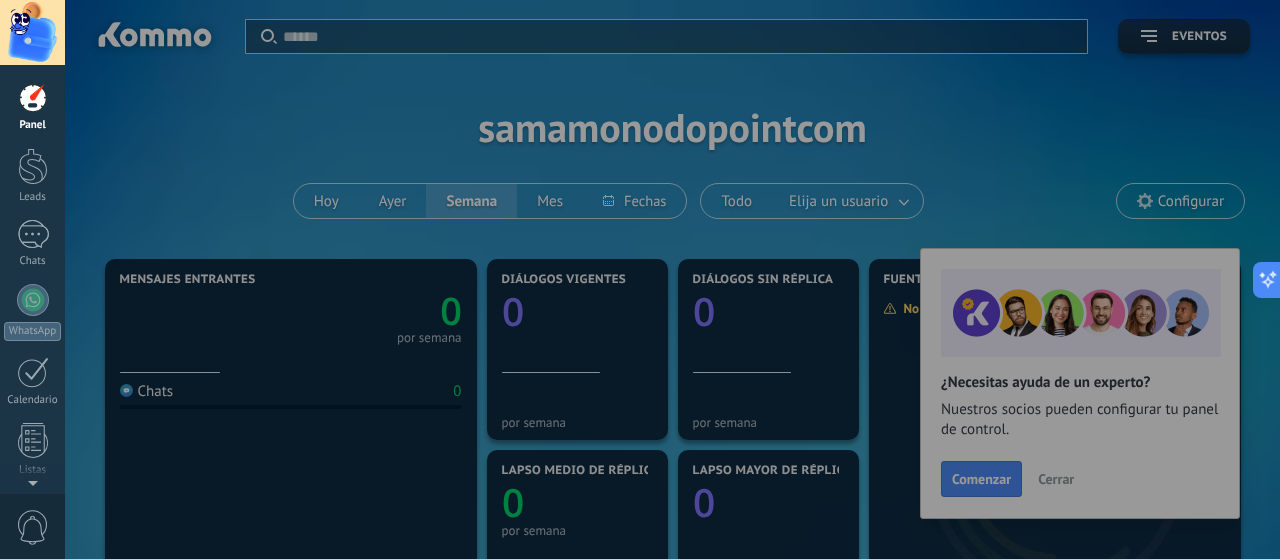 click at bounding box center [705, 279] 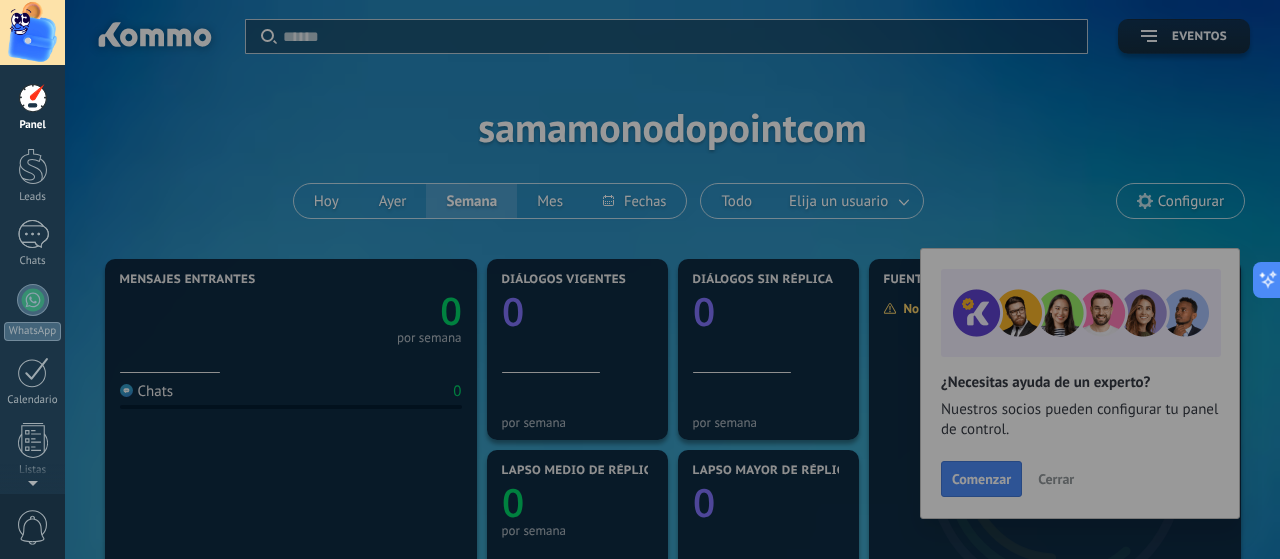 click at bounding box center [705, 279] 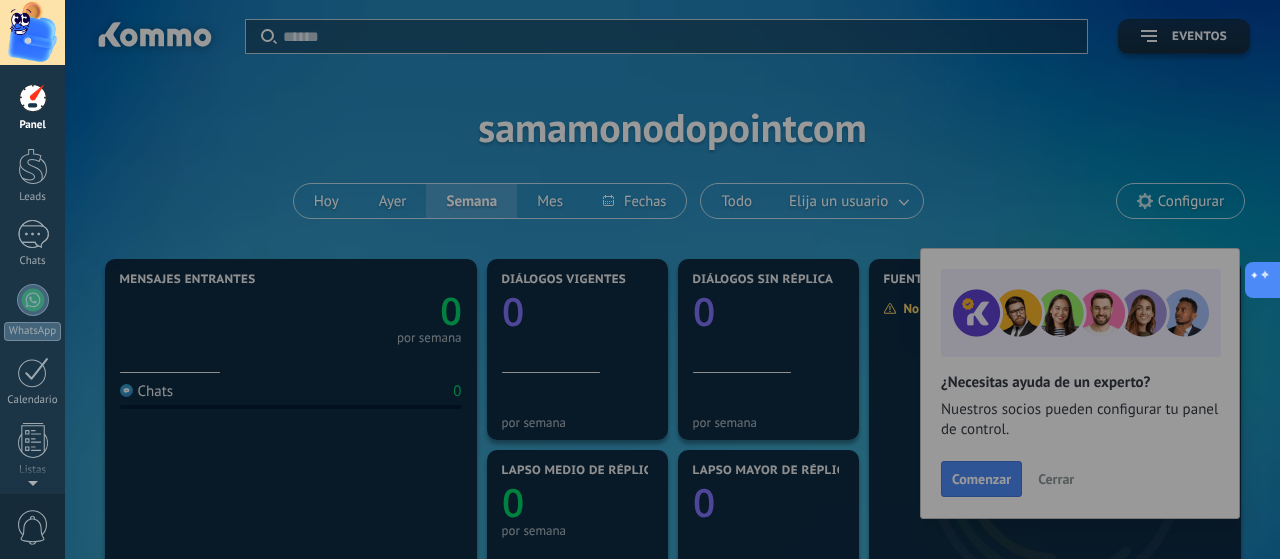 click 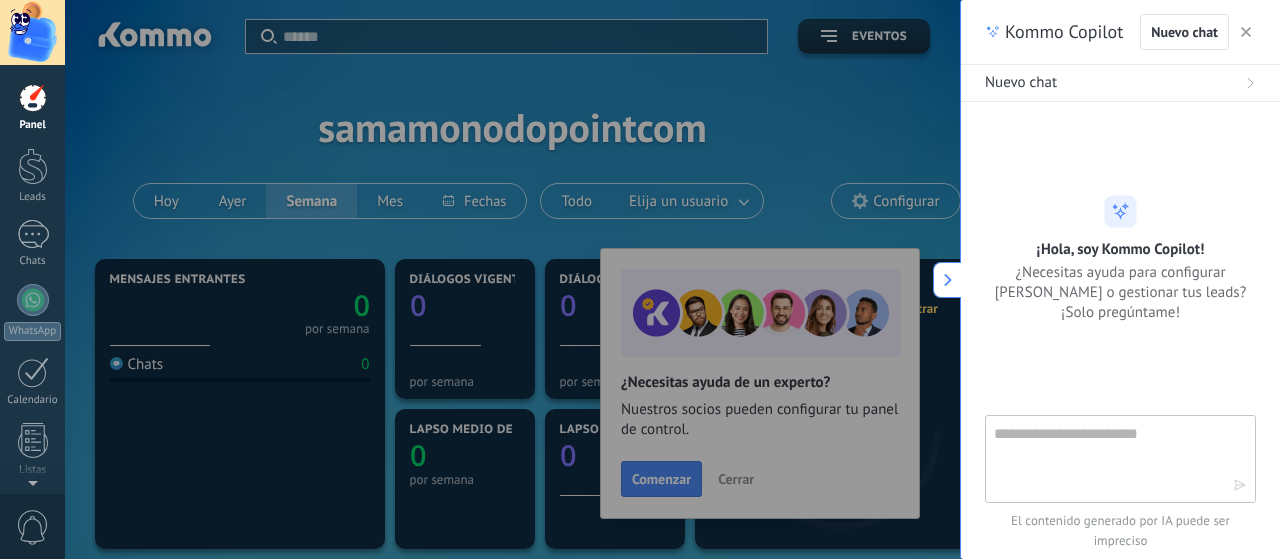 click at bounding box center (1106, 458) 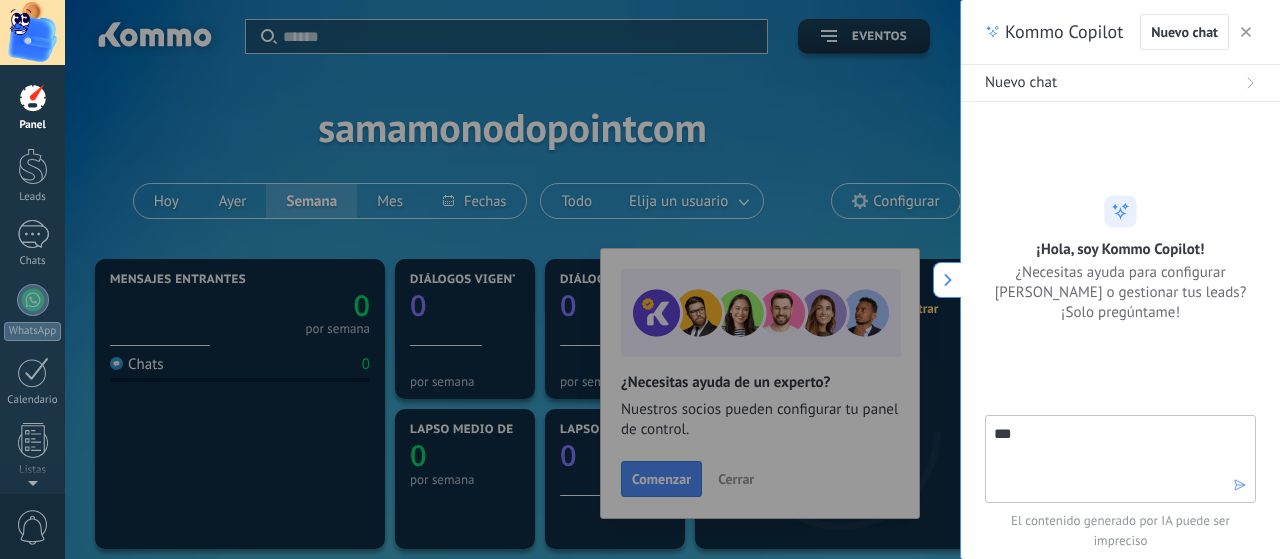 type on "****" 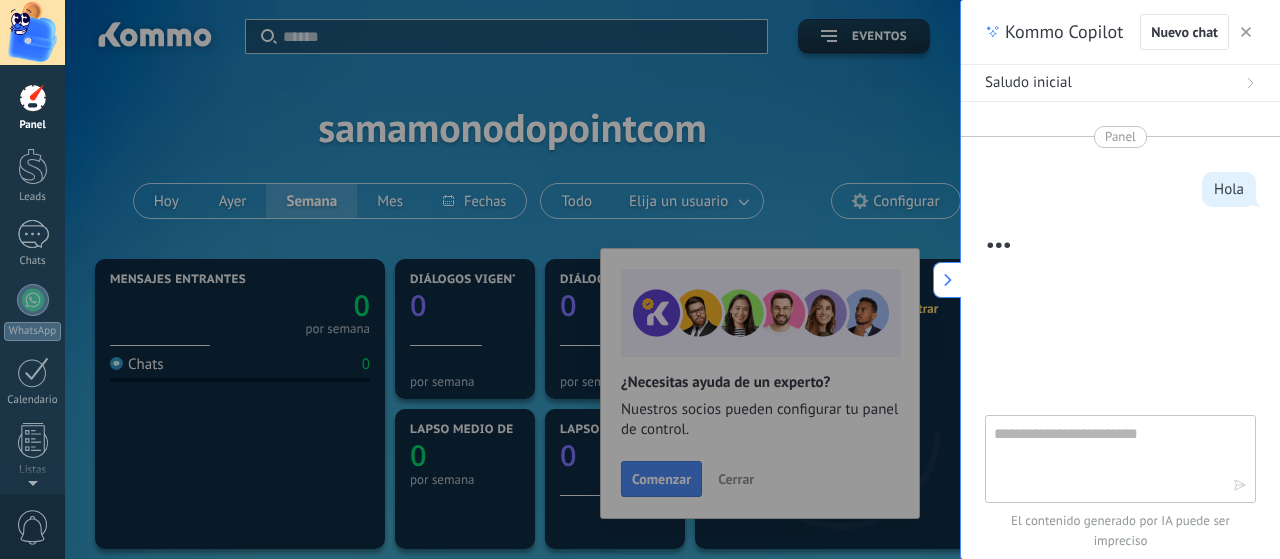click at bounding box center [1106, 458] 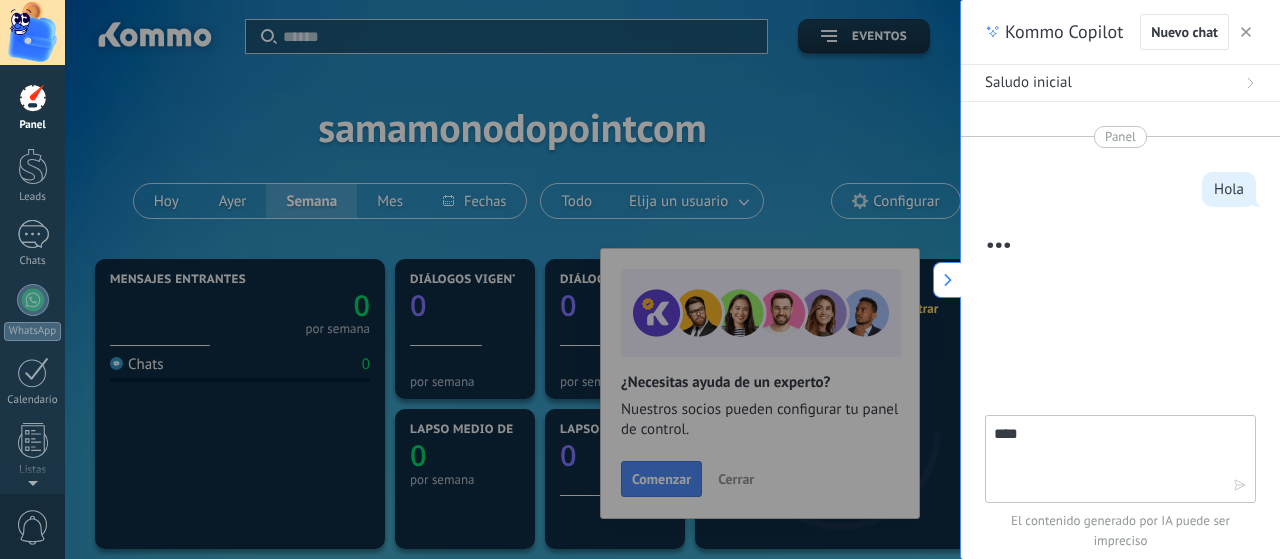 scroll, scrollTop: 28, scrollLeft: 0, axis: vertical 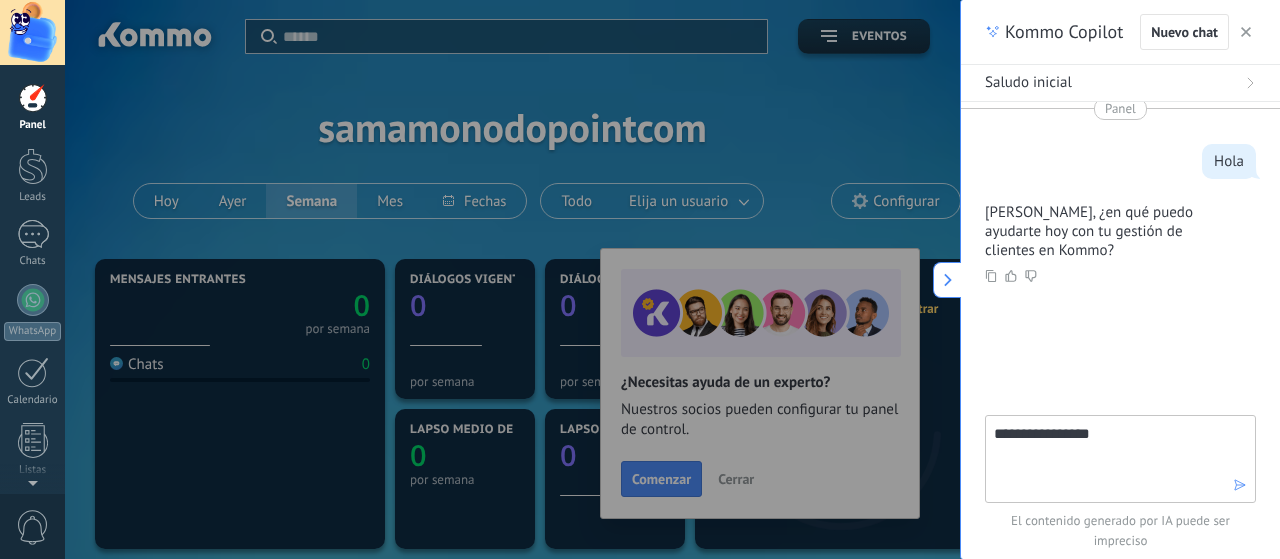 type on "**********" 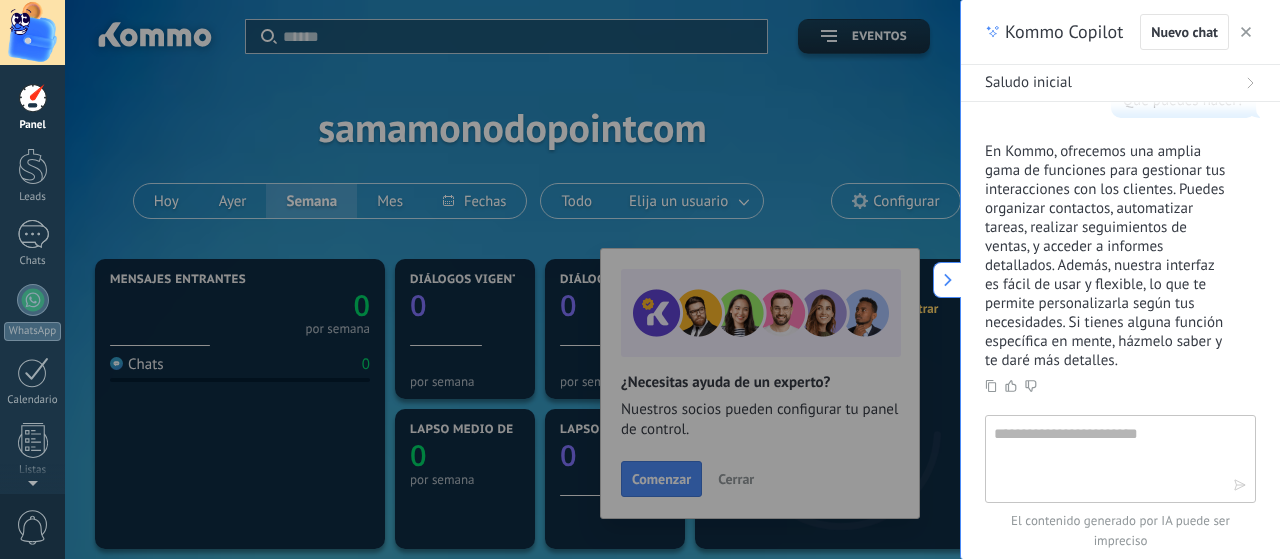 scroll, scrollTop: 250, scrollLeft: 0, axis: vertical 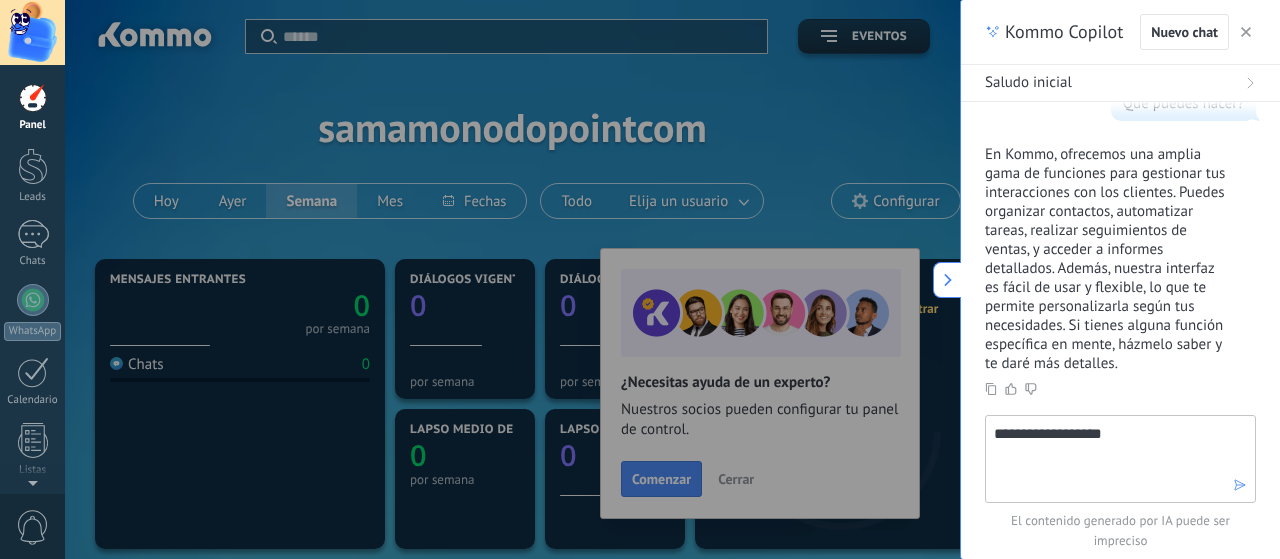 type on "**********" 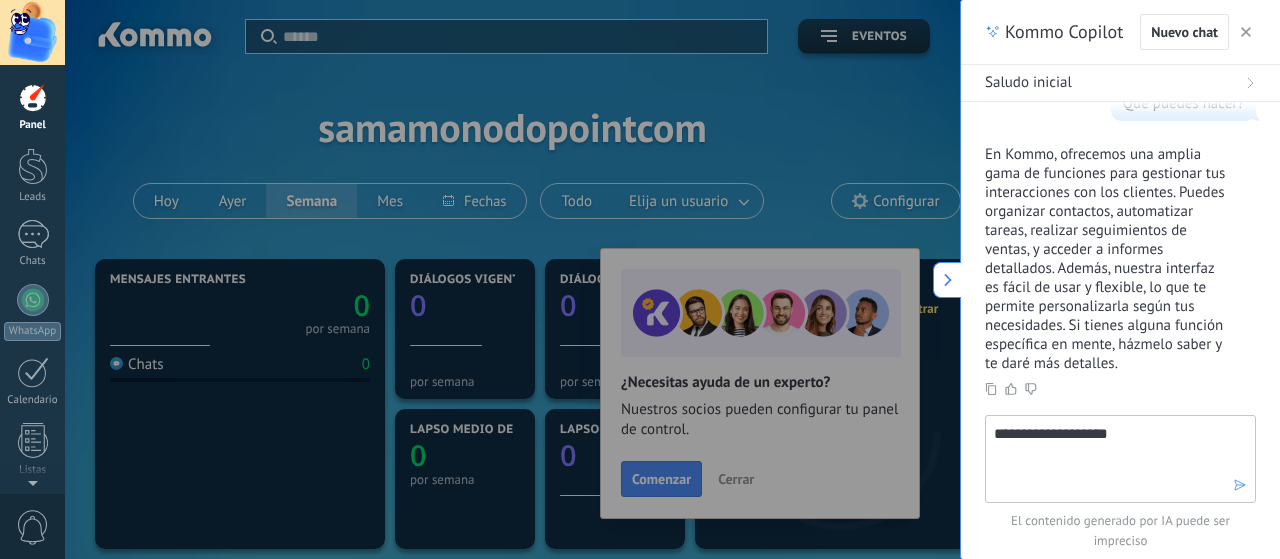 type 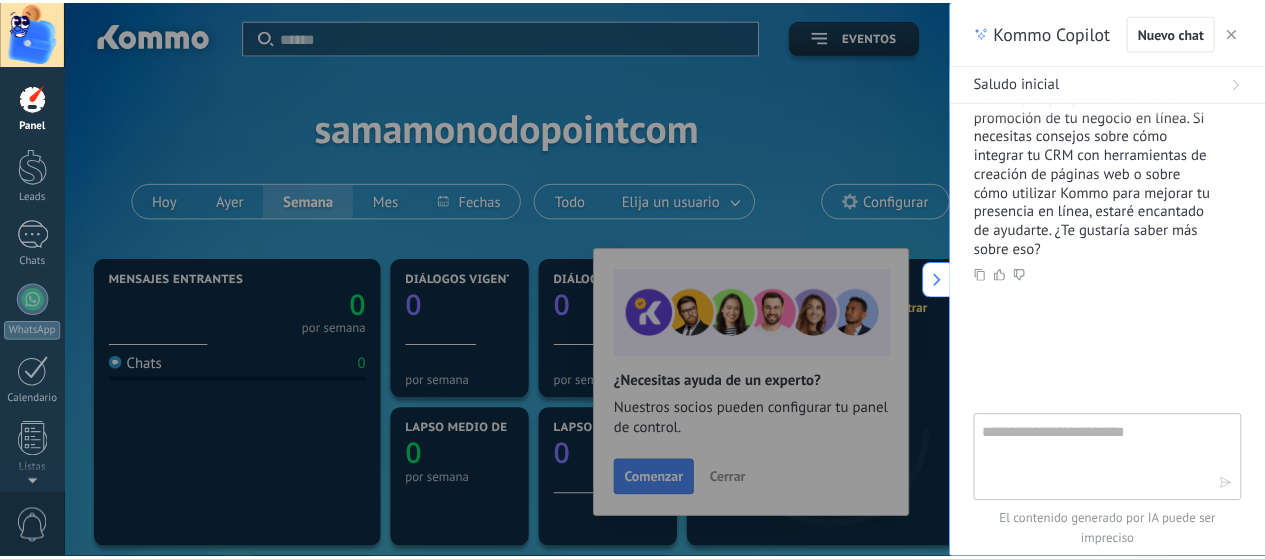scroll, scrollTop: 706, scrollLeft: 0, axis: vertical 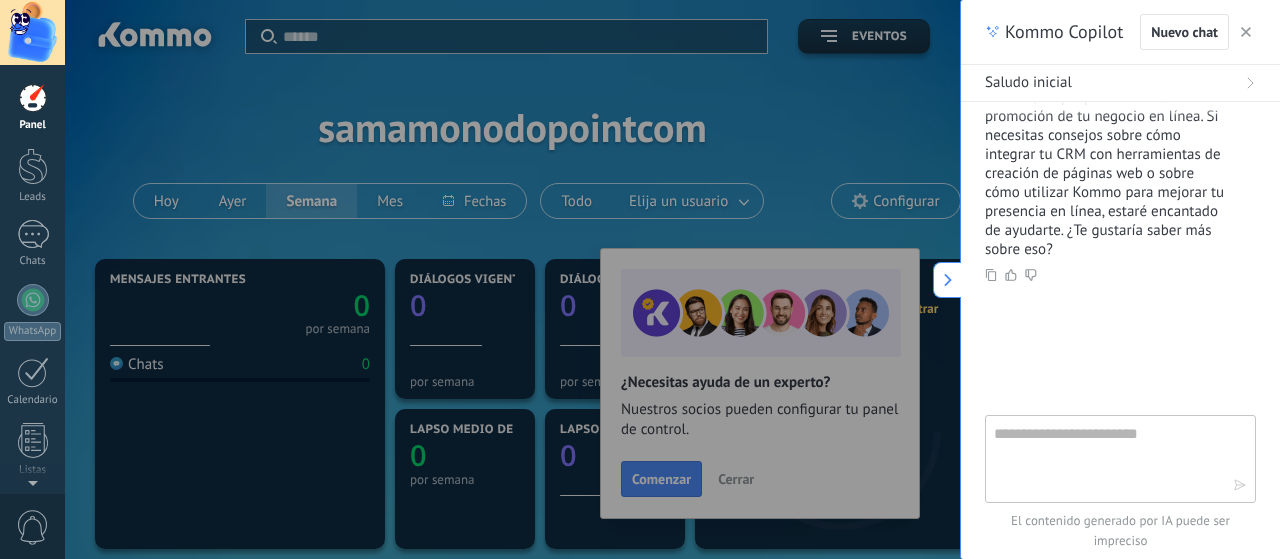 click at bounding box center (1246, 32) 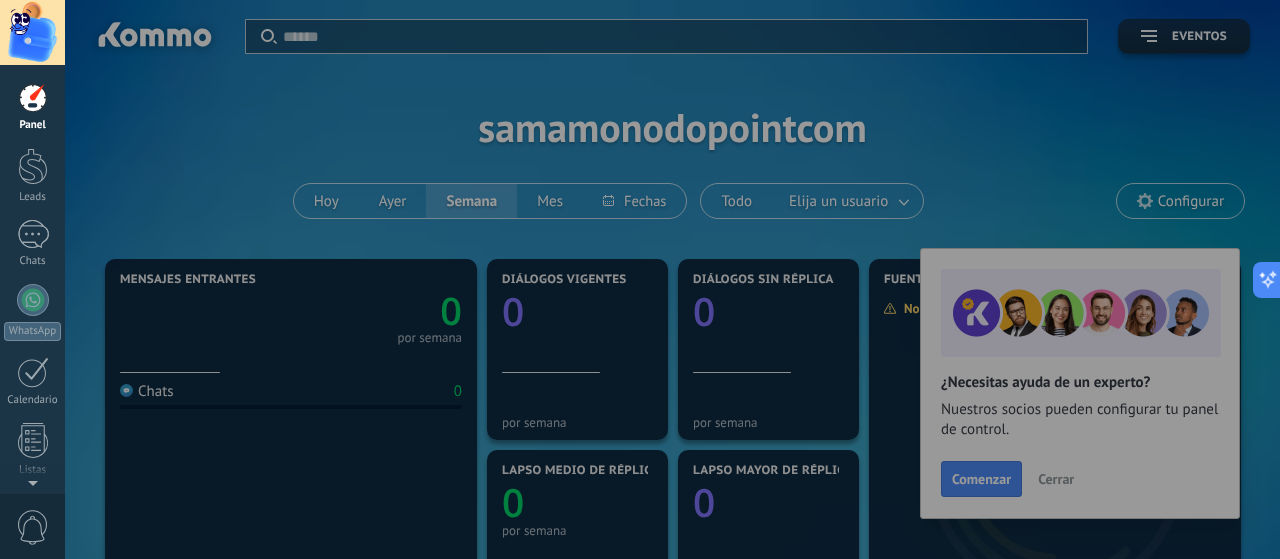 click at bounding box center (705, 279) 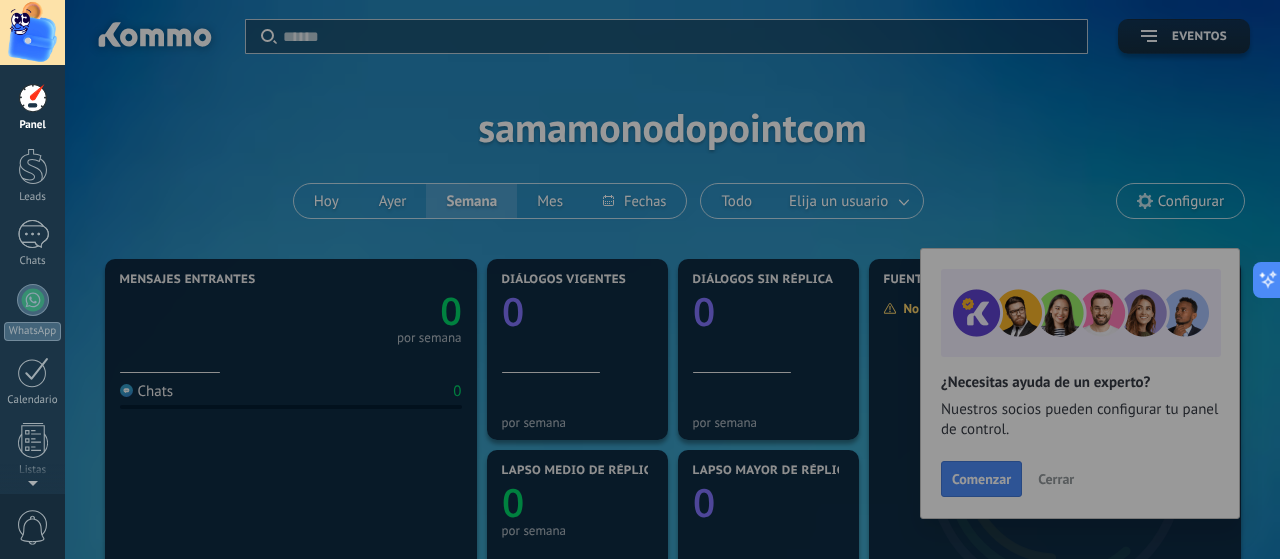 click at bounding box center (705, 279) 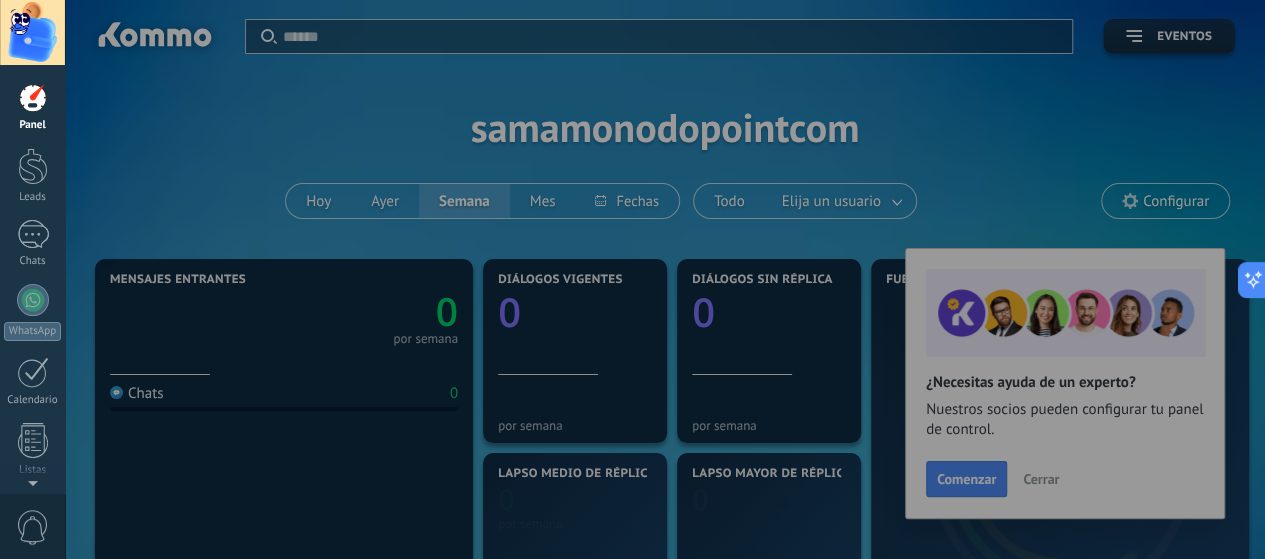 click at bounding box center (697, 279) 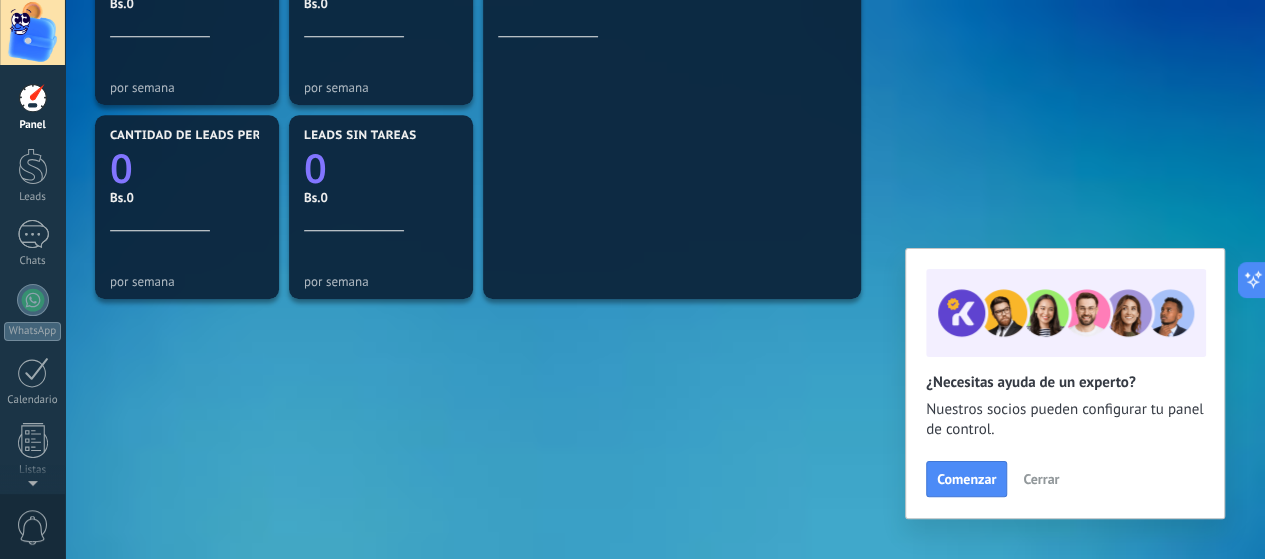 scroll, scrollTop: 0, scrollLeft: 0, axis: both 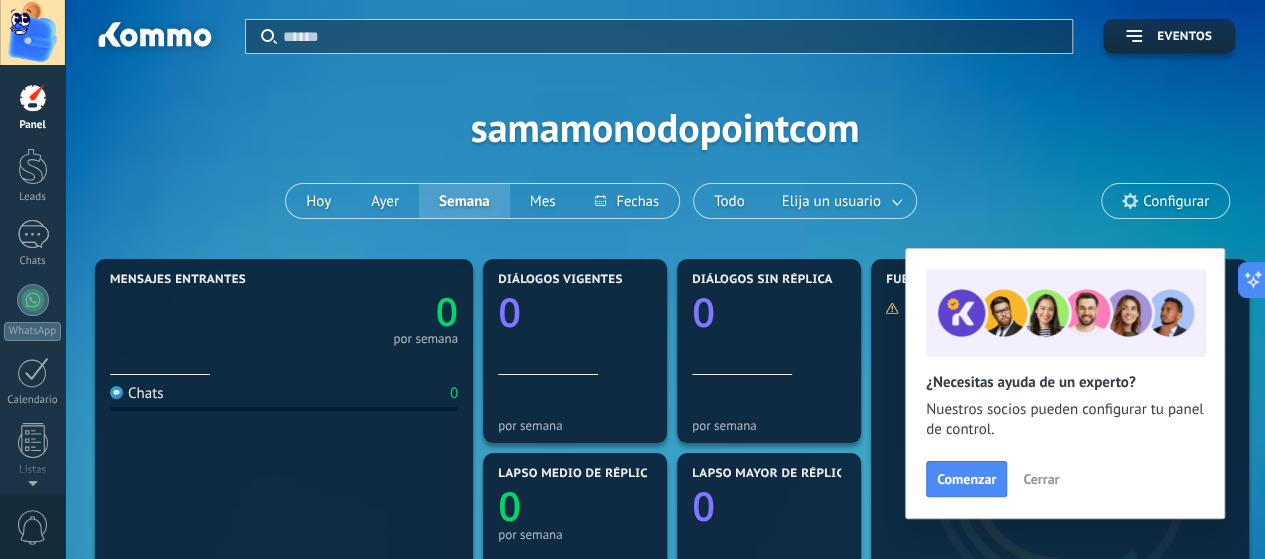 click on "Cerrar" at bounding box center (1041, 479) 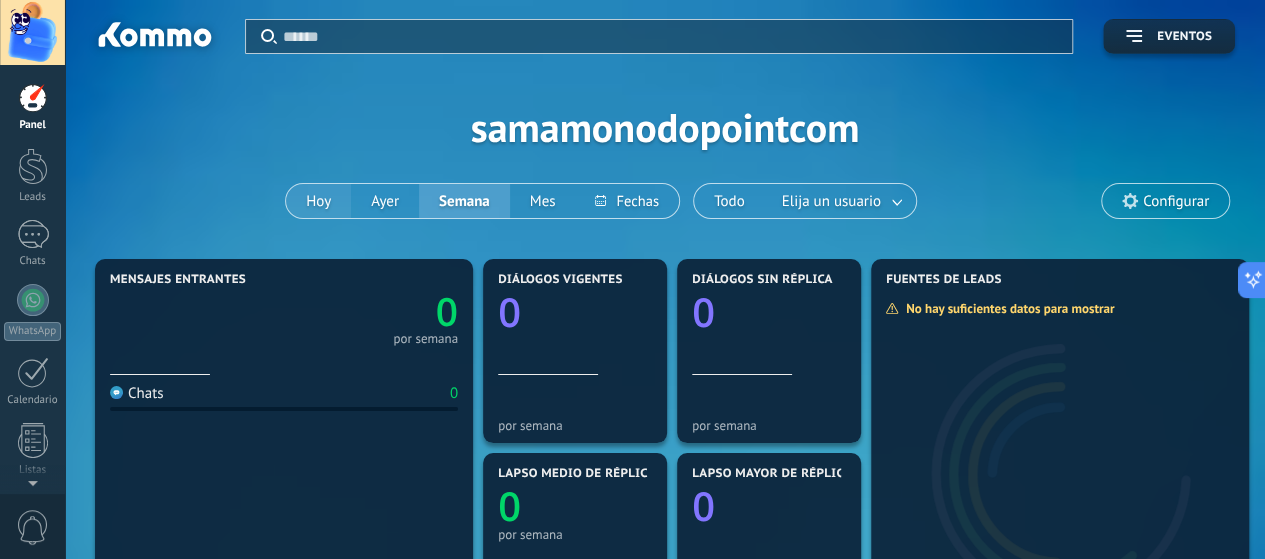 click on "Hoy" at bounding box center [318, 201] 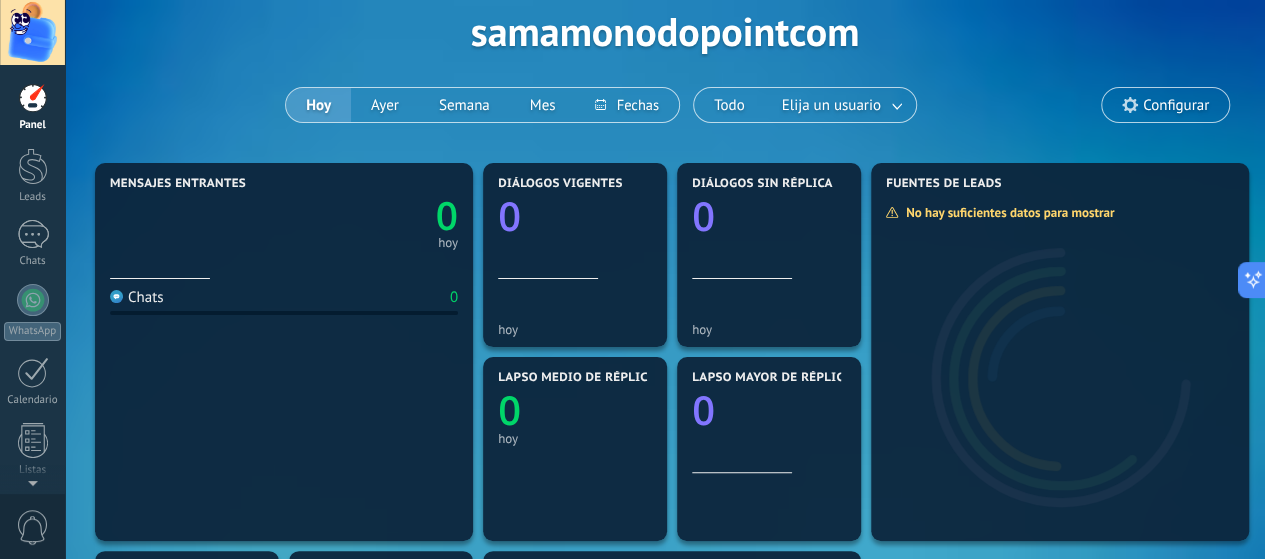 scroll, scrollTop: 116, scrollLeft: 0, axis: vertical 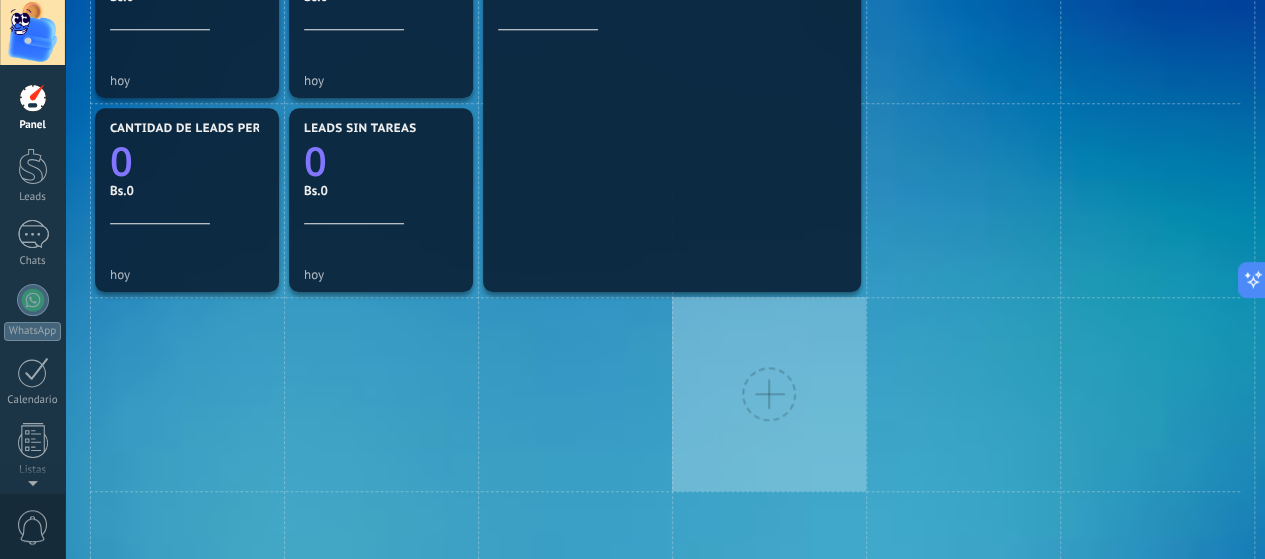 drag, startPoint x: 884, startPoint y: 363, endPoint x: 793, endPoint y: 371, distance: 91.350975 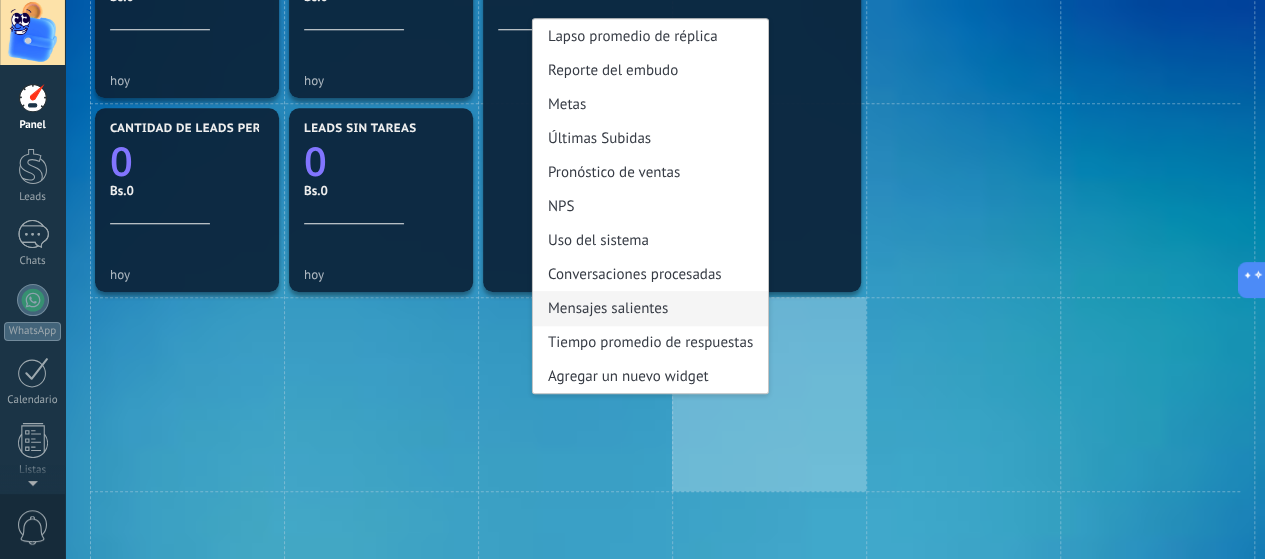 click on "Mensajes salientes" at bounding box center (650, 308) 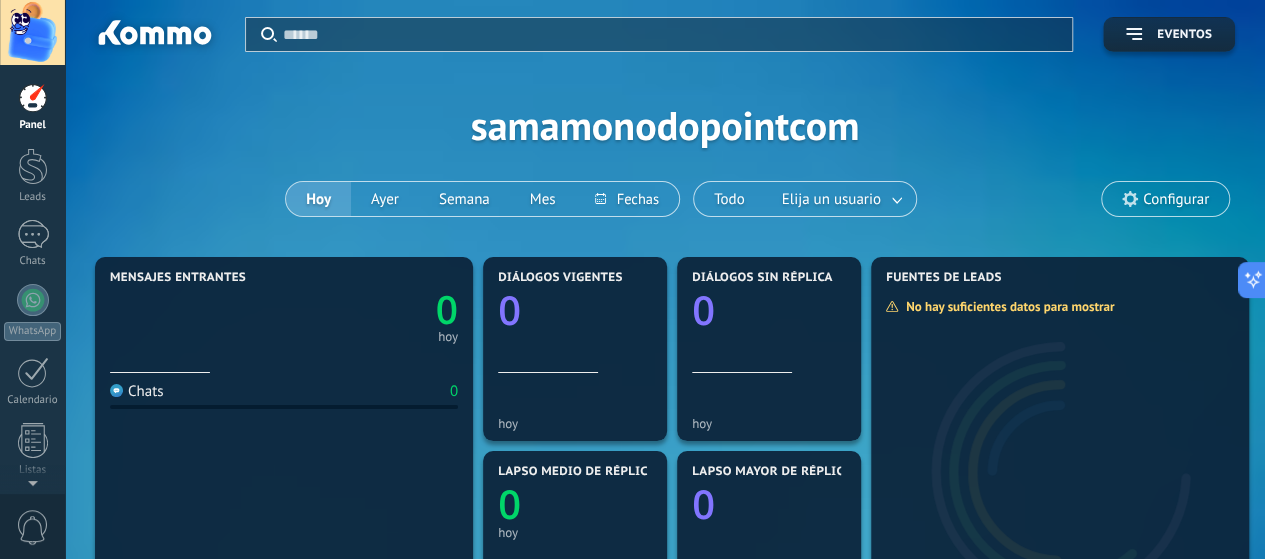 scroll, scrollTop: 0, scrollLeft: 0, axis: both 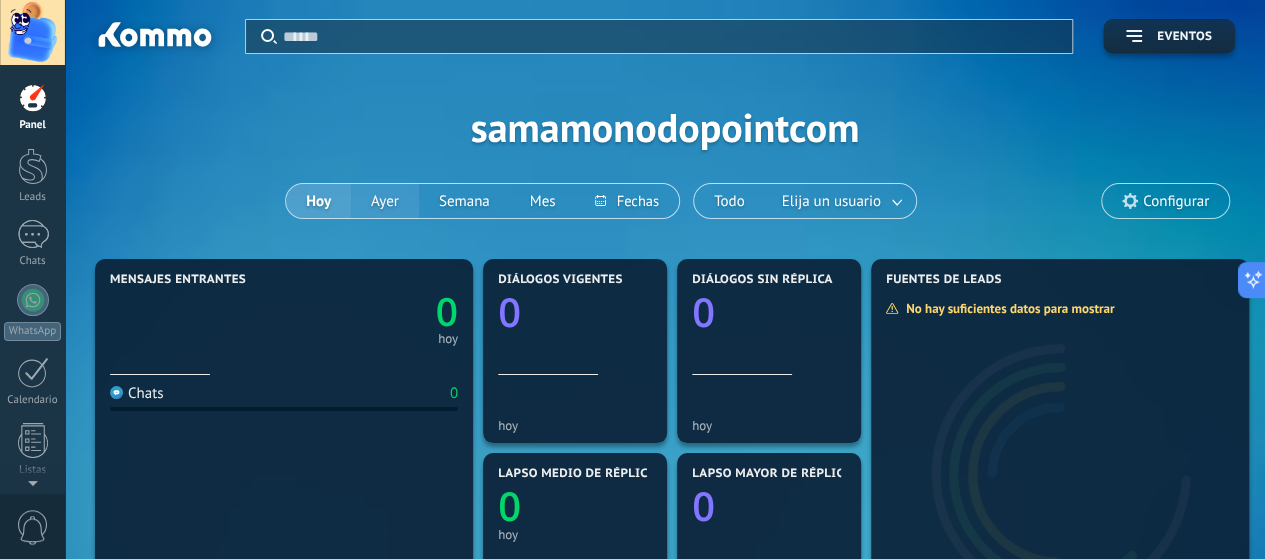 click on "Ayer" at bounding box center (385, 201) 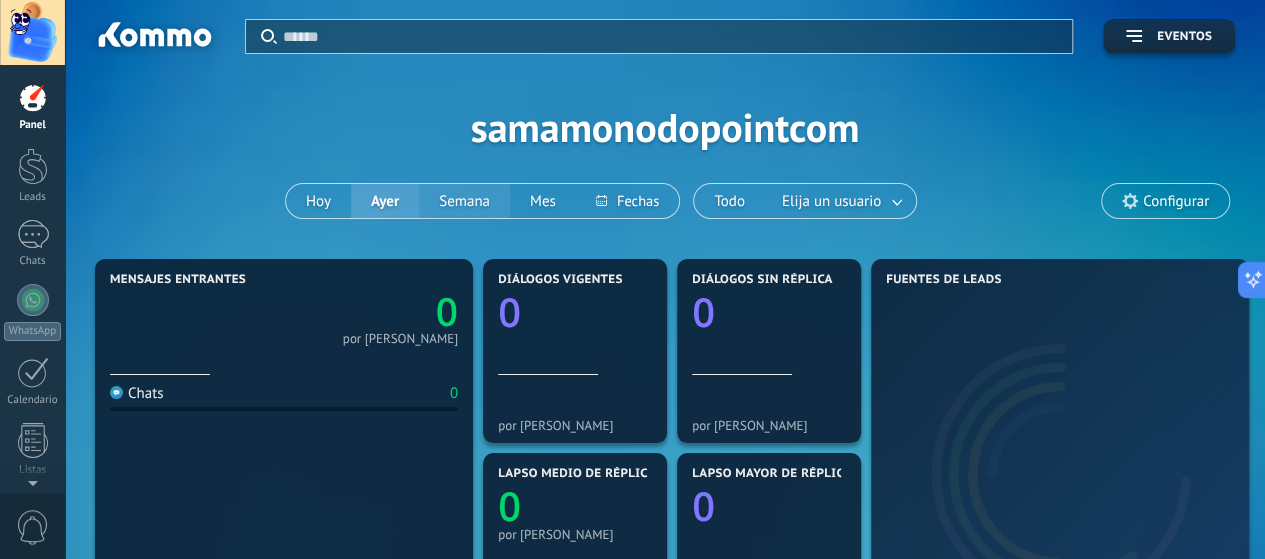 click on "Semana" at bounding box center [464, 201] 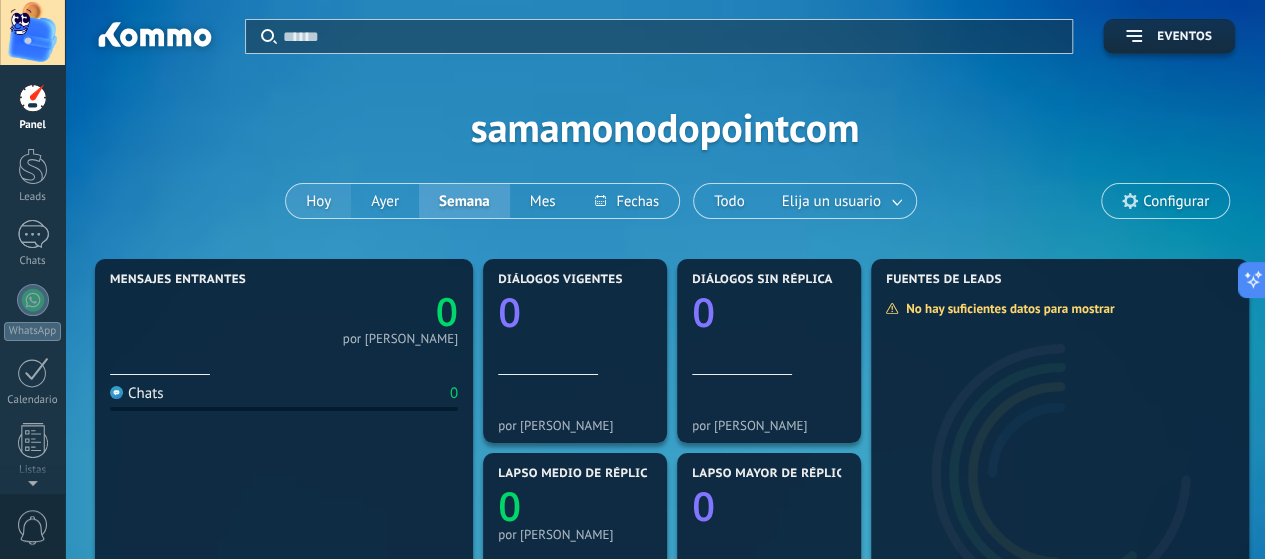 click on "Hoy" at bounding box center (318, 201) 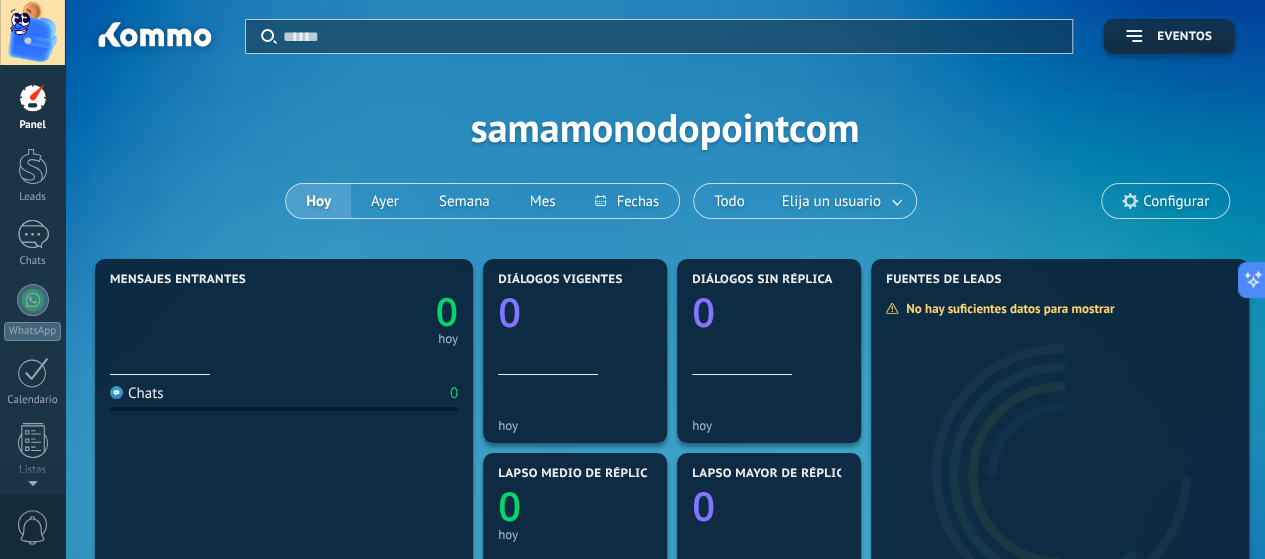 click on "Aplicar Eventos samamonodopointcom [PERSON_NAME] Semana Mes Todo Elija un usuario Configurar" at bounding box center (665, 127) 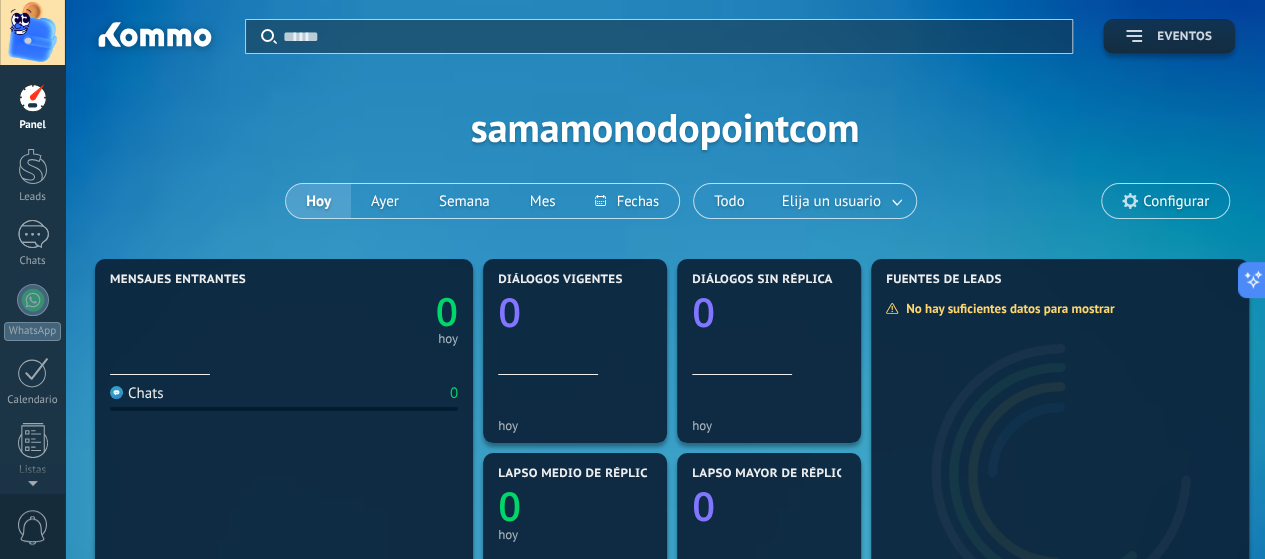 click on "Eventos" at bounding box center [1184, 37] 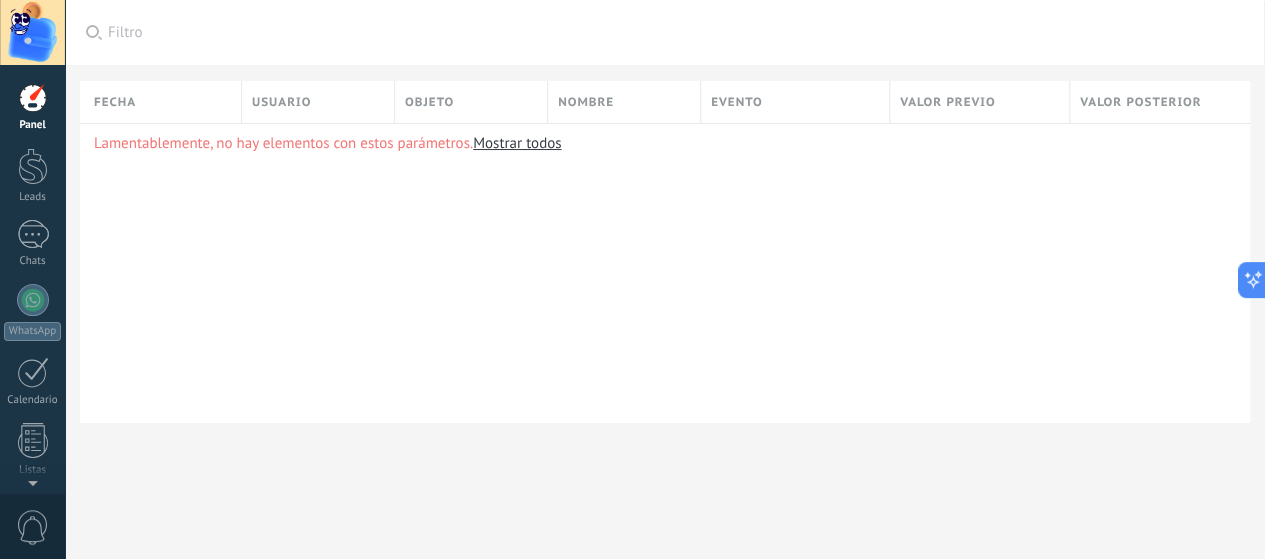 click at bounding box center (33, 98) 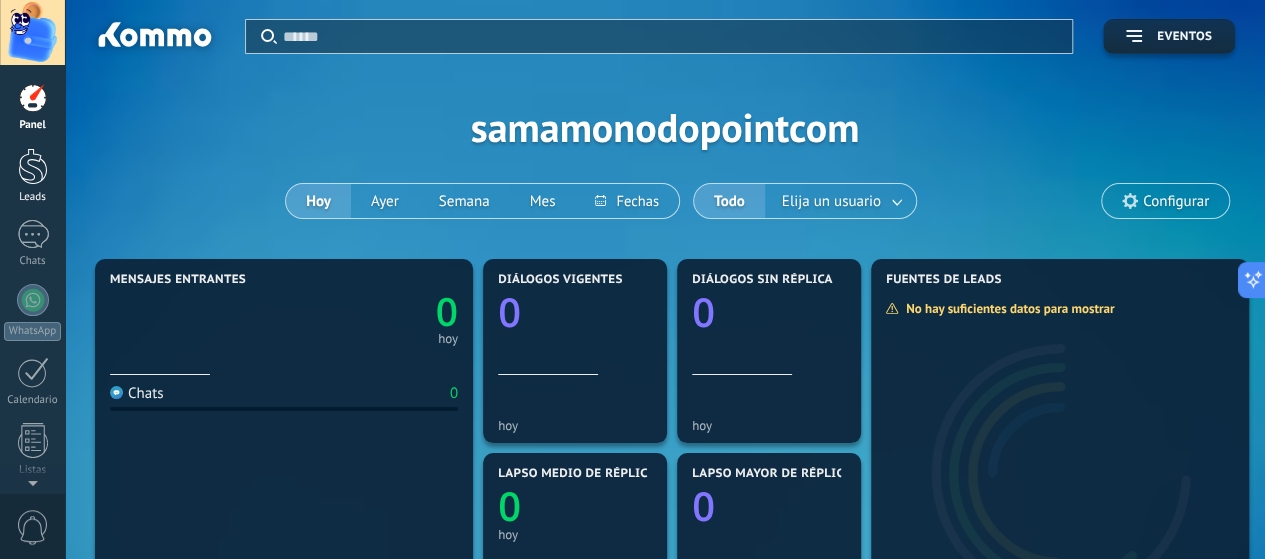 click at bounding box center [33, 166] 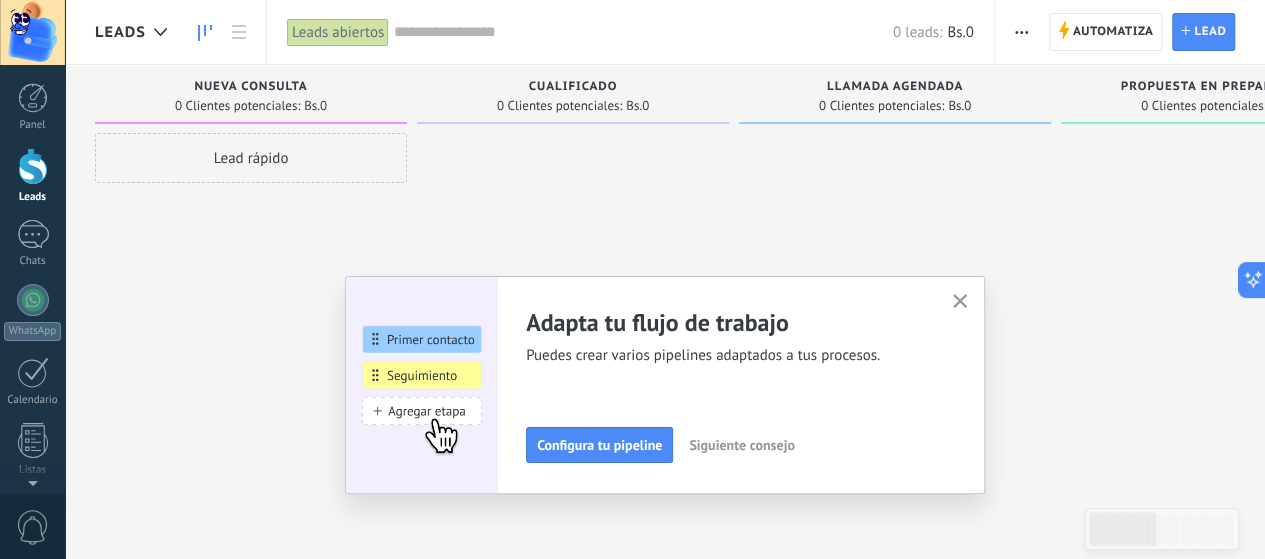 click 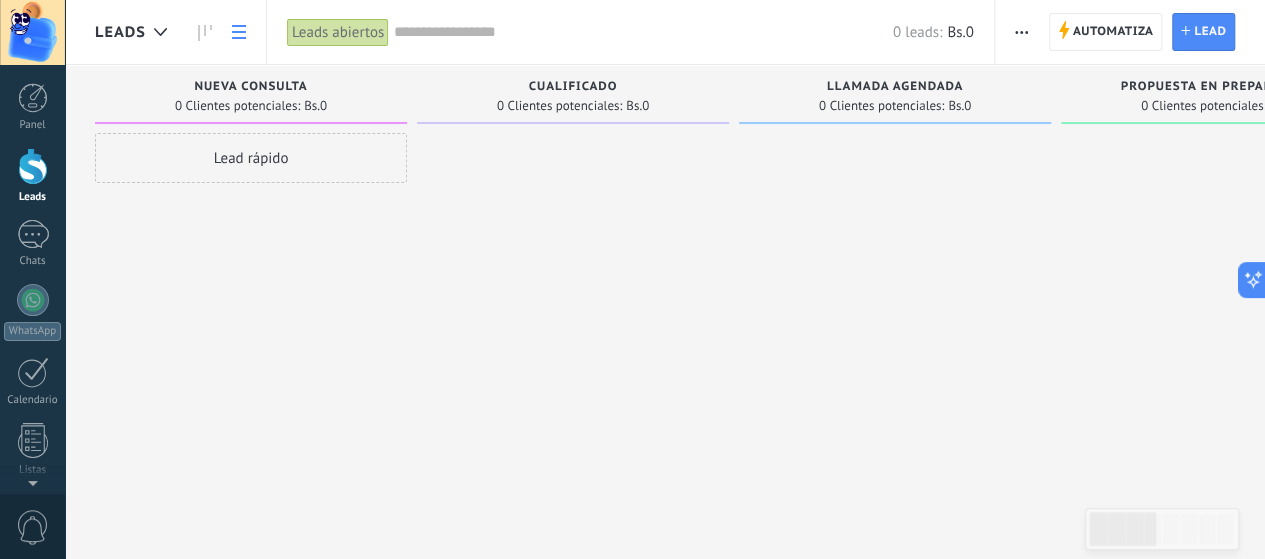 click 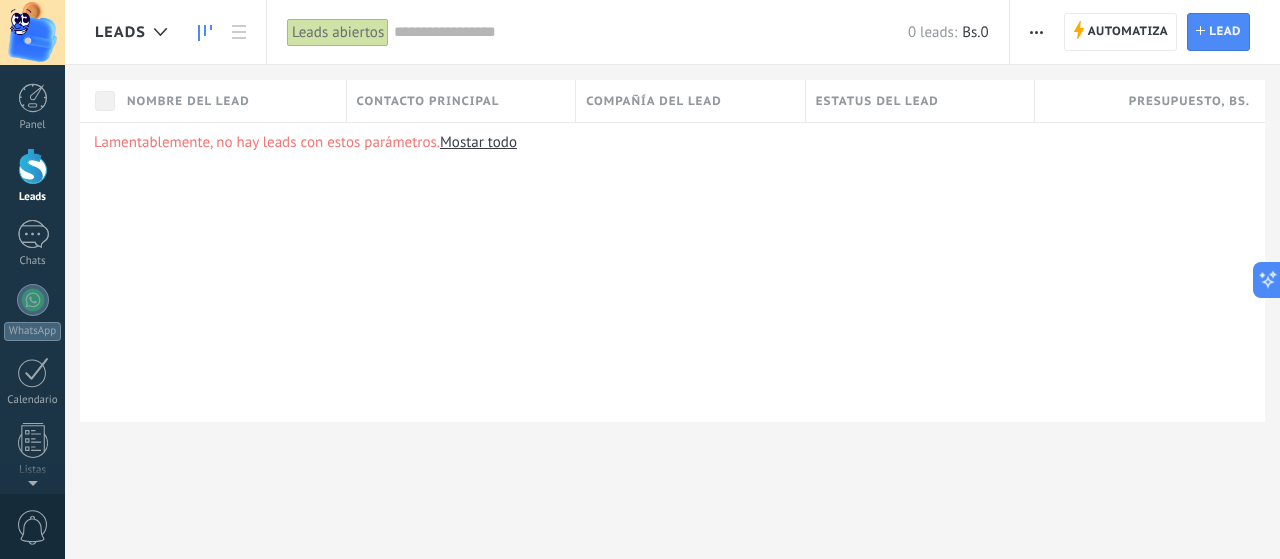 click 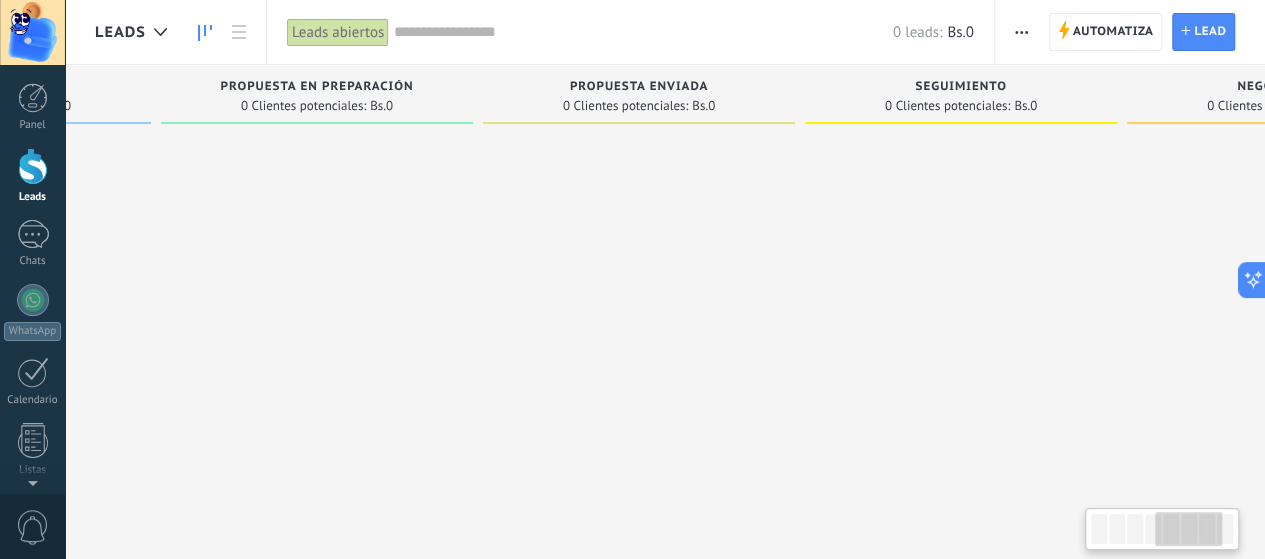scroll, scrollTop: 0, scrollLeft: 1426, axis: horizontal 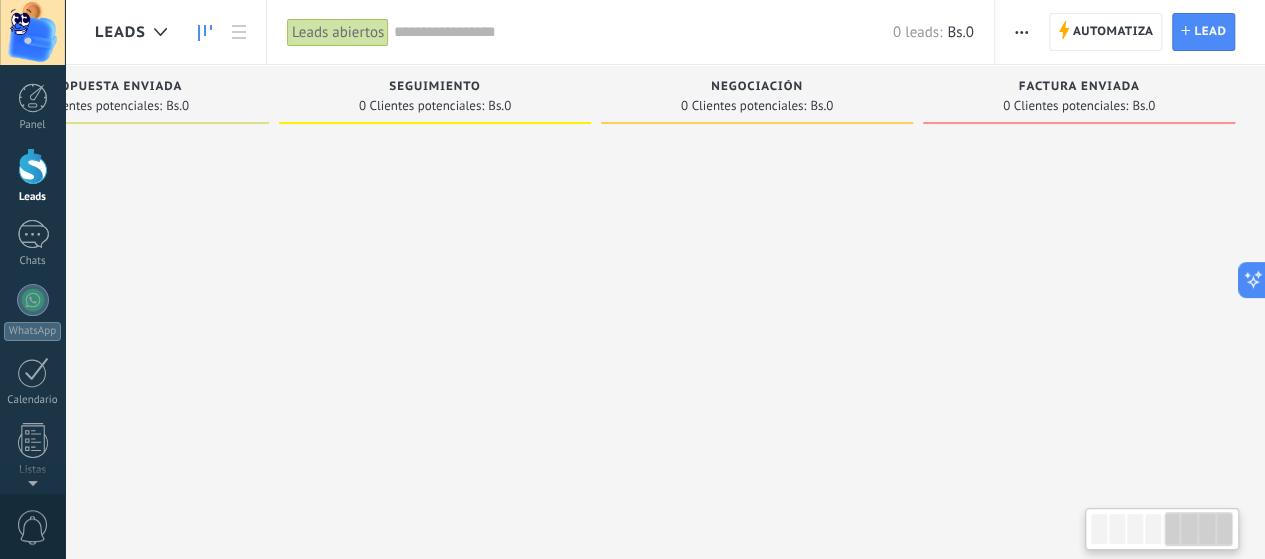 drag, startPoint x: 688, startPoint y: 163, endPoint x: 538, endPoint y: 190, distance: 152.41063 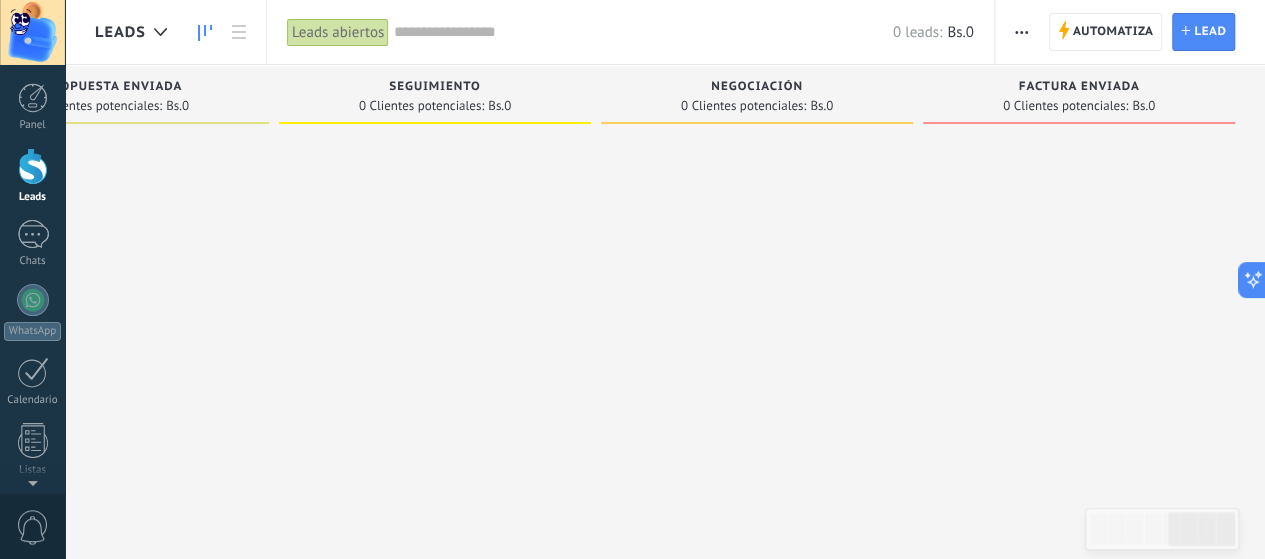 click on "Bs.0" at bounding box center (960, 32) 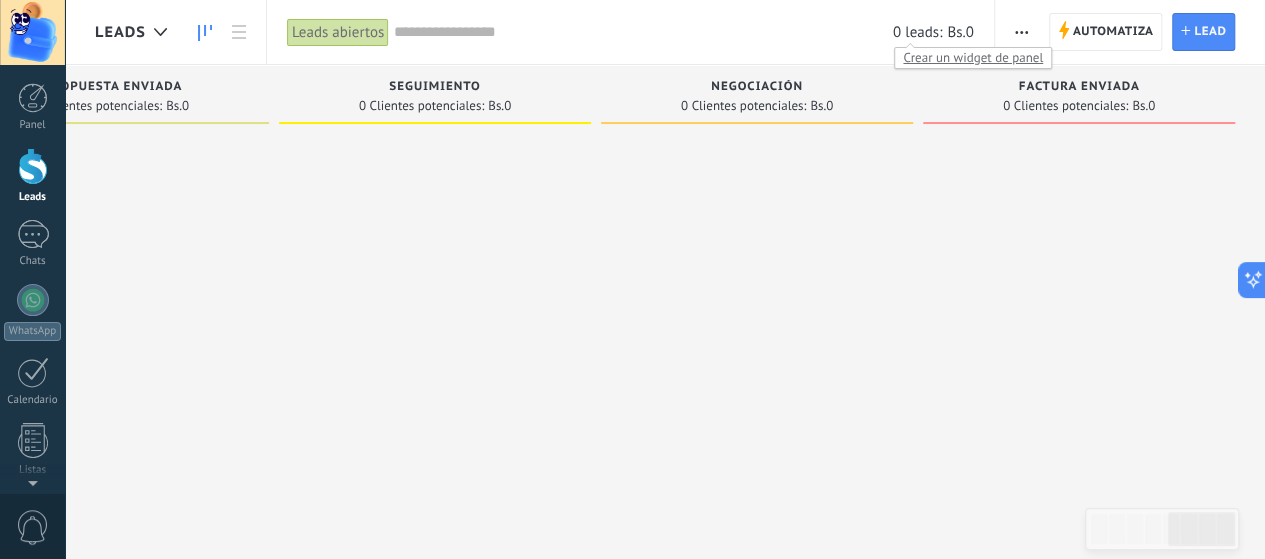click on "0  leads:" at bounding box center (917, 32) 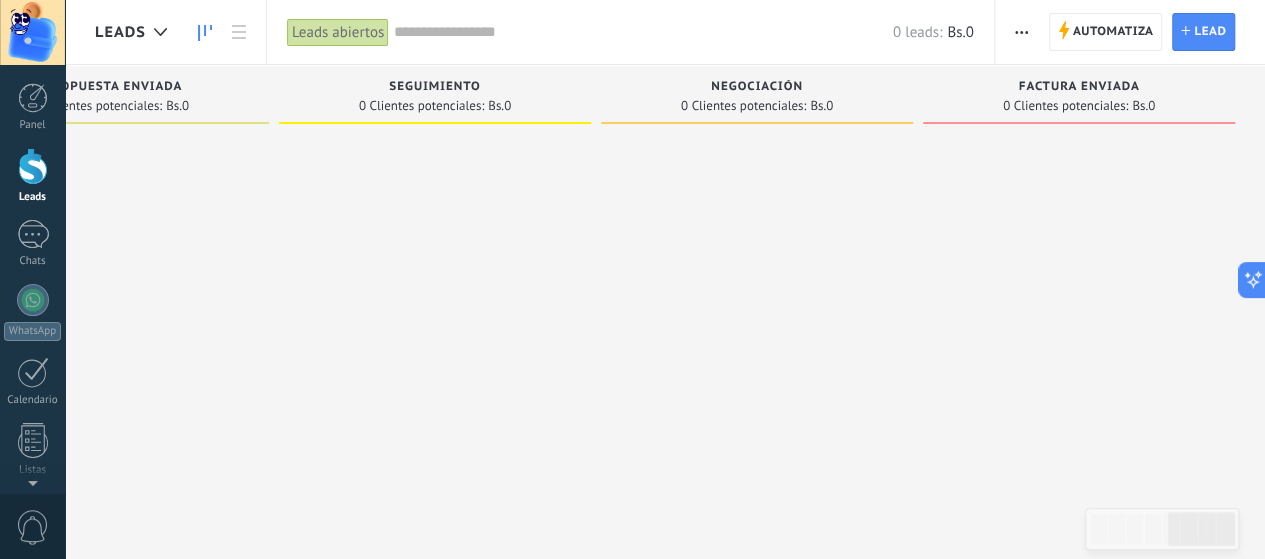 click at bounding box center (1021, 32) 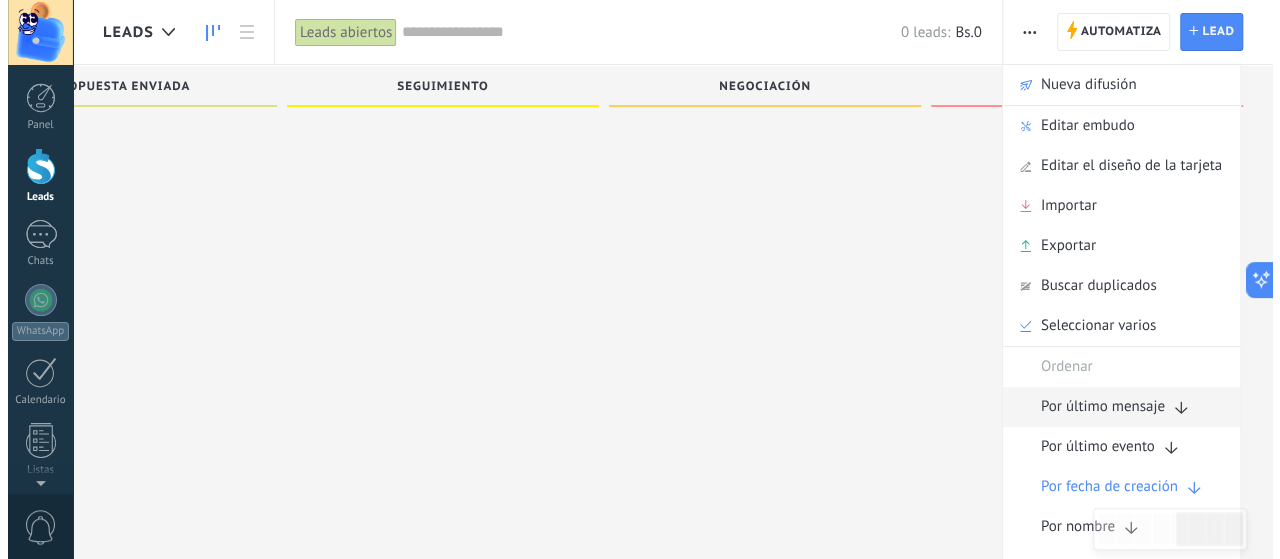 scroll, scrollTop: 0, scrollLeft: 0, axis: both 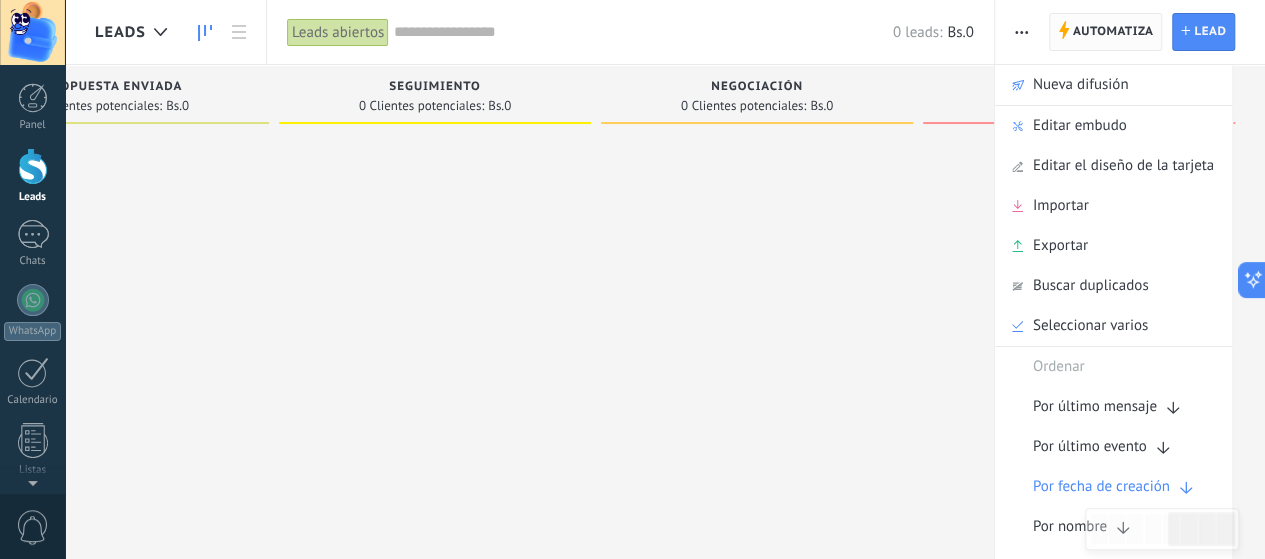 click on "Automatiza" at bounding box center [1113, 32] 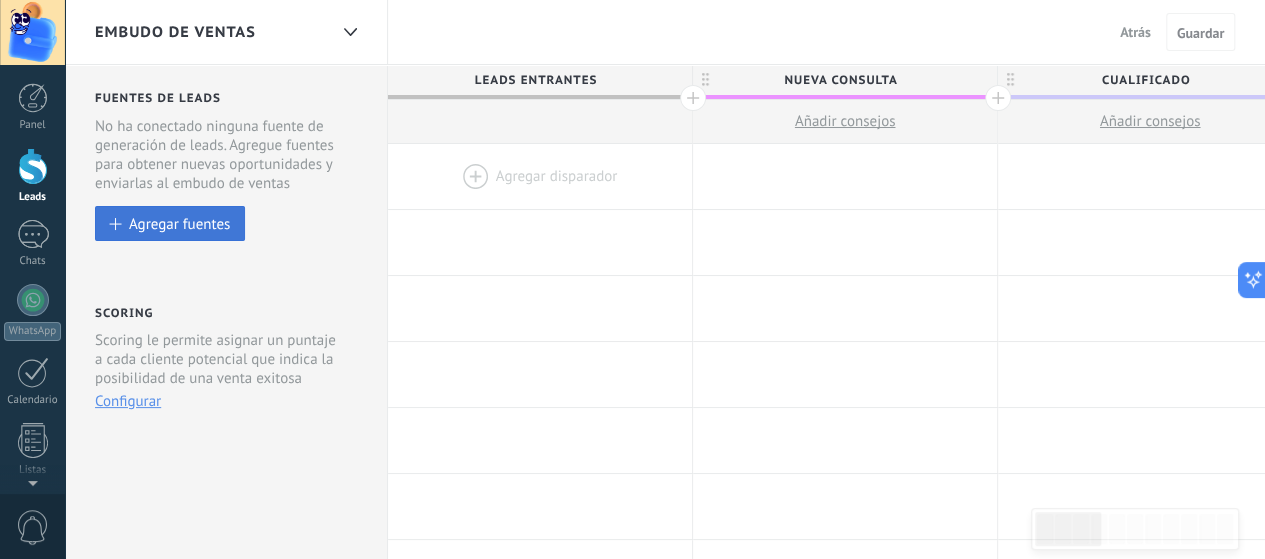 click on "Agregar fuentes" at bounding box center (179, 223) 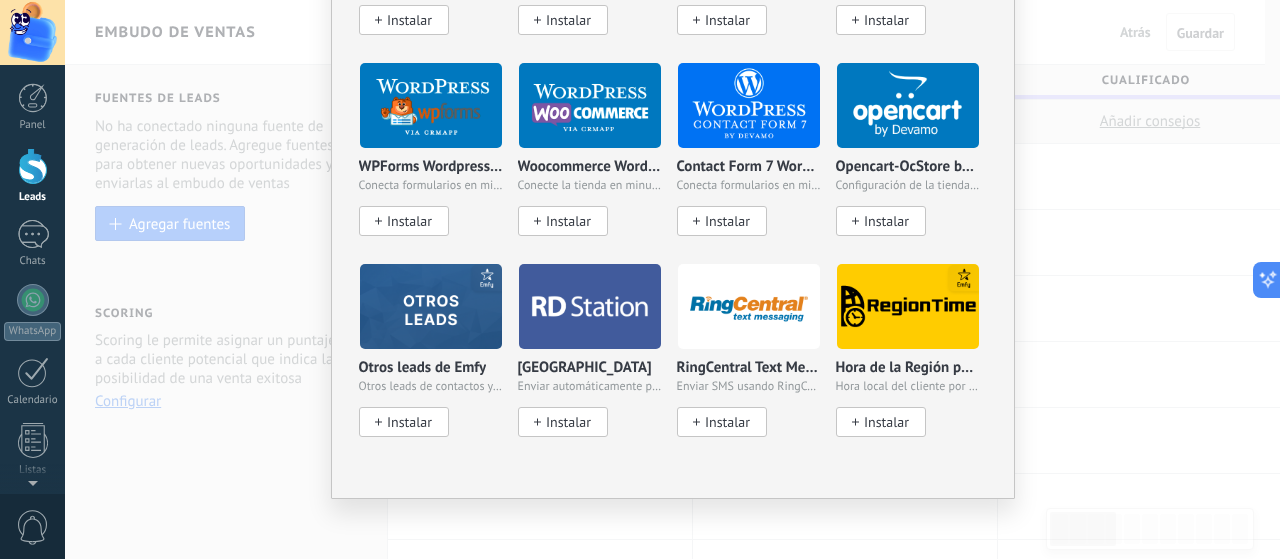 scroll, scrollTop: 1160, scrollLeft: 0, axis: vertical 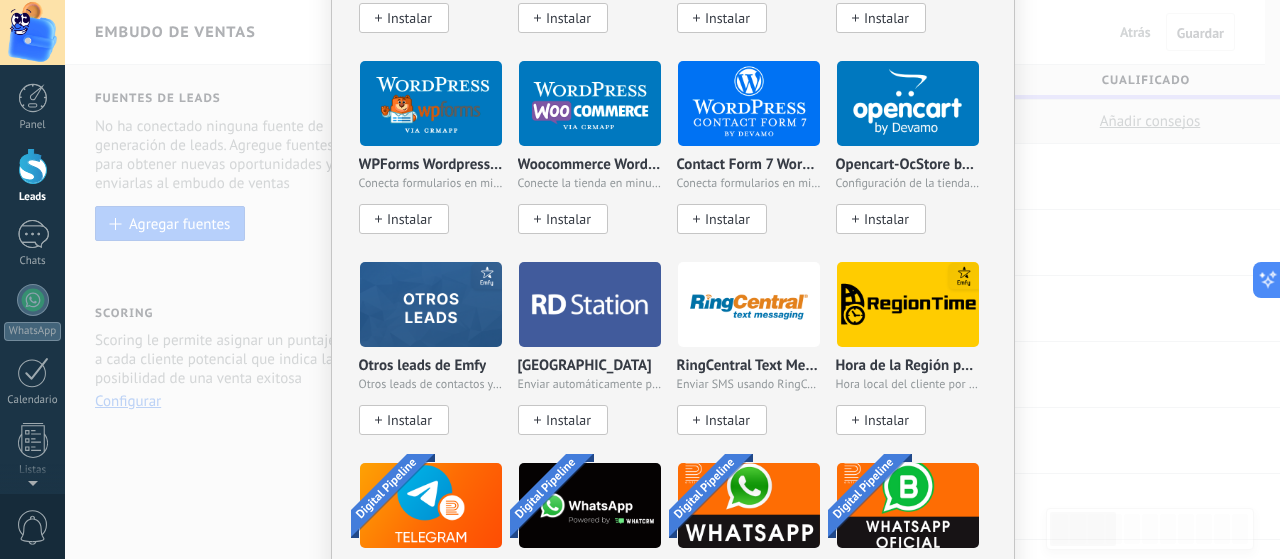 click on "No hay resultados [PERSON_NAME] de leads Agregar [PERSON_NAME] Agregar [PERSON_NAME] Agregar [PERSON_NAME] Agregar fuente Agregar [PERSON_NAME] Agregar [PERSON_NAME] Agregar [PERSON_NAME] Formularios web Agregar [PERSON_NAME] Botón de chat web Agregar [PERSON_NAME] Página de engagement Agregar [PERSON_NAME] Parsing de Correos Agregar [PERSON_NAME] Correos electrónicos Agregar [PERSON_NAME] Lead scraper Añadir Fuente Tablas Agregar [PERSON_NAME] Agregar [PERSON_NAME] Widgets WebConnect por KWID Reciba datos de cualquier fuente Instalar Avito por Whatcrm Conecta la integración de Avito en un minuto Instalar Chatter - WA+ChatGPT via Komanda F5 Integración de WhatsApp, Telegram, Avito & VK Instalar Whatsapp de YouMessages Integración de Whatsapp y creador de bots Instalar WPForms Wordpress via CRMapp Conecta formularios en minutos Instalar Woocommerce Wordpress via CRMapp Conecte la tienda en minutos Instalar Contact Form 7 Wordpress by Devamo Conecta formularios en minutos Instalar Opencart-OcStore by Devamo Configuración de la tienda en solo unos minutos Instalar Otros leads de Emfy" at bounding box center (672, 279) 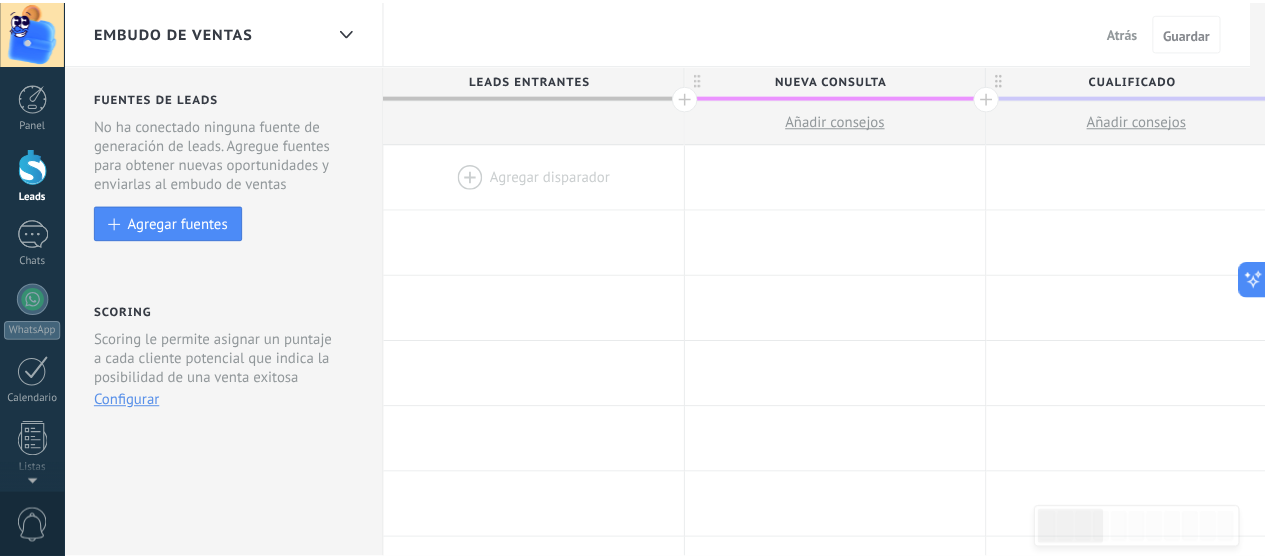 scroll, scrollTop: 0, scrollLeft: 0, axis: both 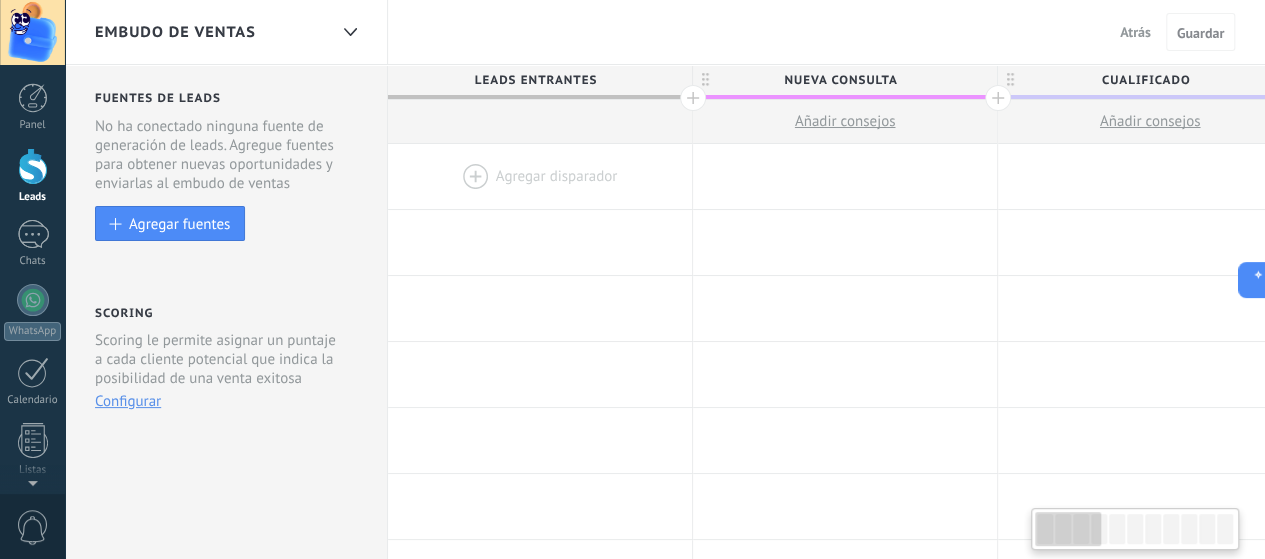 click at bounding box center [540, 176] 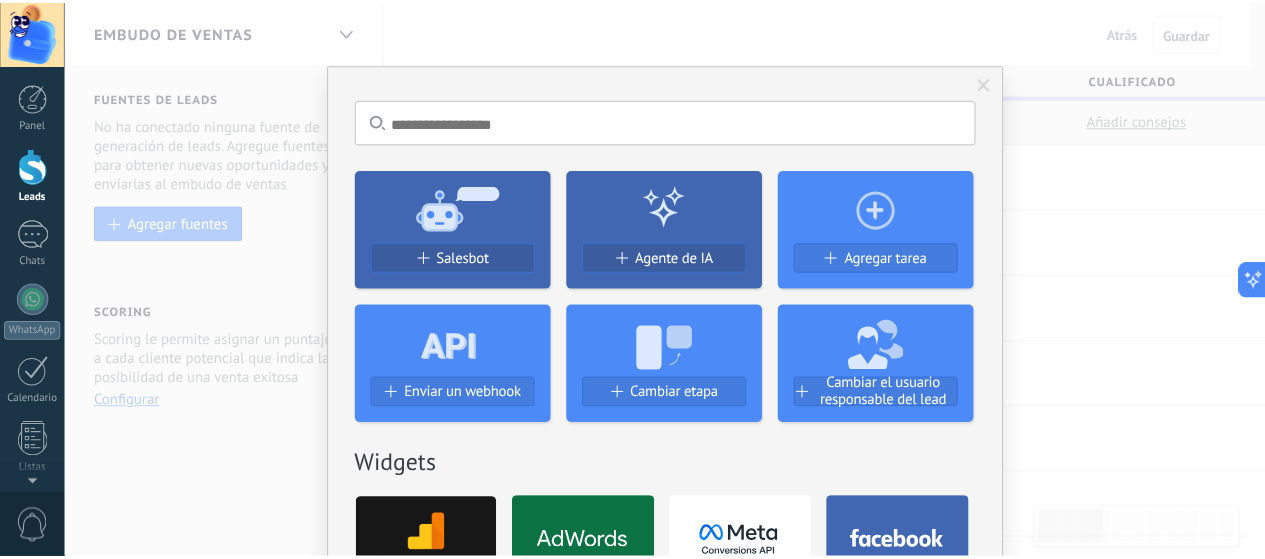 scroll, scrollTop: 0, scrollLeft: 0, axis: both 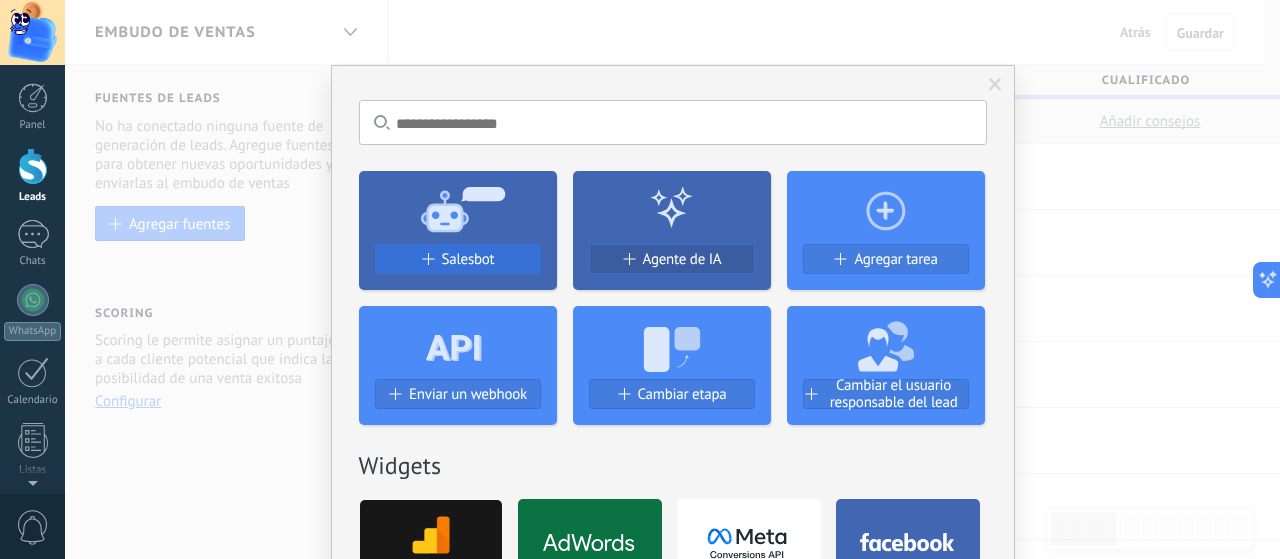 click on "Salesbot" at bounding box center [458, 259] 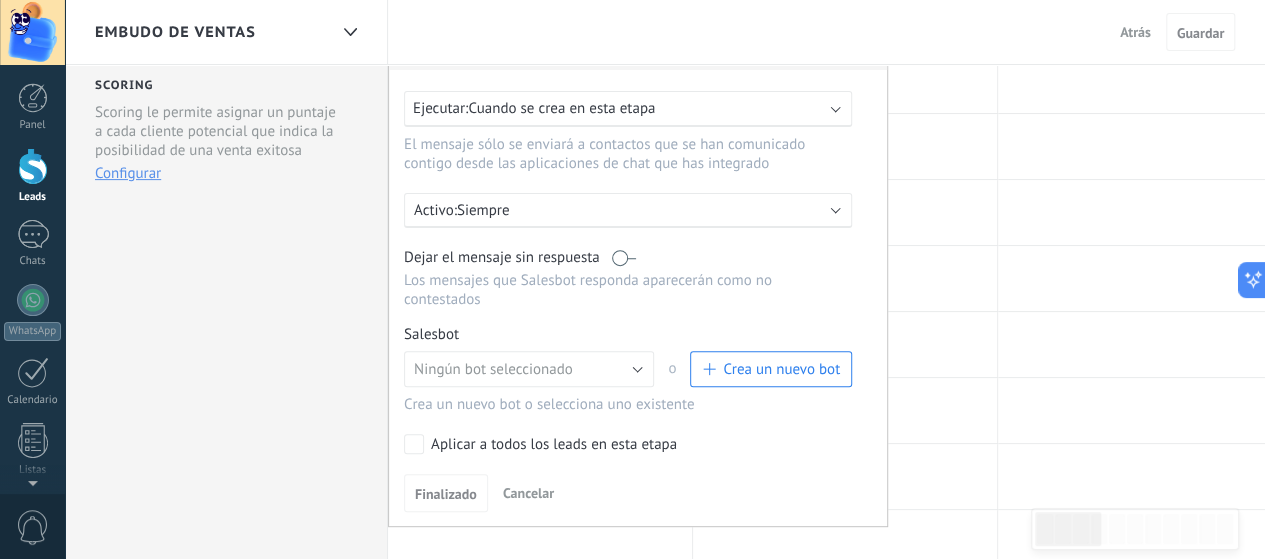 scroll, scrollTop: 233, scrollLeft: 0, axis: vertical 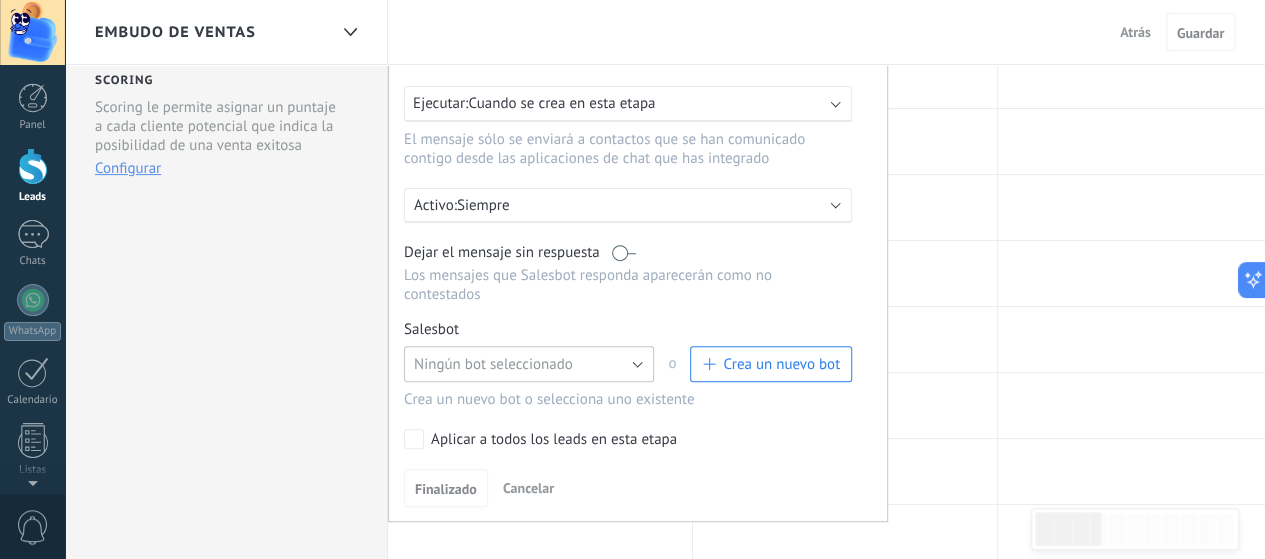 click on "Ningún bot seleccionado" at bounding box center (493, 364) 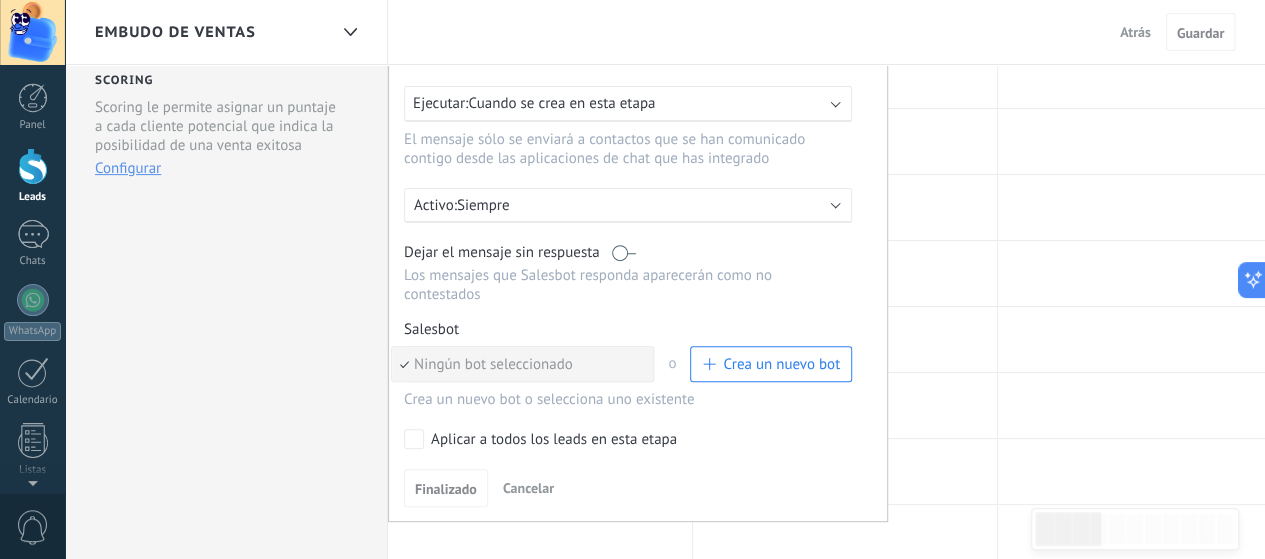 click on "Ningún bot seleccionado" at bounding box center [519, 364] 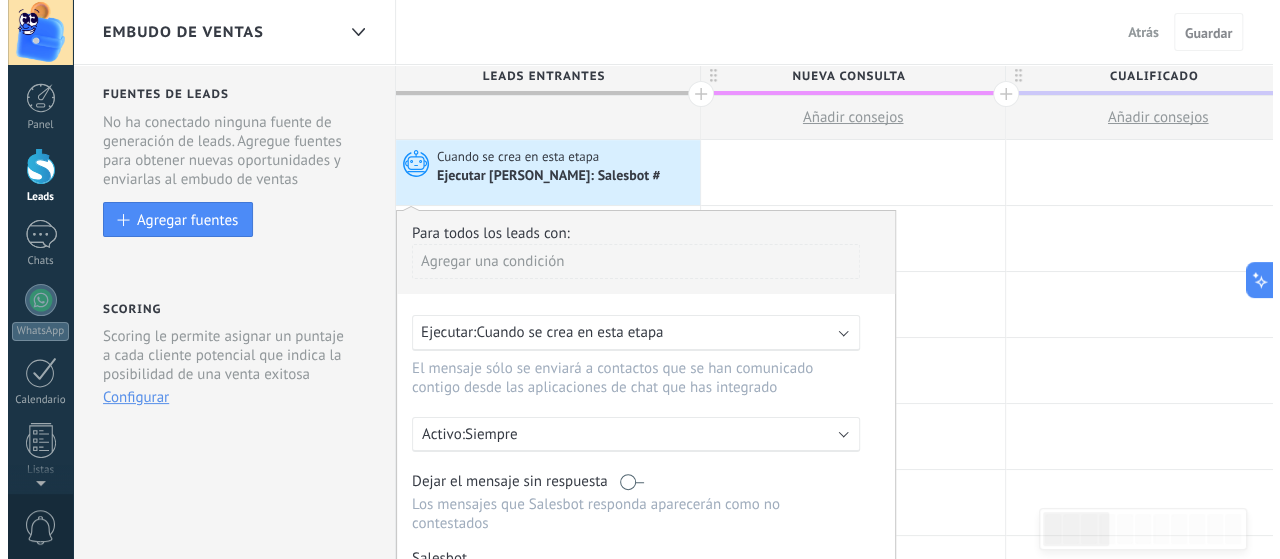 scroll, scrollTop: 0, scrollLeft: 0, axis: both 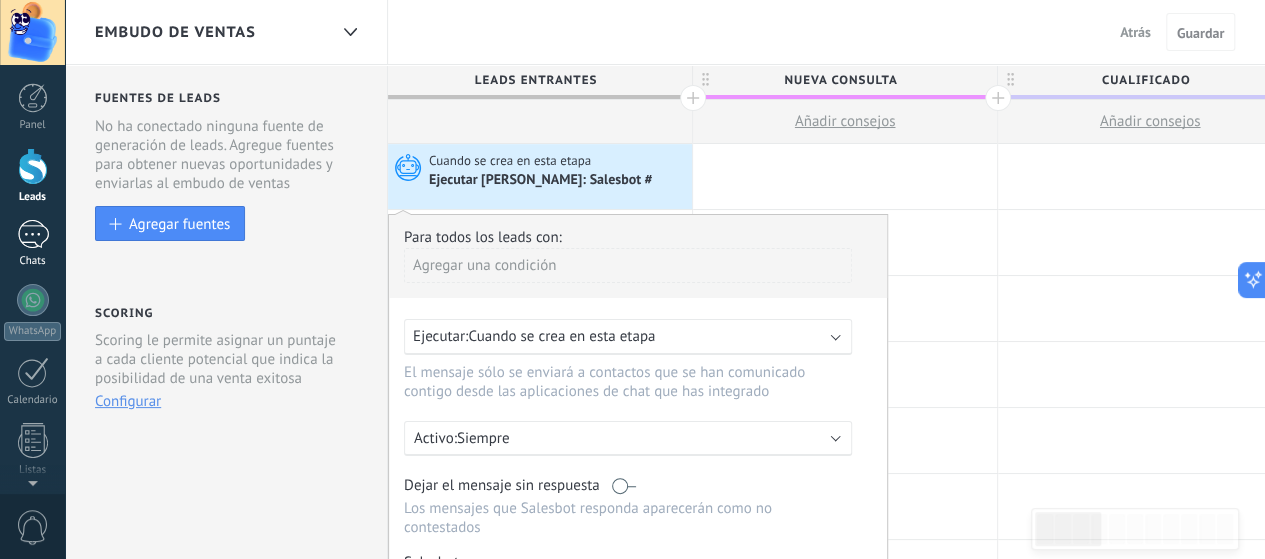 click on "Chats" at bounding box center (32, 244) 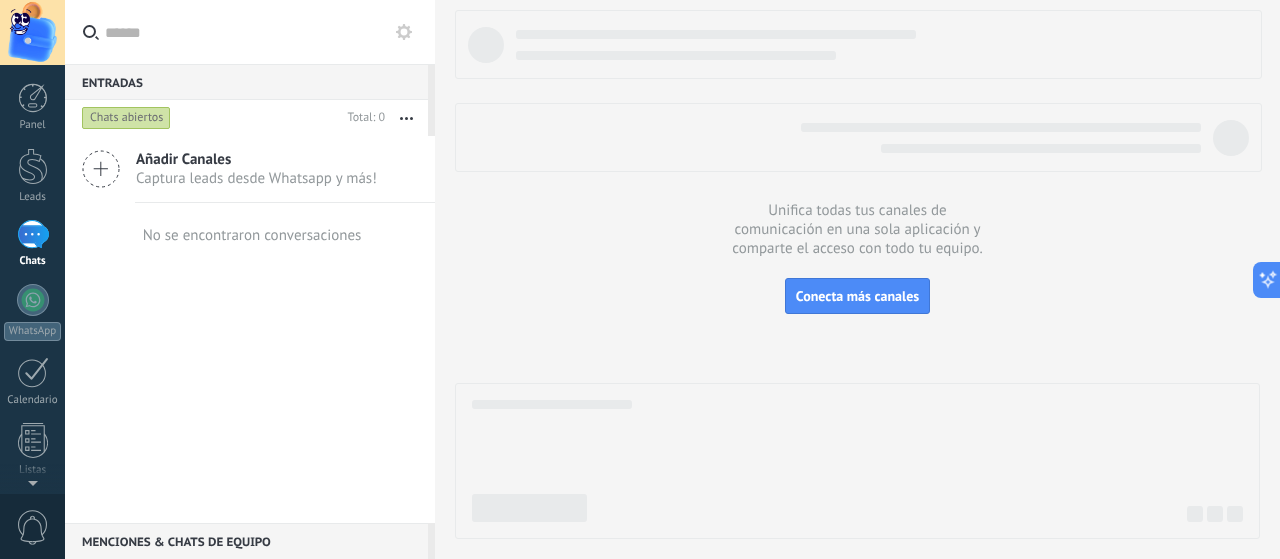 click on "No se encontraron conversaciones" at bounding box center (250, 235) 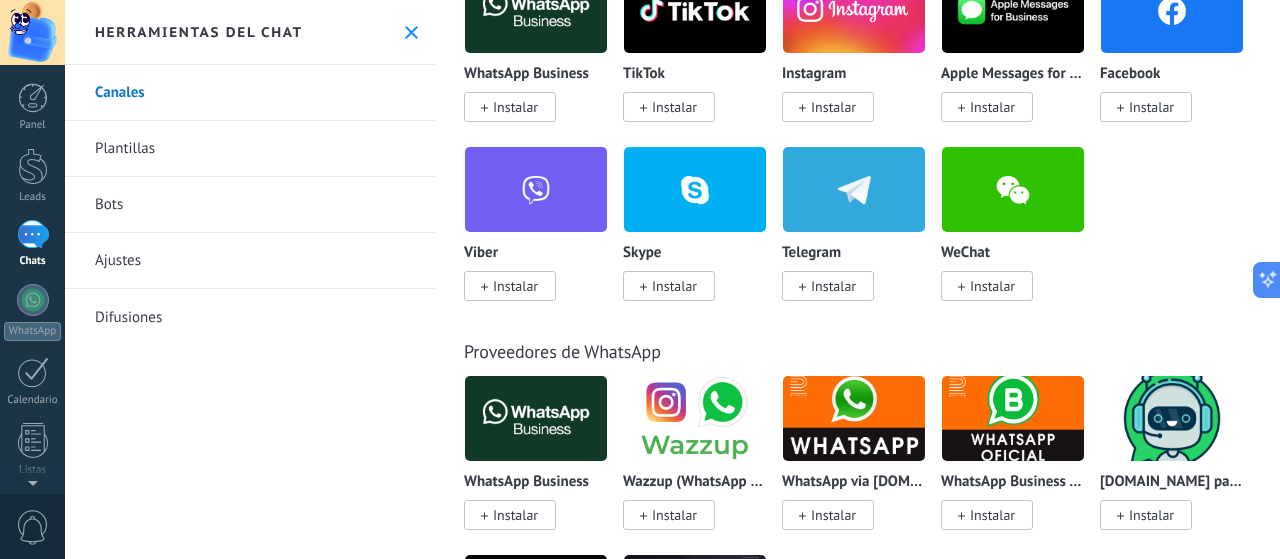 scroll, scrollTop: 600, scrollLeft: 0, axis: vertical 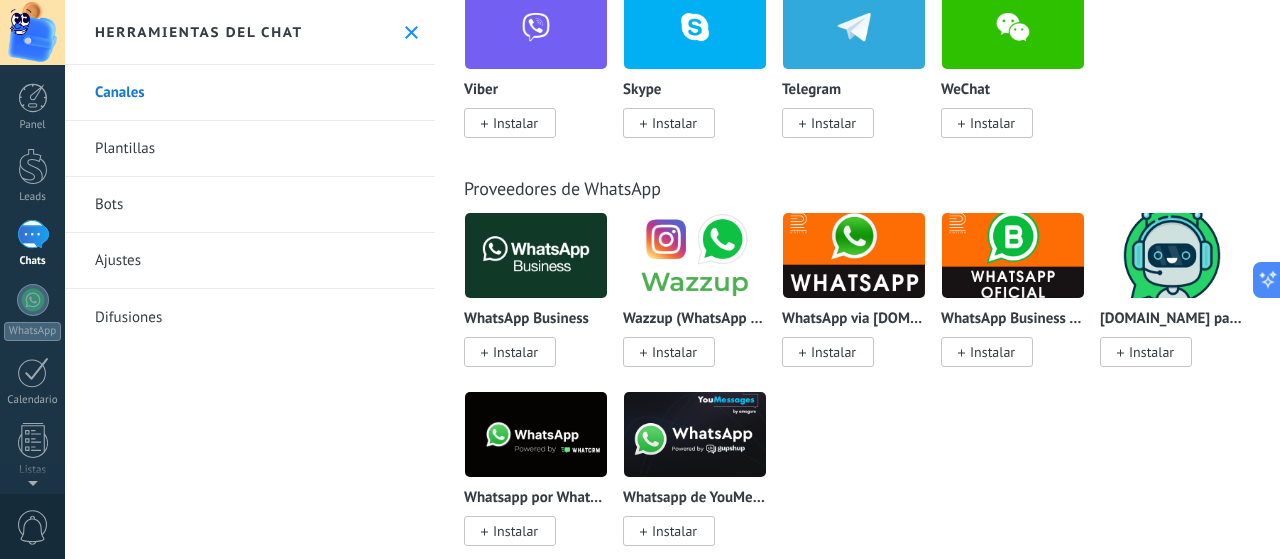 click on "Instalar" at bounding box center [515, 352] 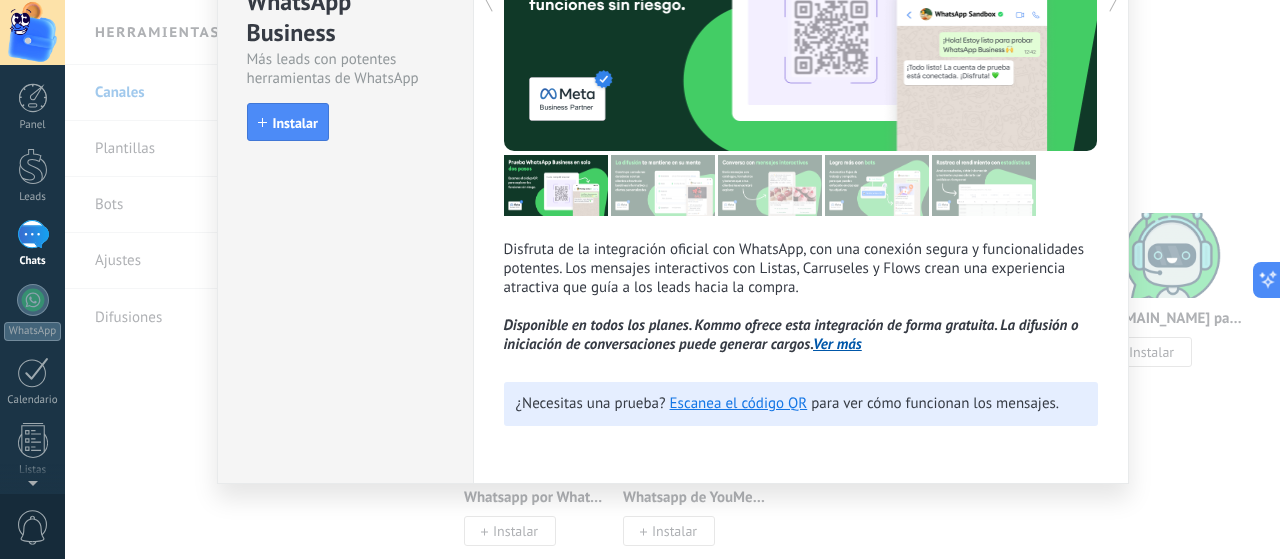 scroll, scrollTop: 9, scrollLeft: 0, axis: vertical 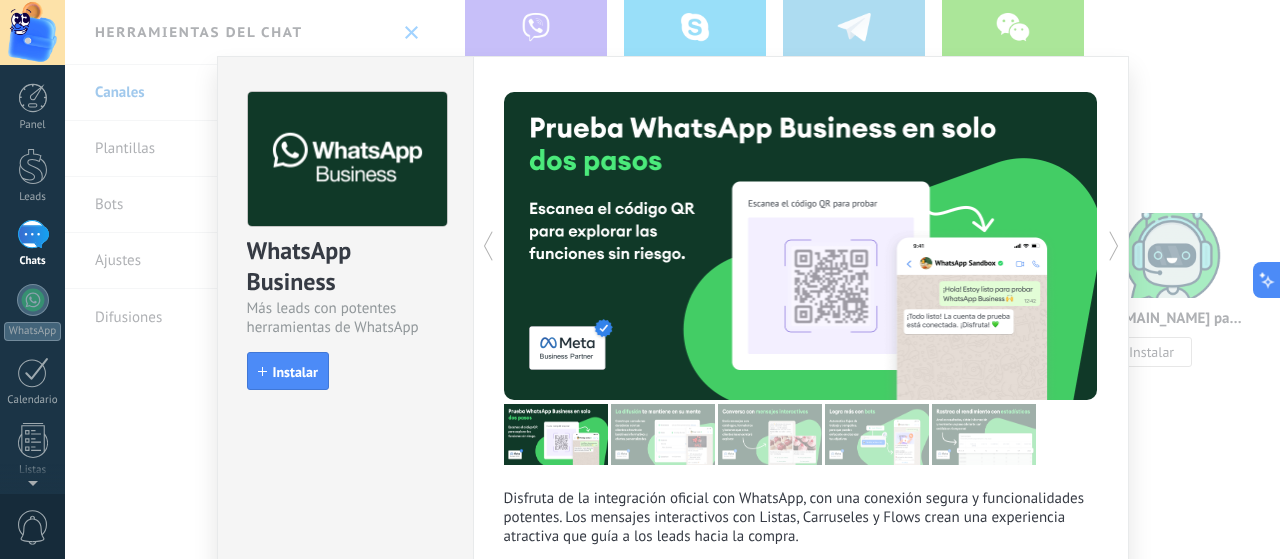 click on "Instalar" at bounding box center [295, 372] 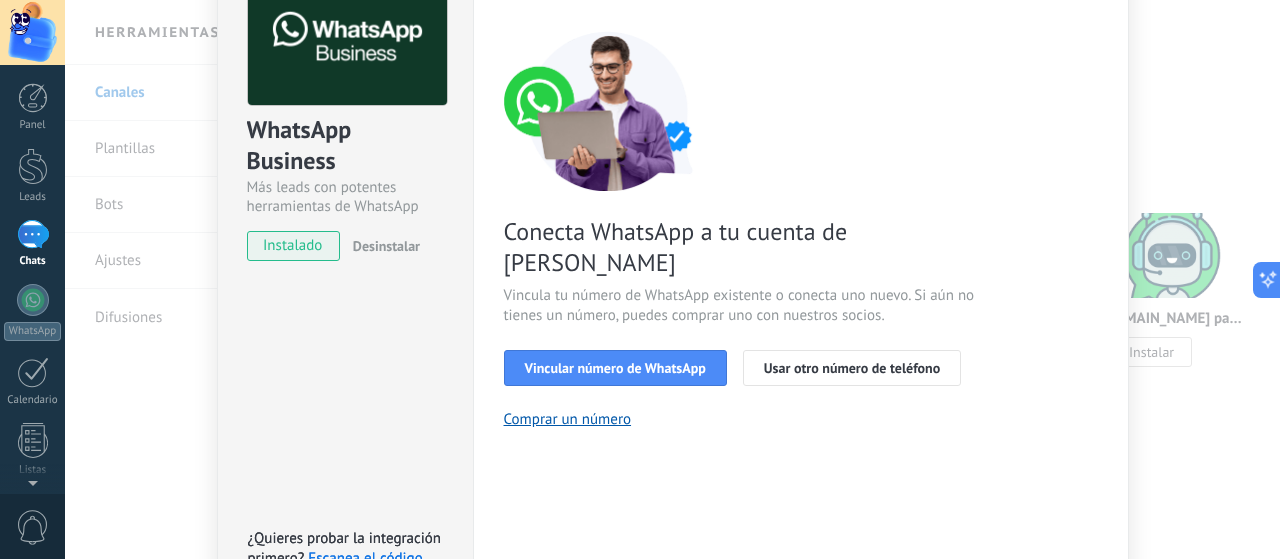 scroll, scrollTop: 133, scrollLeft: 0, axis: vertical 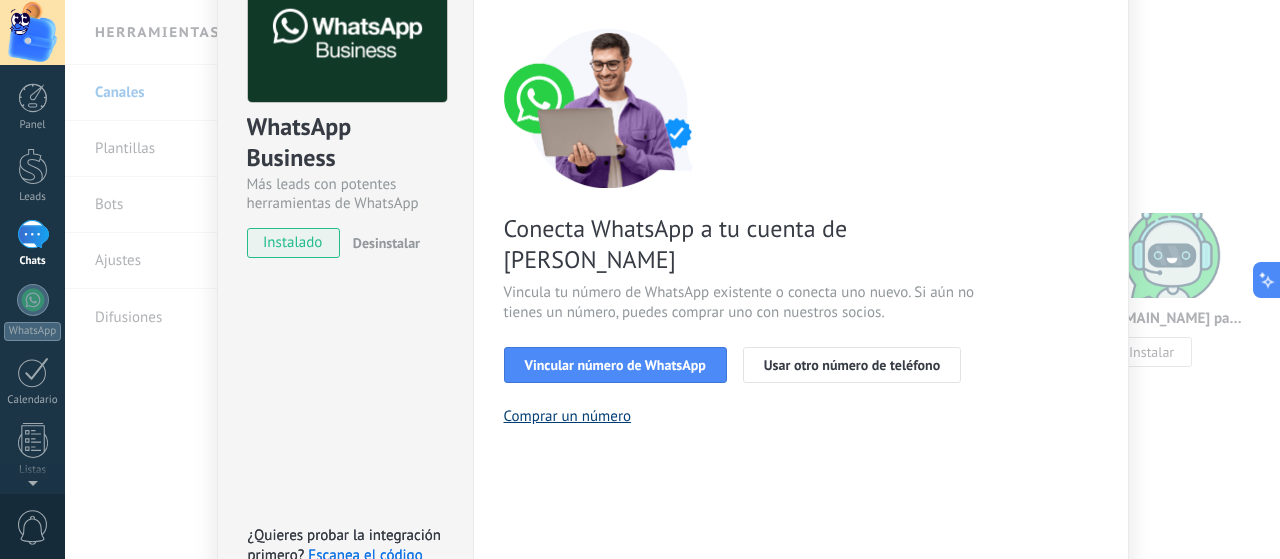 click on "Comprar un número" at bounding box center (568, 416) 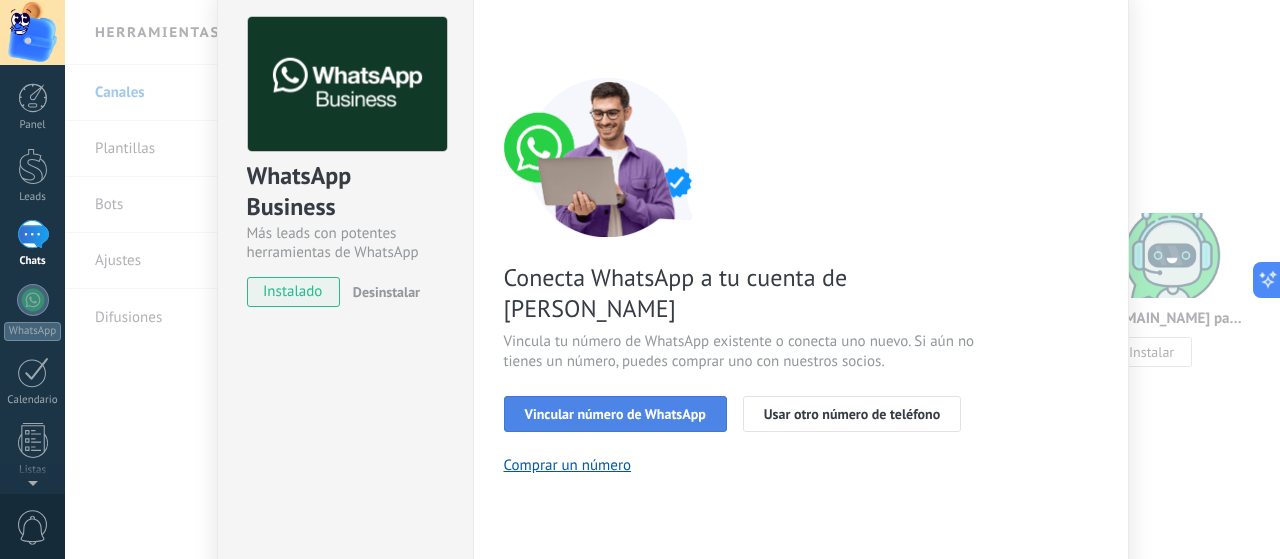 scroll, scrollTop: 83, scrollLeft: 0, axis: vertical 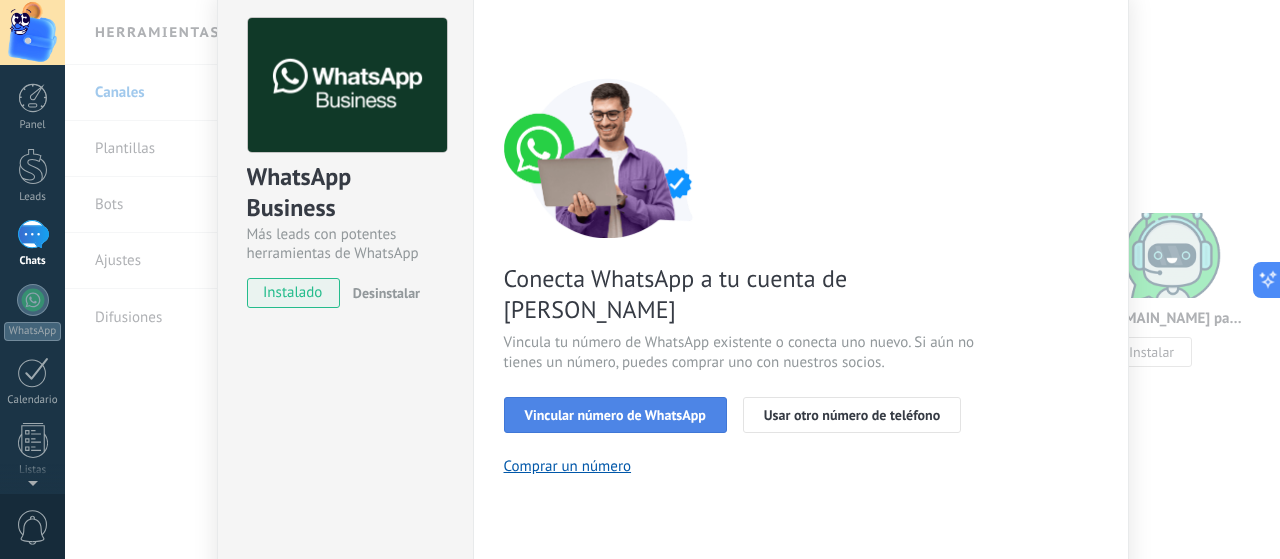 click on "Vincular número de WhatsApp" at bounding box center (615, 415) 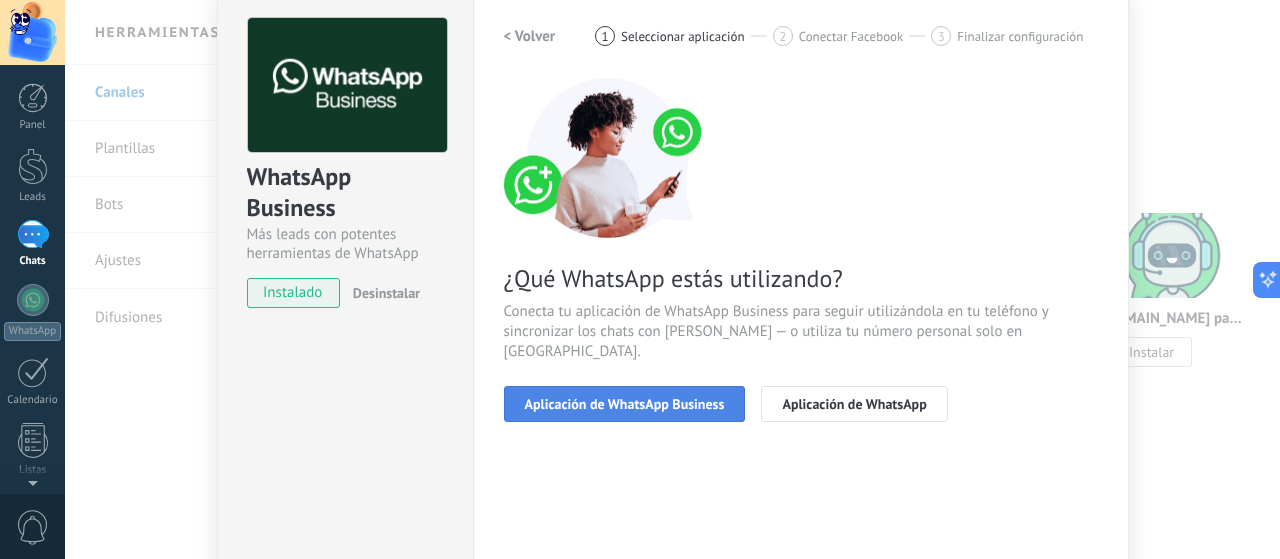 click on "Aplicación de WhatsApp Business" at bounding box center [625, 404] 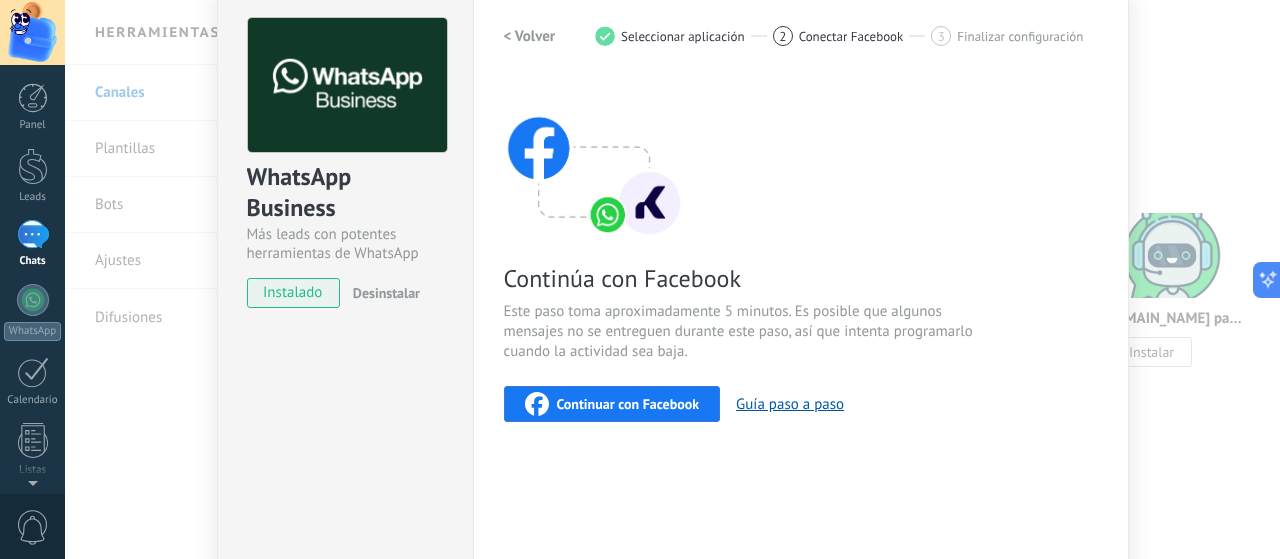 scroll, scrollTop: 0, scrollLeft: 0, axis: both 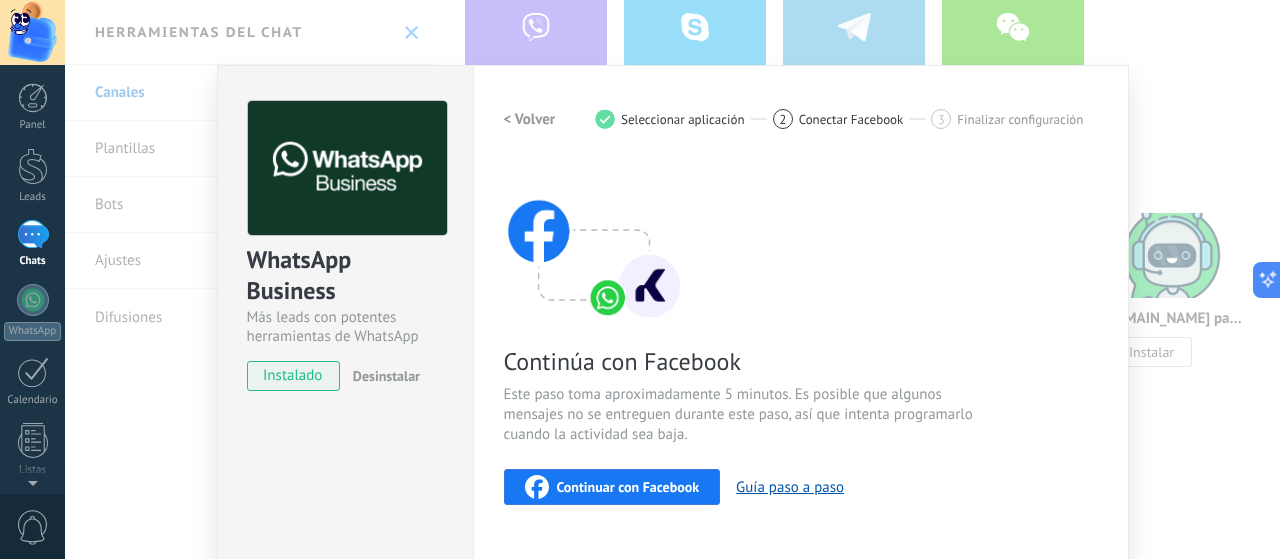click on "< Volver" at bounding box center [530, 119] 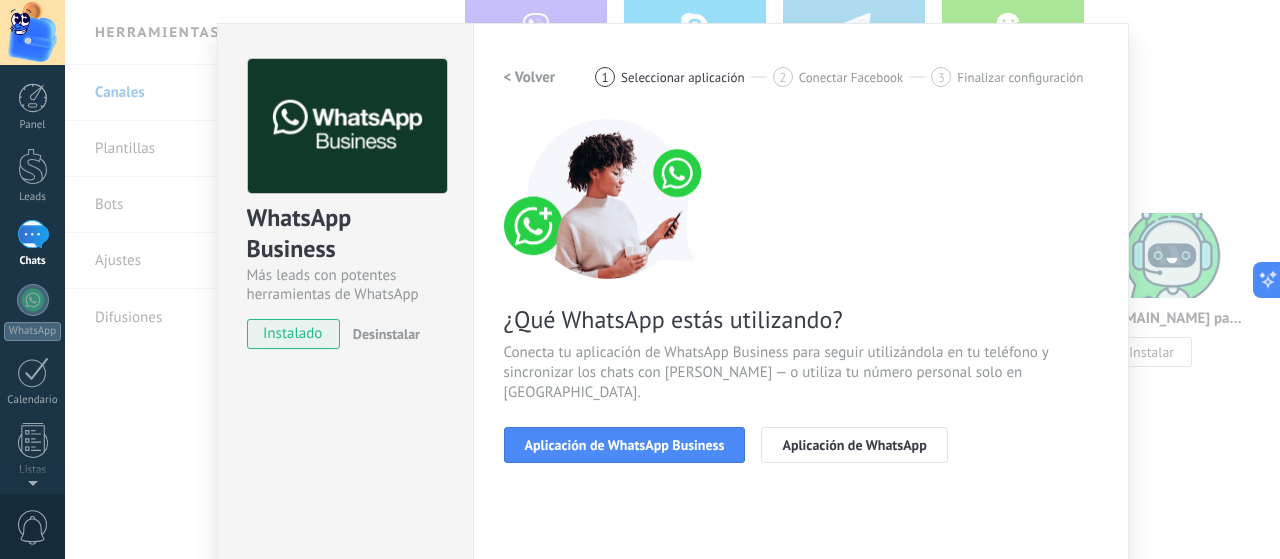 scroll, scrollTop: 33, scrollLeft: 0, axis: vertical 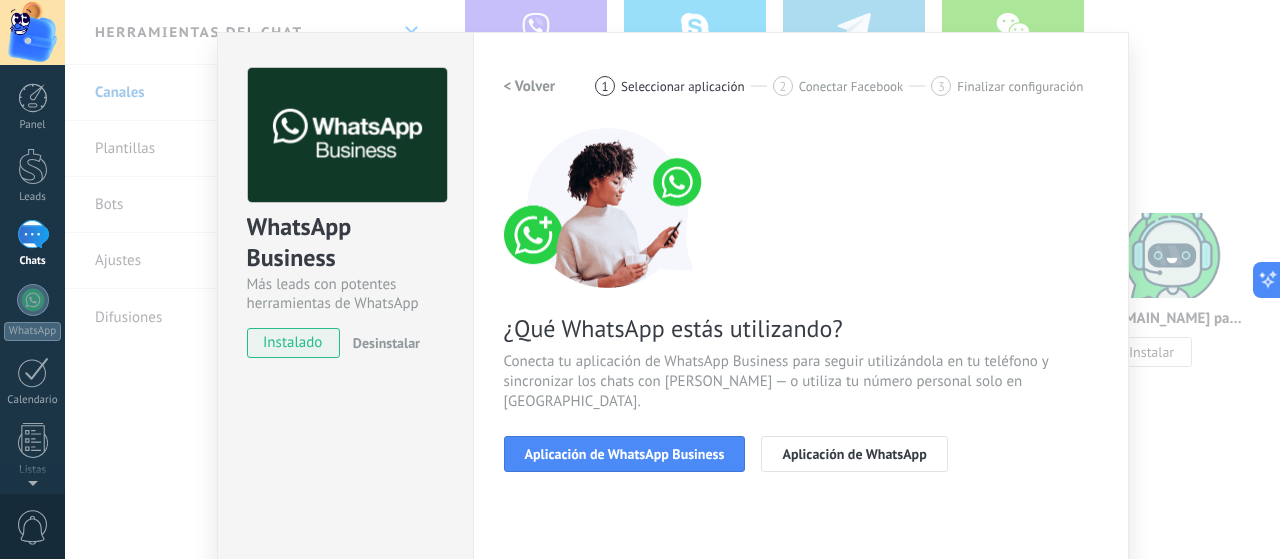 click on "< Volver" at bounding box center (530, 86) 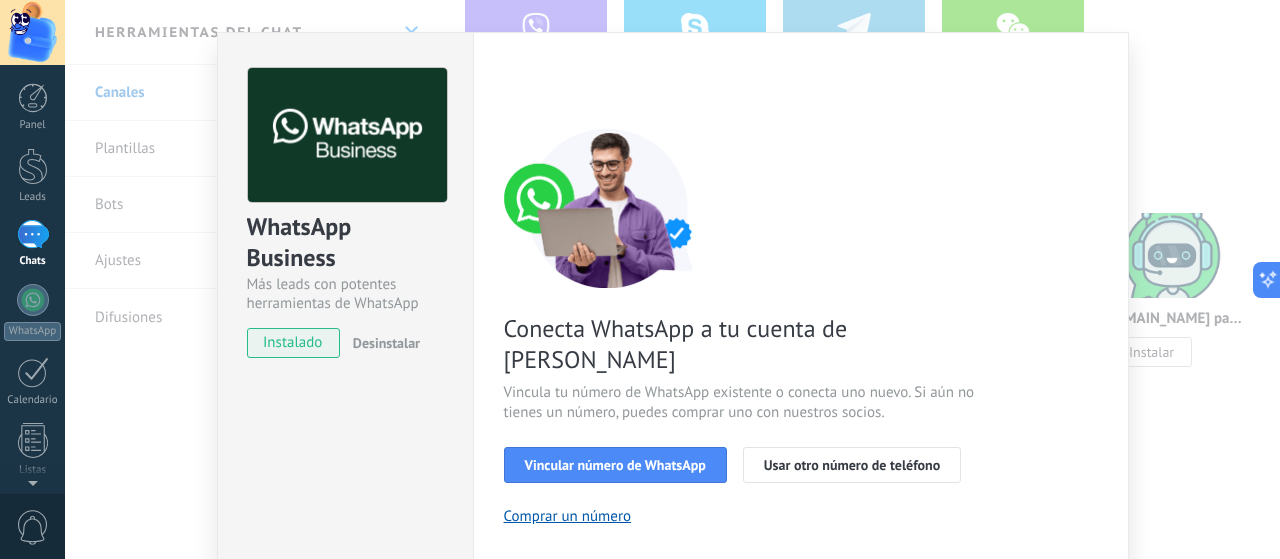 scroll, scrollTop: 0, scrollLeft: 0, axis: both 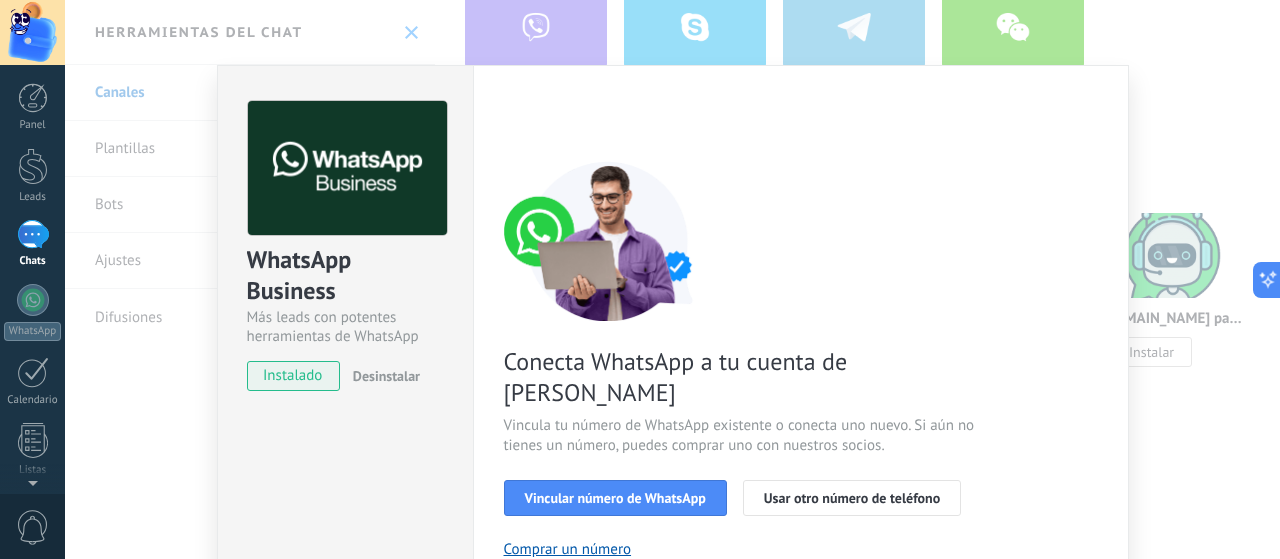 click on "Desinstalar" at bounding box center [386, 376] 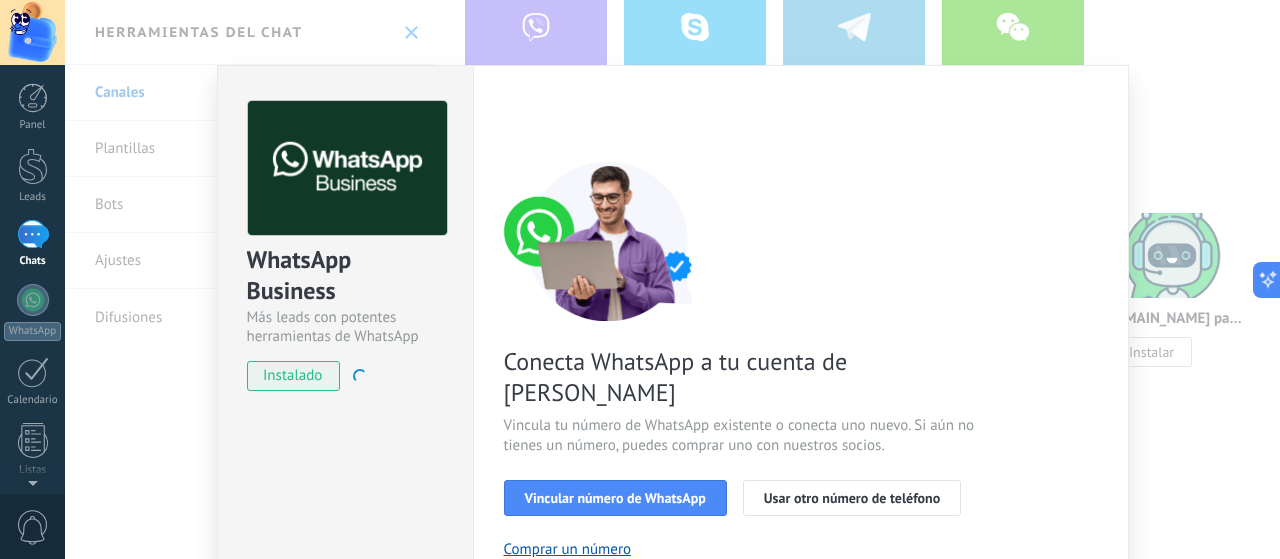 click on "WhatsApp Business Más leads con potentes herramientas de WhatsApp instalado Desinstalar ¿Quieres probar la integración primero?   Escanea el código QR   para ver cómo funciona. ¿Quieres probar la integración primero?   Escanea el código QR   para ver cómo funciona. Configuraciones Autorizaciones [PERSON_NAME] registra a los usuarios que han concedido acceso a las integración a esta cuenta. Si deseas remover la posibilidad que un usuario pueda enviar solicitudes a la cuenta en nombre de esta integración, puedes revocar el acceso. Si el acceso a todos los usuarios es revocado, la integración dejará de funcionar. Esta aplicacion está instalada, pero nadie le [PERSON_NAME] acceso aun. WhatsApp Cloud API más _:  Guardar < Volver 1 Seleccionar aplicación 2 Conectar Facebook  3 Finalizar configuración Conecta WhatsApp a tu cuenta de Kommo Vincula tu número de WhatsApp existente o conecta uno nuevo. Si aún no tienes un número, puedes comprar uno con nuestros socios. Vincular número de WhatsApp" at bounding box center (672, 279) 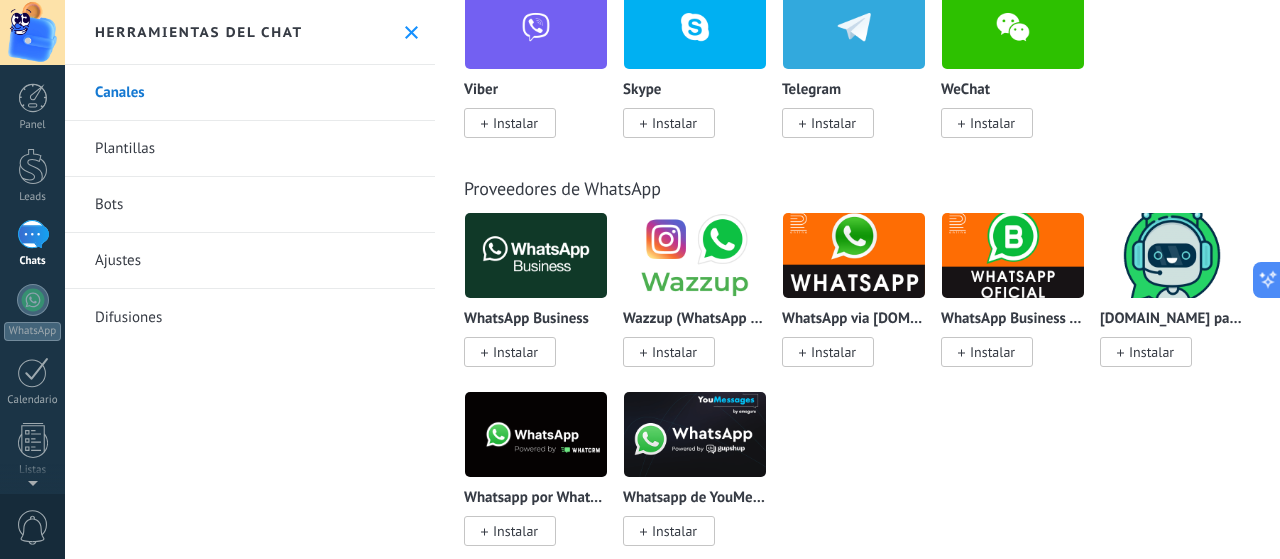 click on "Plantillas" at bounding box center (250, 149) 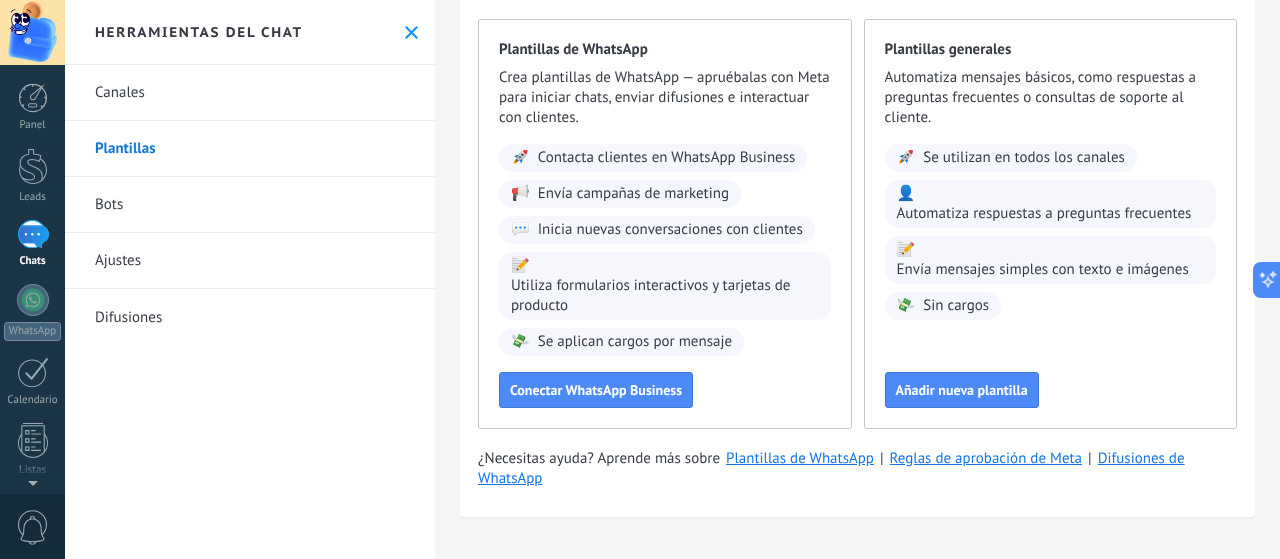 scroll, scrollTop: 39, scrollLeft: 0, axis: vertical 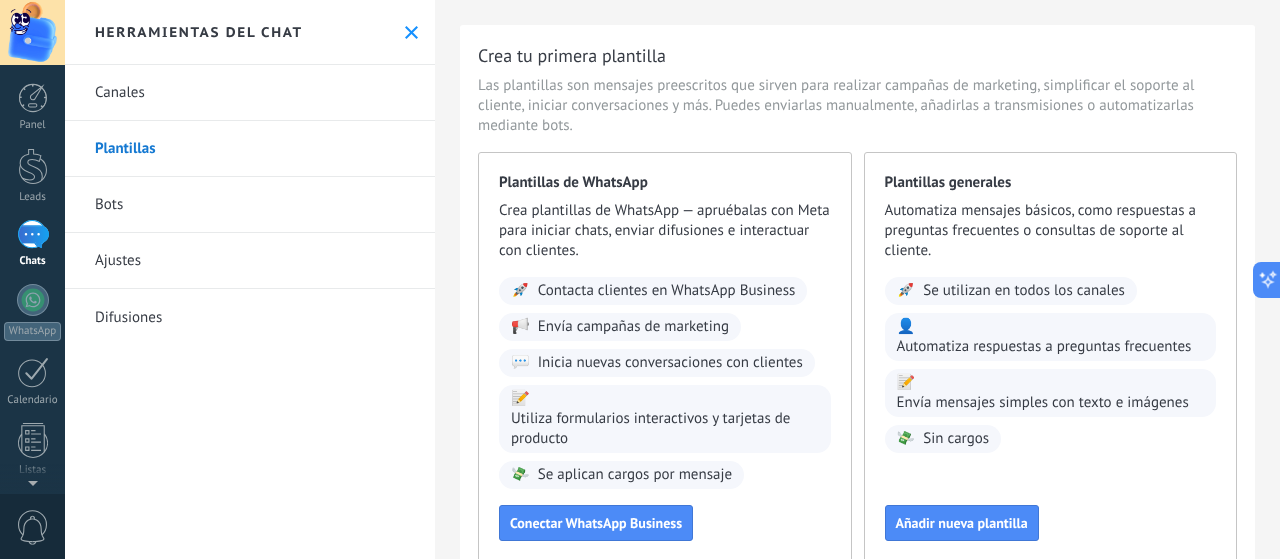 click on "Bots" at bounding box center [250, 205] 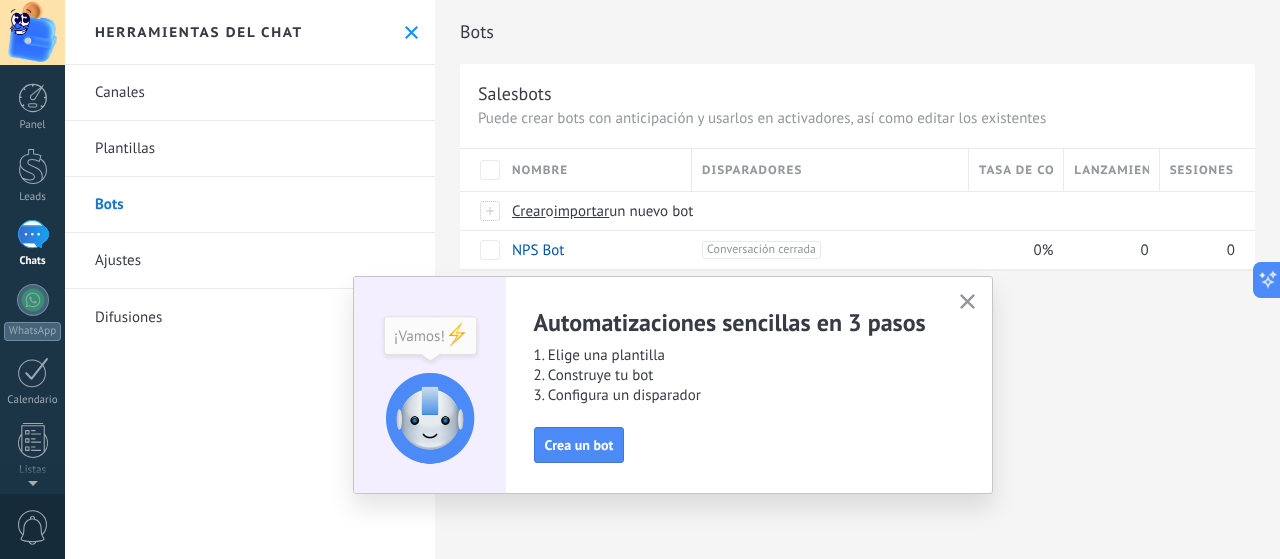 click 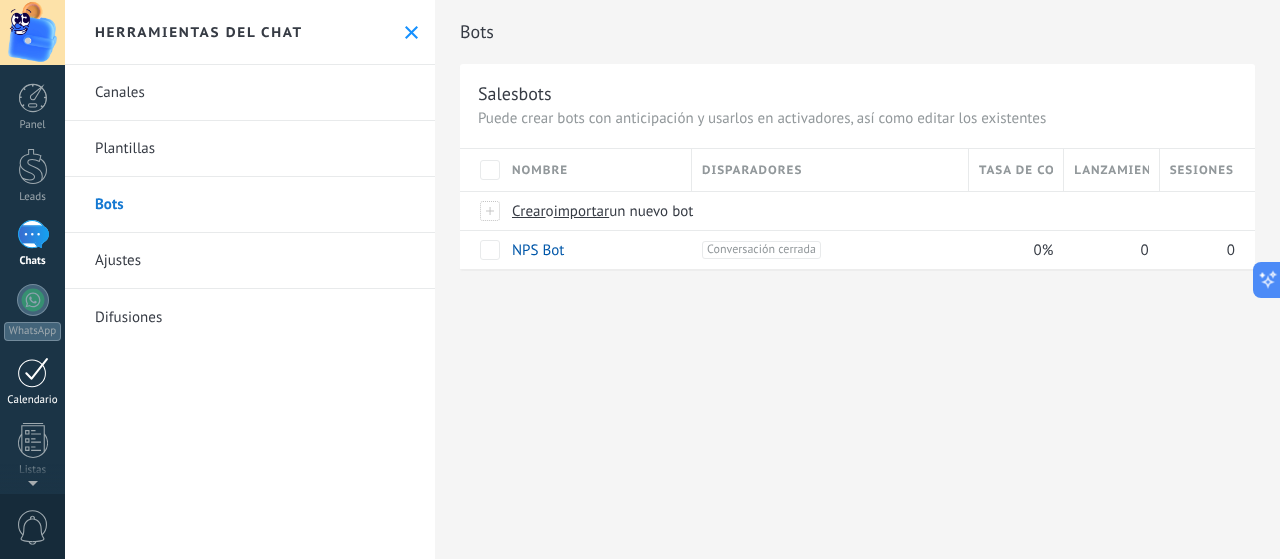click at bounding box center [33, 372] 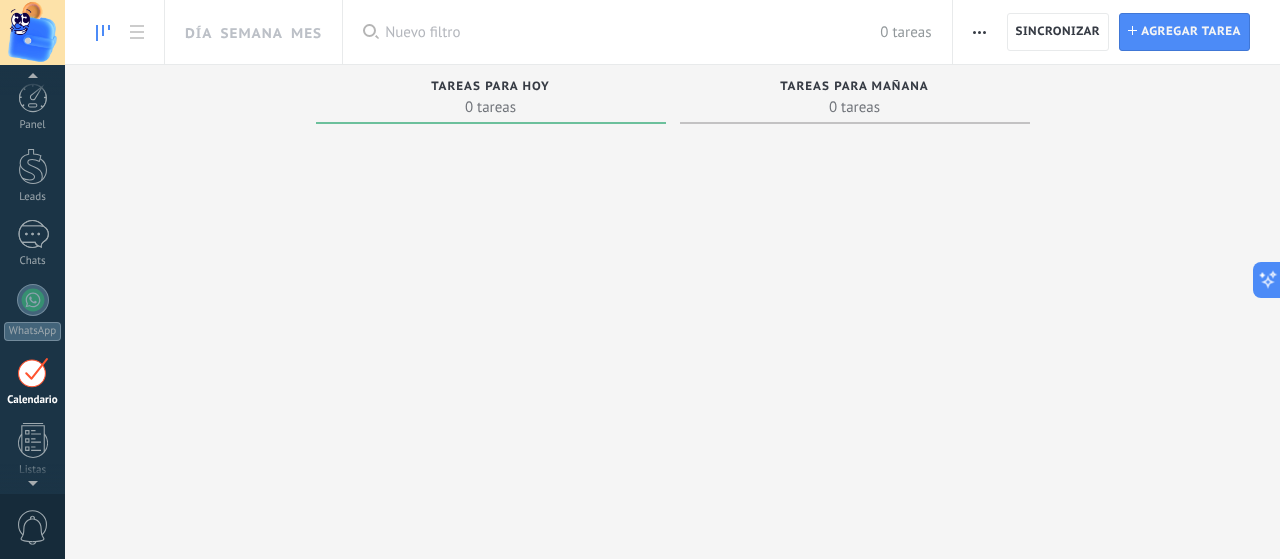 scroll, scrollTop: 129, scrollLeft: 0, axis: vertical 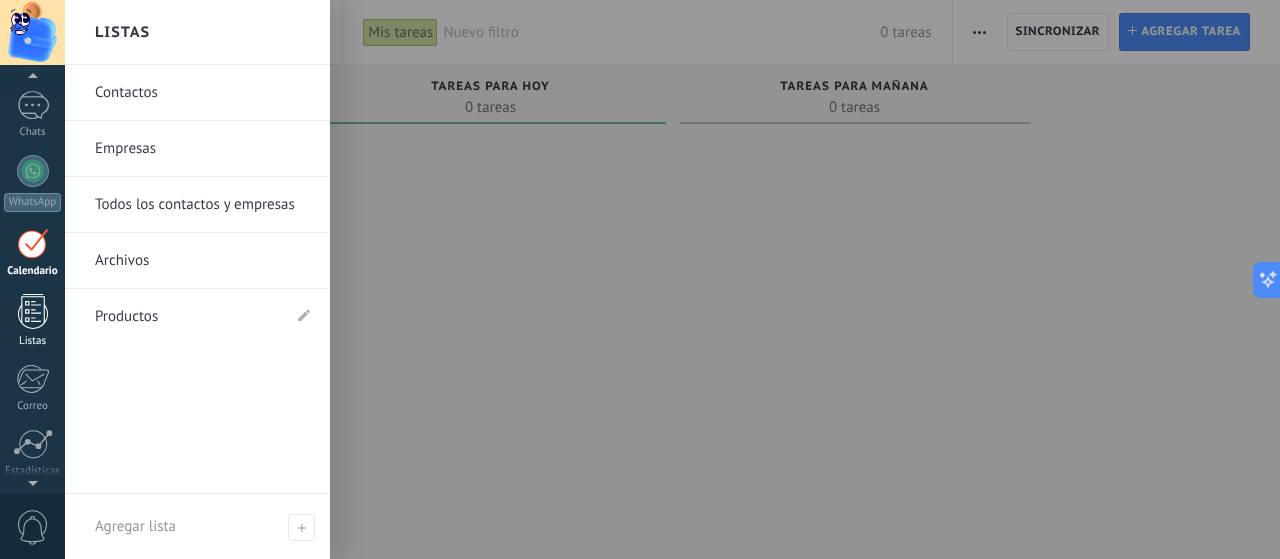 click at bounding box center [33, 311] 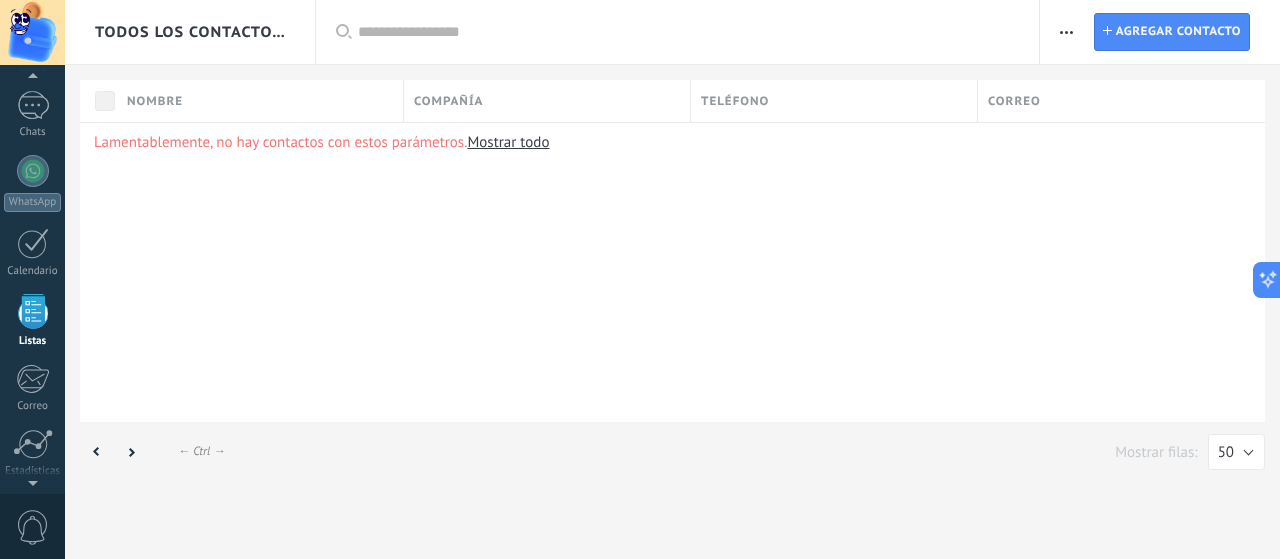 scroll, scrollTop: 195, scrollLeft: 0, axis: vertical 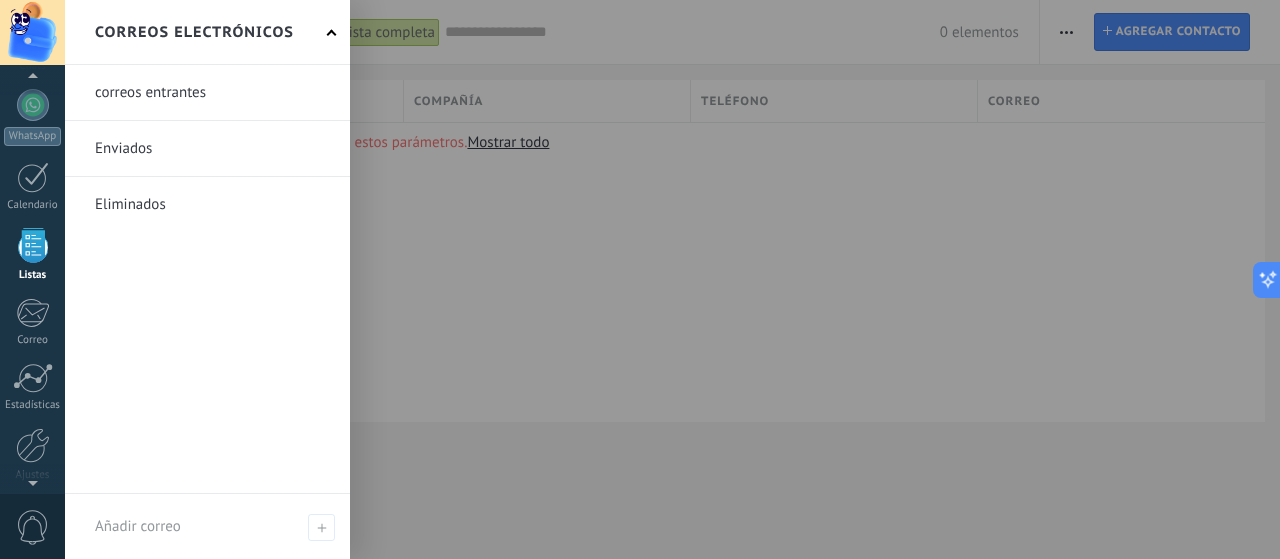 click at bounding box center [207, 92] 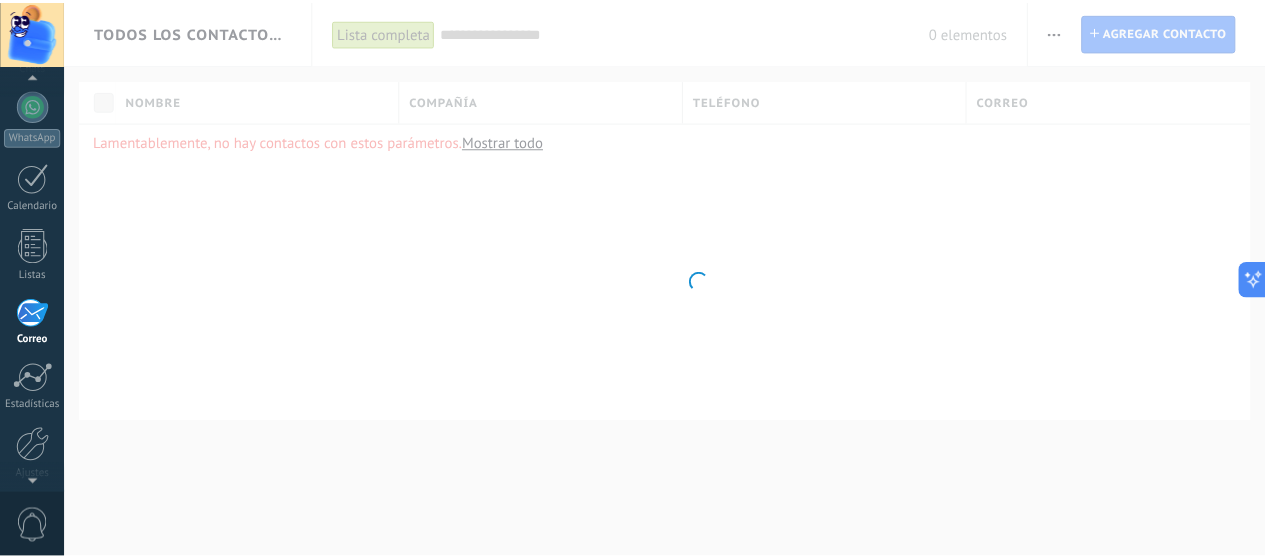 scroll, scrollTop: 265, scrollLeft: 0, axis: vertical 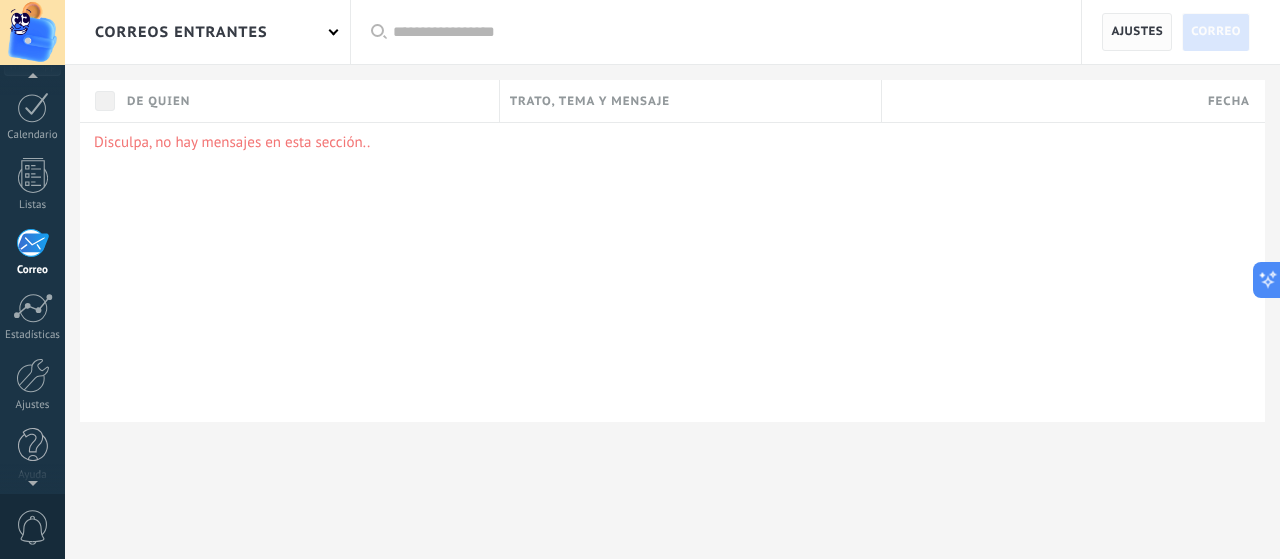 click on "Ajustes" at bounding box center [1137, 32] 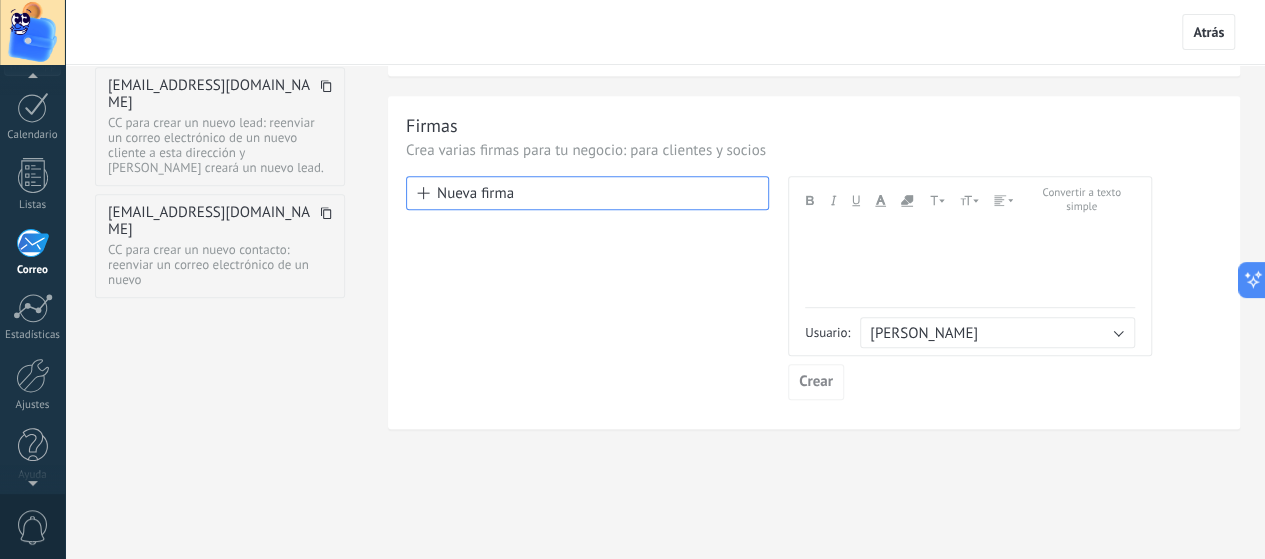 scroll, scrollTop: 446, scrollLeft: 0, axis: vertical 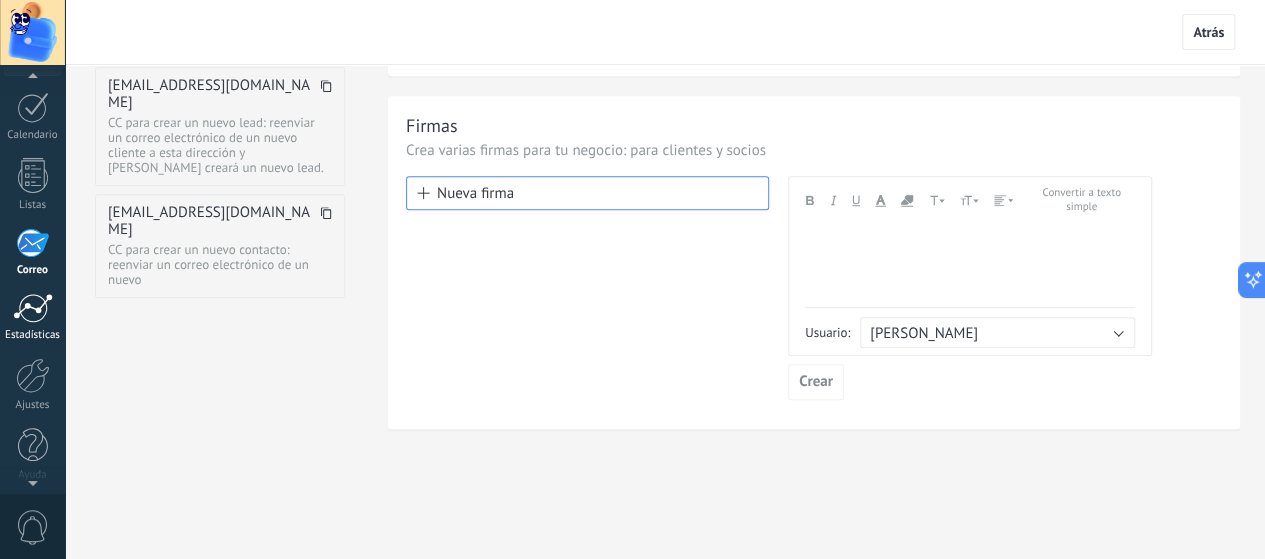 click on "Estadísticas" at bounding box center [32, 317] 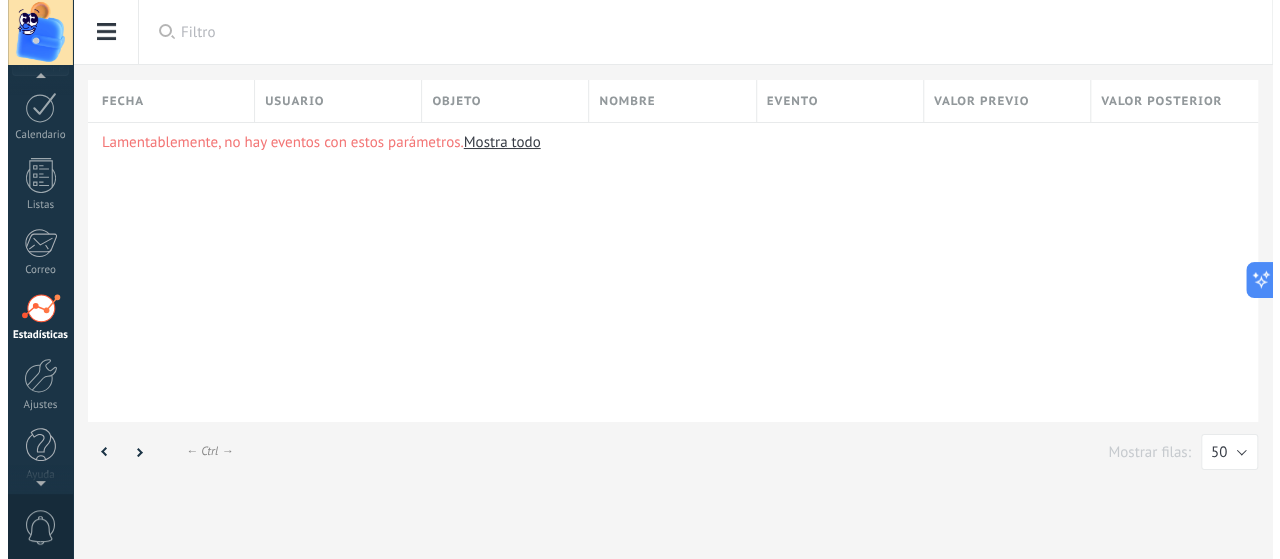 scroll, scrollTop: 0, scrollLeft: 0, axis: both 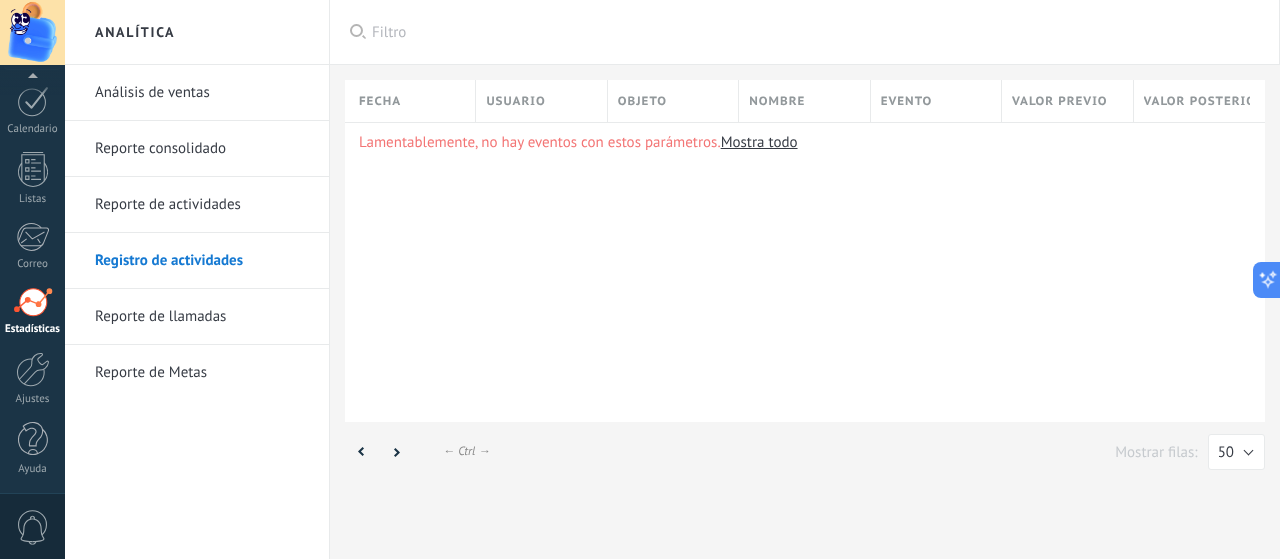 click on "Análisis de ventas" at bounding box center [202, 93] 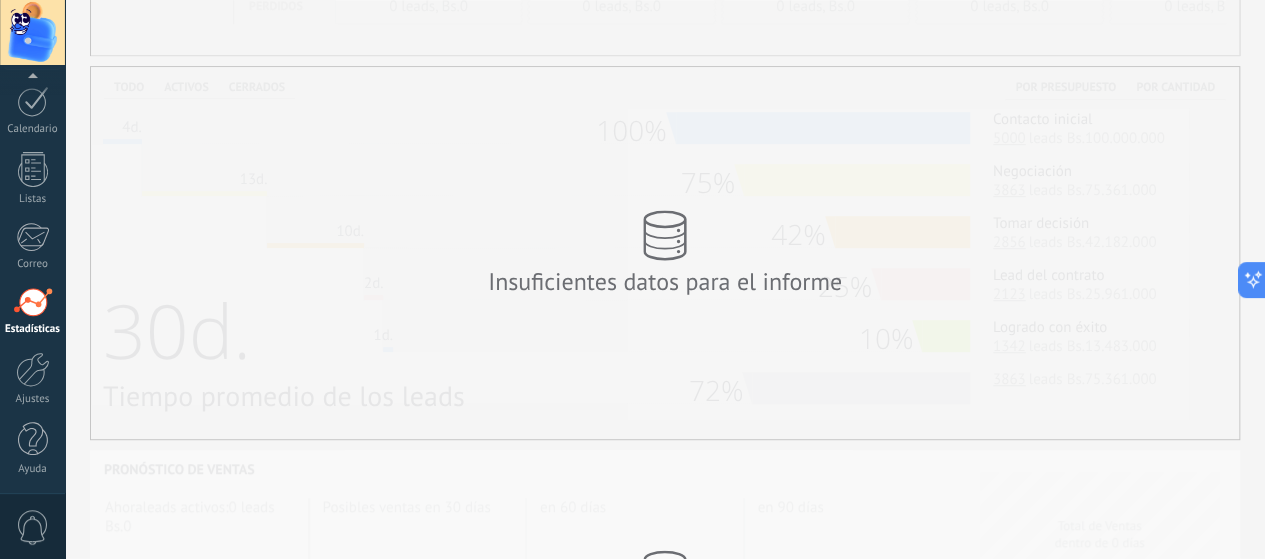 scroll, scrollTop: 0, scrollLeft: 0, axis: both 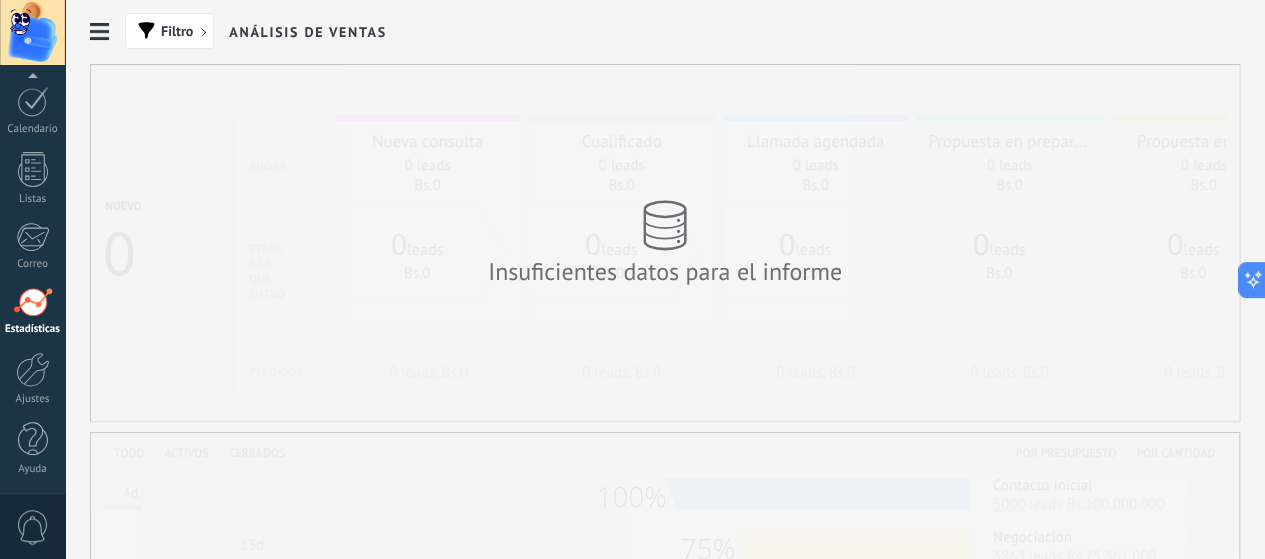 click on "Reporte consolidado" at bounding box center (-116, 149) 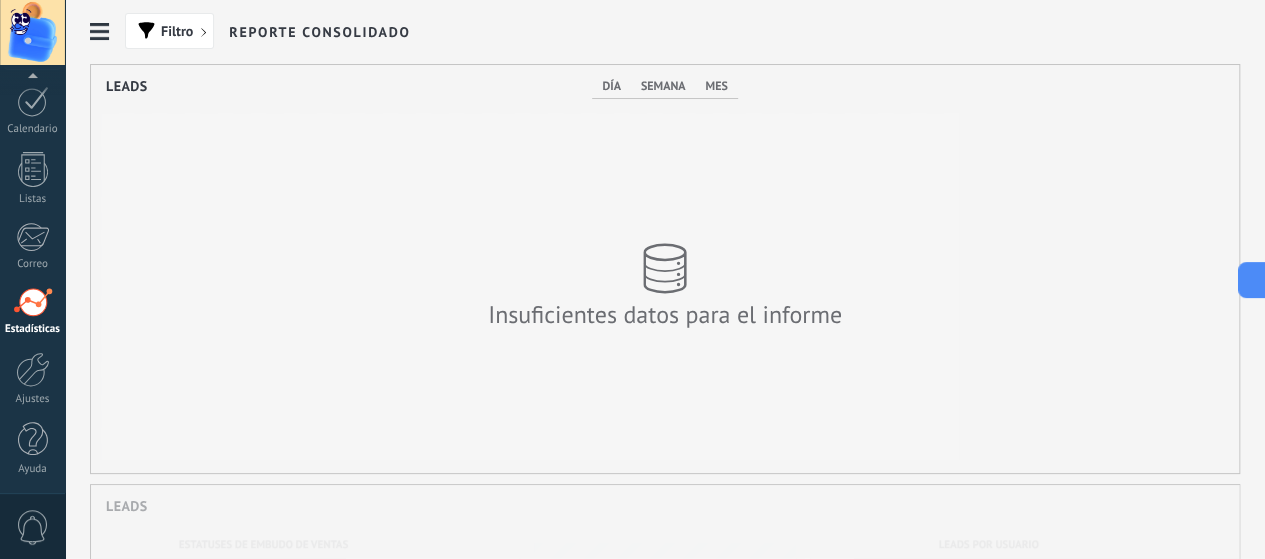 scroll, scrollTop: 999592, scrollLeft: 999116, axis: both 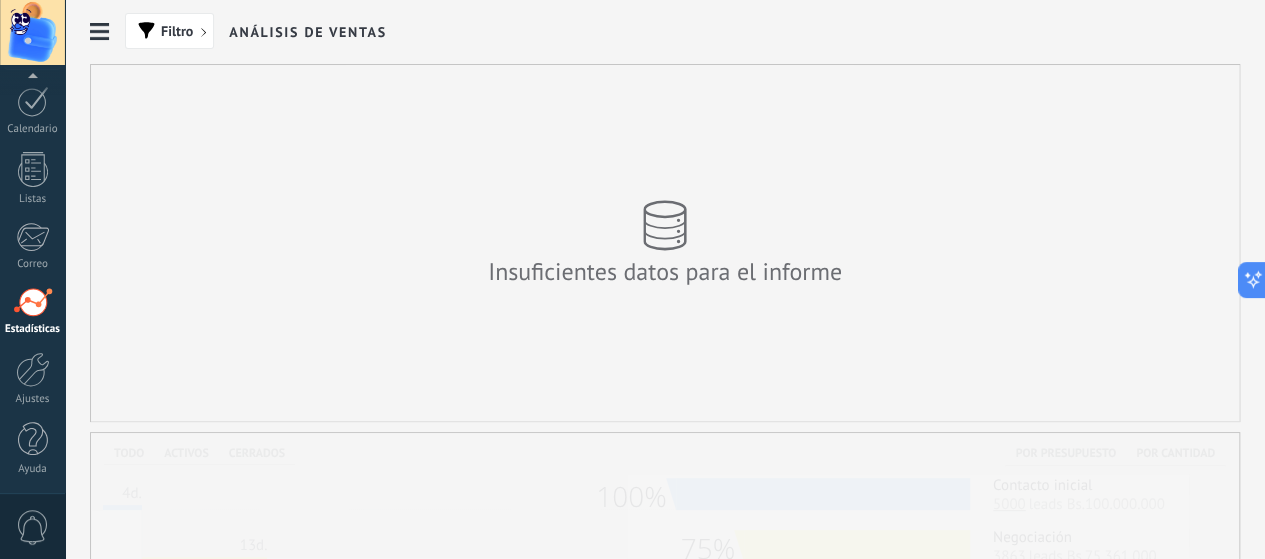 click on "Reporte de actividades" at bounding box center (-116, 205) 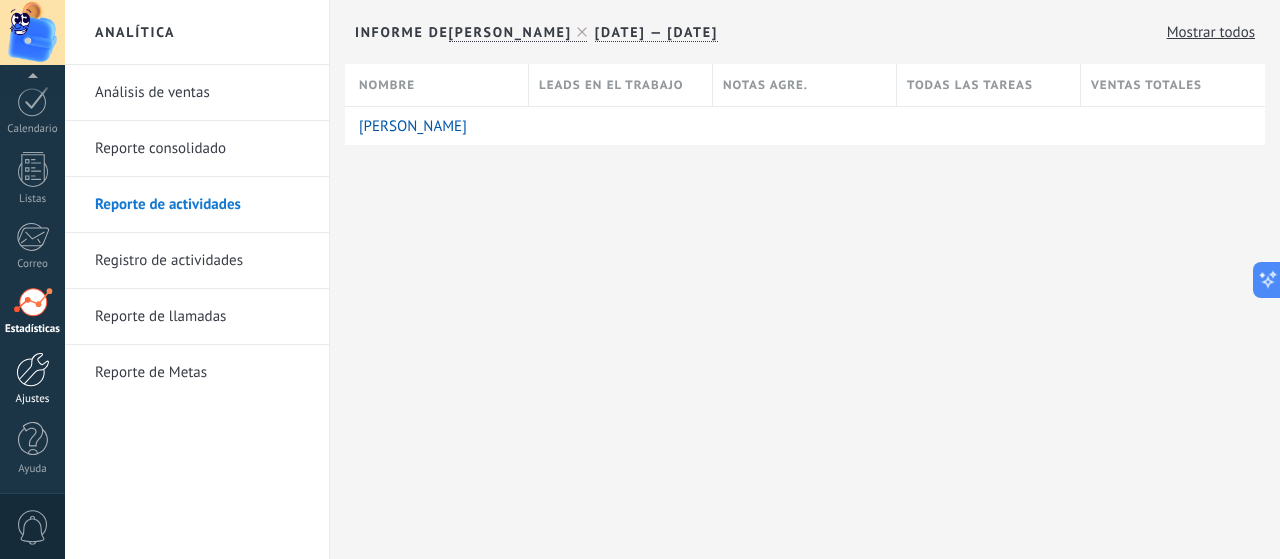 click at bounding box center [33, 369] 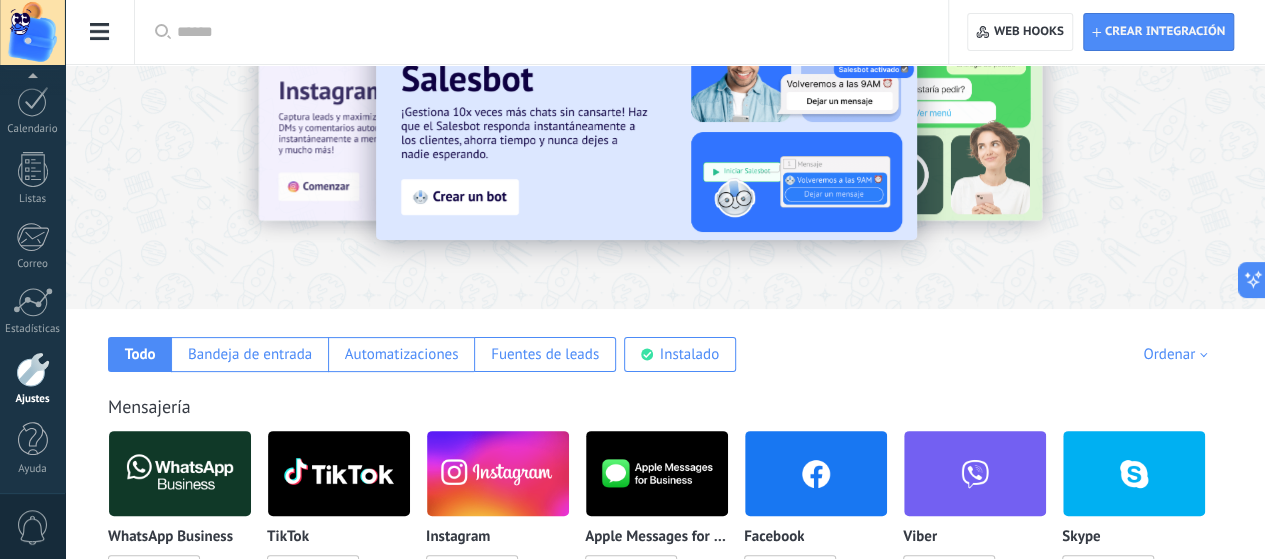scroll, scrollTop: 0, scrollLeft: 0, axis: both 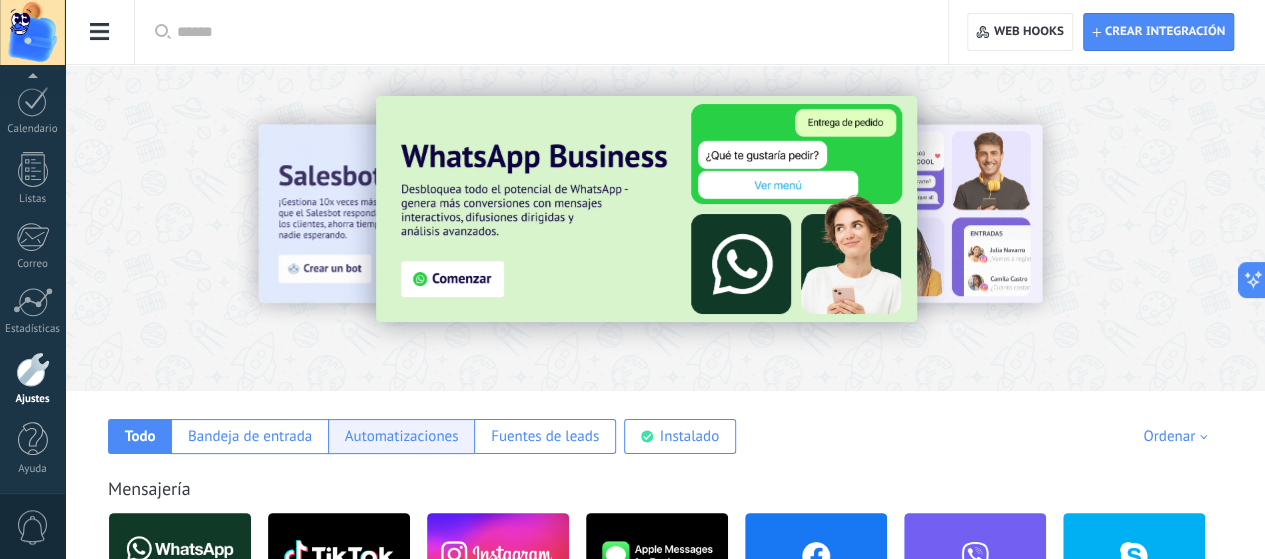 click on "Automatizaciones" at bounding box center [402, 436] 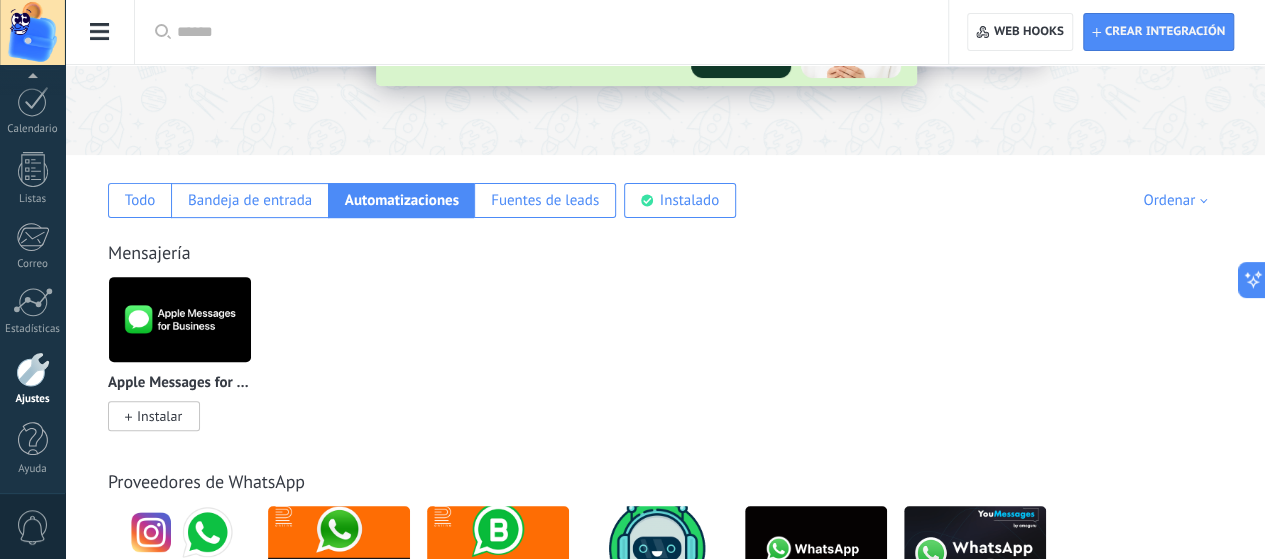 scroll, scrollTop: 0, scrollLeft: 0, axis: both 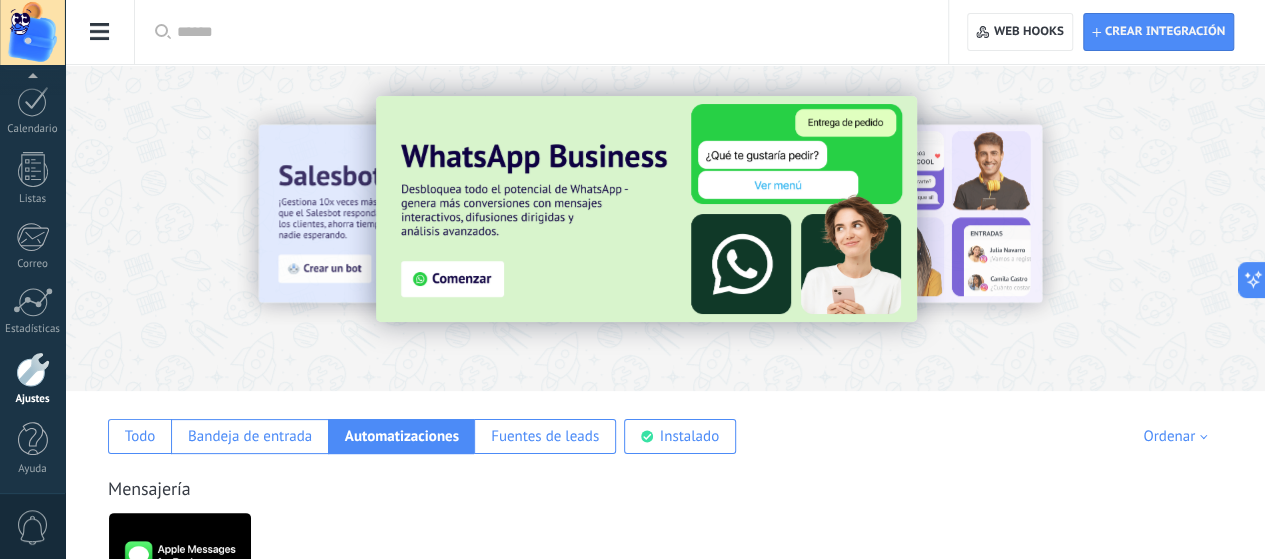 click on "Kommo IA" at bounding box center (-116, 429) 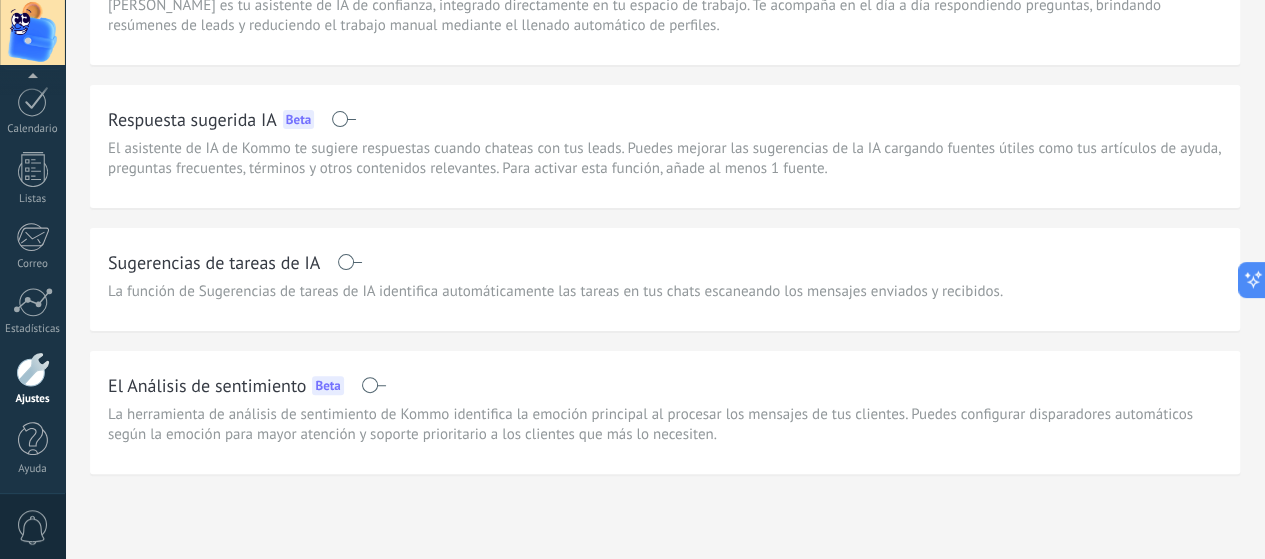 scroll, scrollTop: 162, scrollLeft: 0, axis: vertical 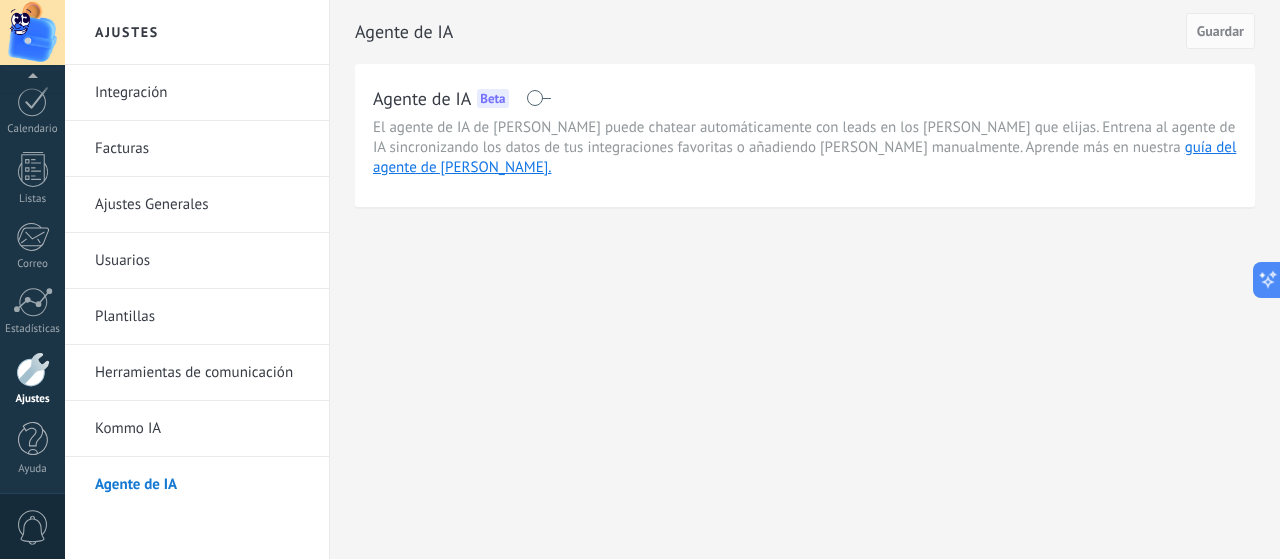 click at bounding box center (538, 98) 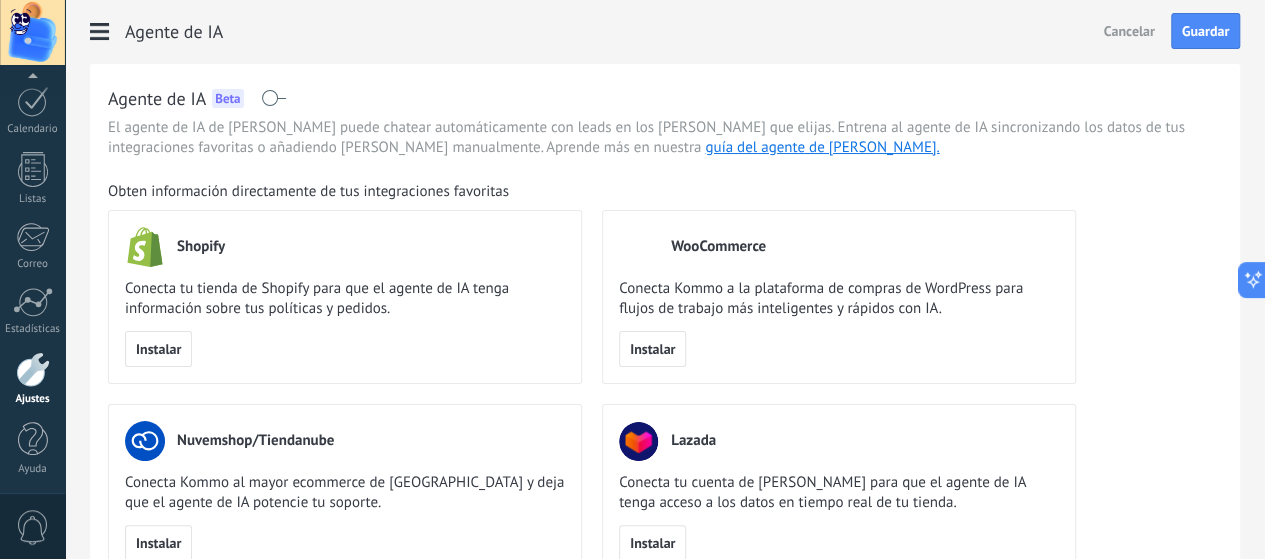 click at bounding box center (273, 98) 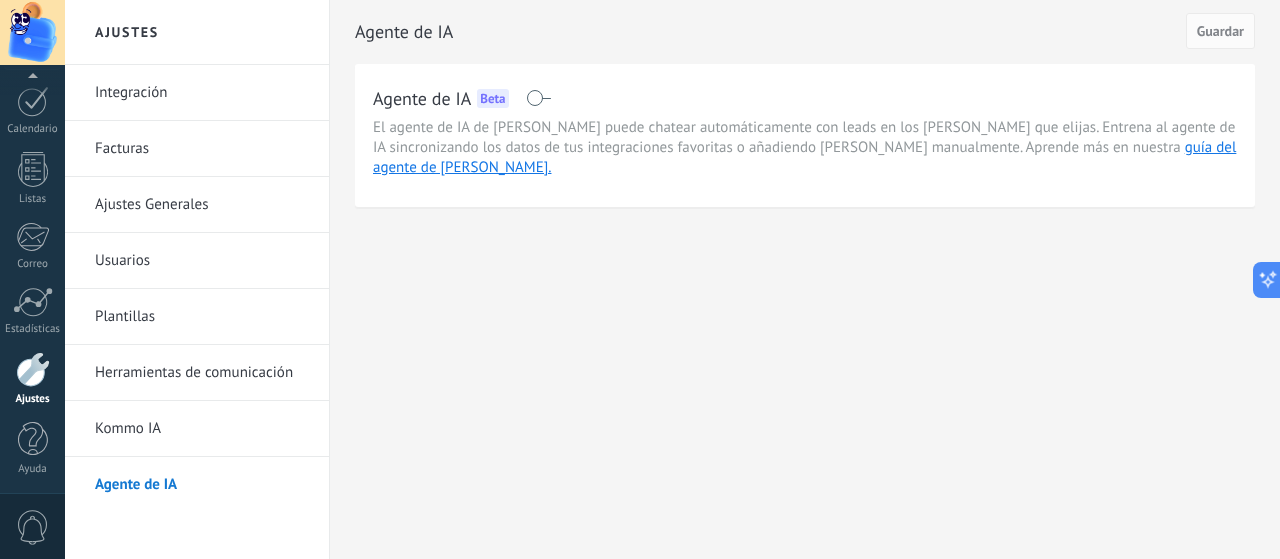 click at bounding box center [538, 98] 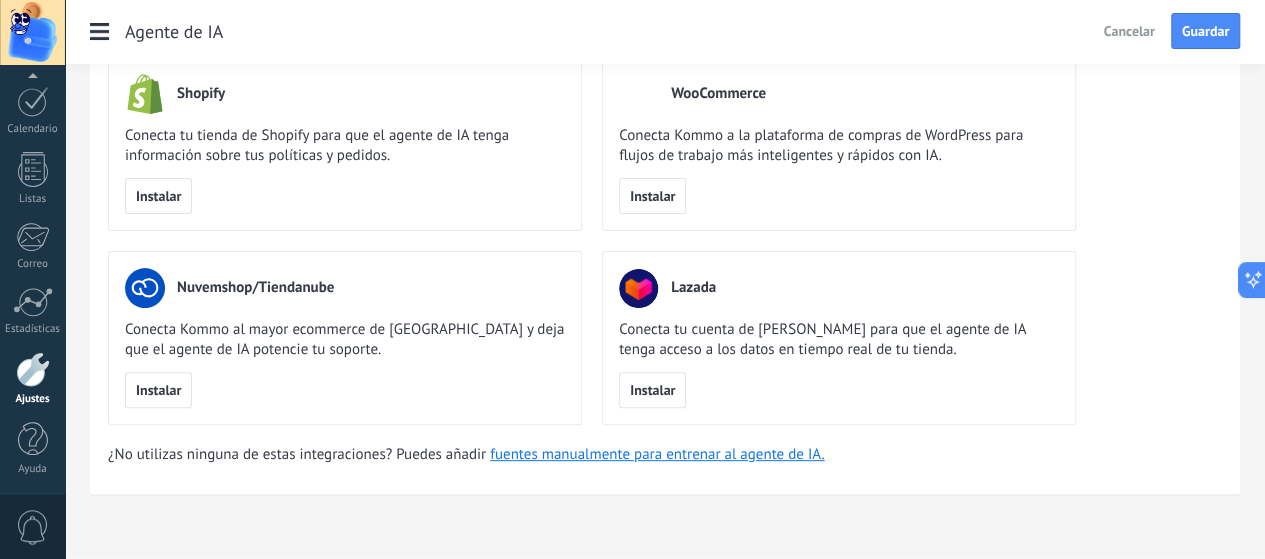 scroll, scrollTop: 171, scrollLeft: 0, axis: vertical 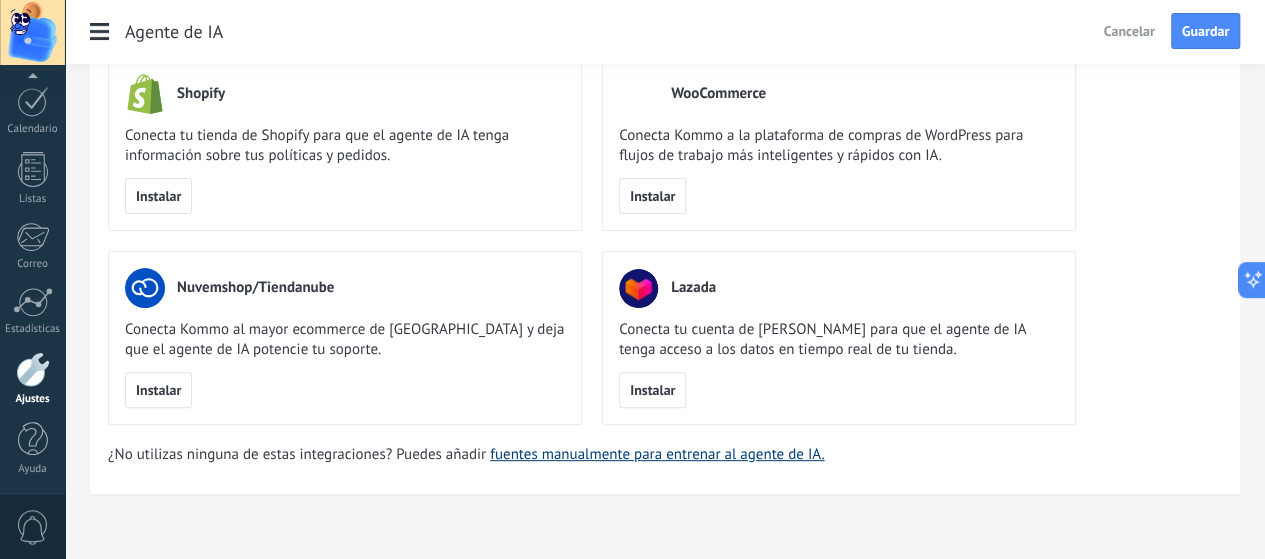 click on "Obten información directamente de tus integraciones favoritas Shopify Conecta tu tienda de Shopify para que el agente de IA tenga información sobre tus políticas y pedidos. Instalar WooCommerce Conecta Kommo a la plataforma de compras de WordPress para flujos de trabajo más inteligentes y rápidos con IA. Instalar Nuvemshop/Tiendanube Conecta Kommo al mayor ecommerce de [GEOGRAPHIC_DATA] y deja que el agente de IA potencie tu soporte. Instalar Lazada Conecta tu cuenta de [PERSON_NAME] para que el agente de IA tenga acceso a los datos en tiempo real de tu tienda. Instalar ¿No utilizas ninguna de estas integraciones? Puedes añadir   [PERSON_NAME] manualmente para entrenar al agente de IA." at bounding box center (592, 247) 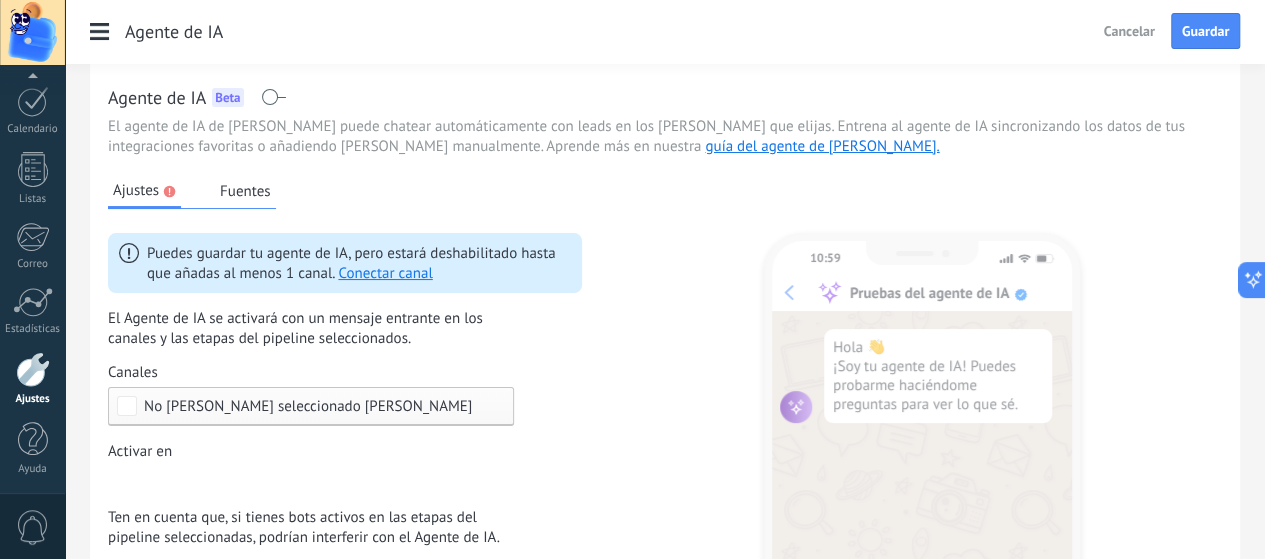 scroll, scrollTop: 0, scrollLeft: 0, axis: both 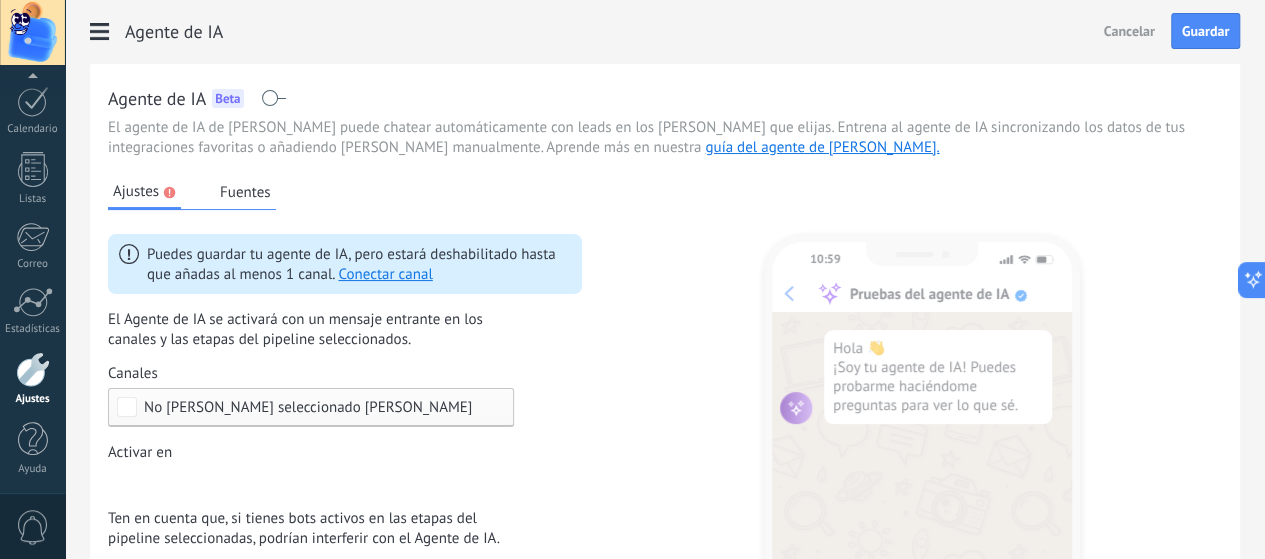 click on "Fuentes" at bounding box center (245, 192) 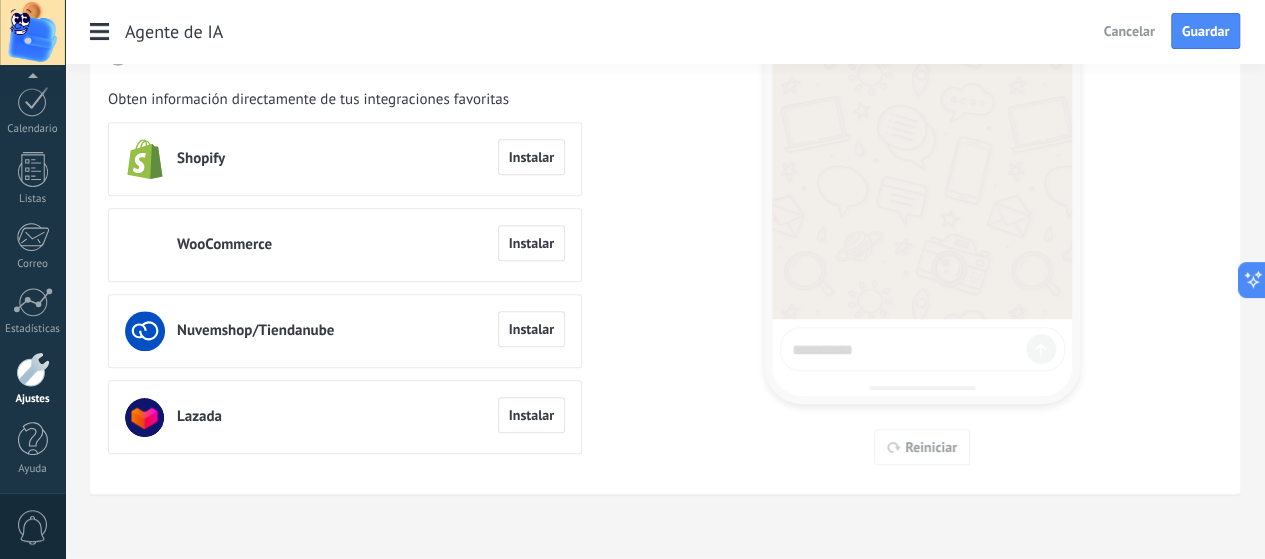 scroll, scrollTop: 0, scrollLeft: 0, axis: both 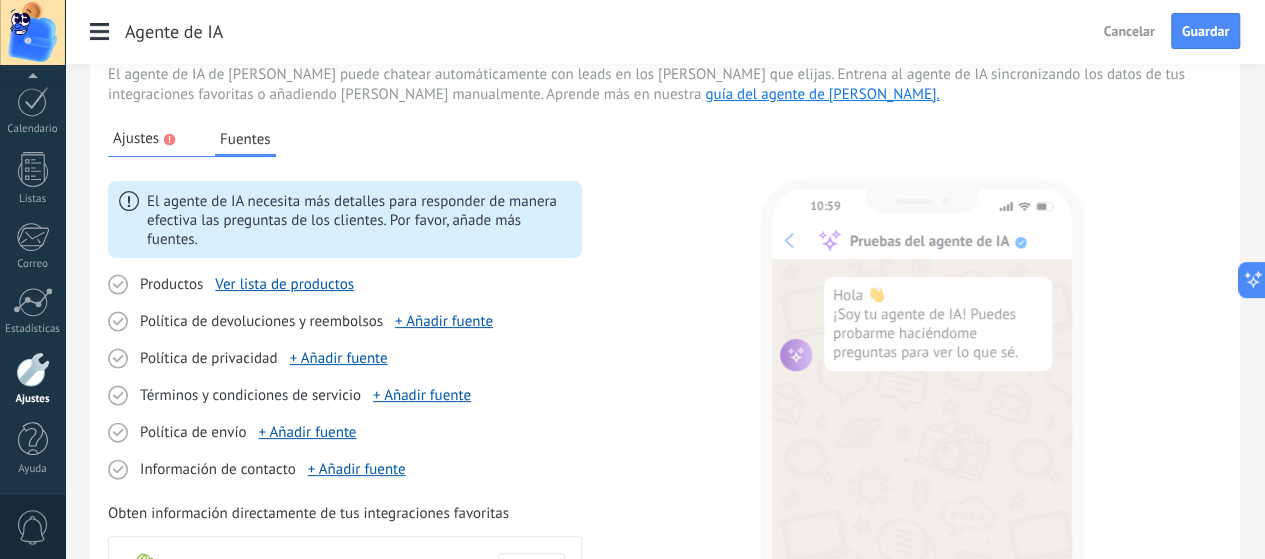 click on "Ajustes" at bounding box center [144, 139] 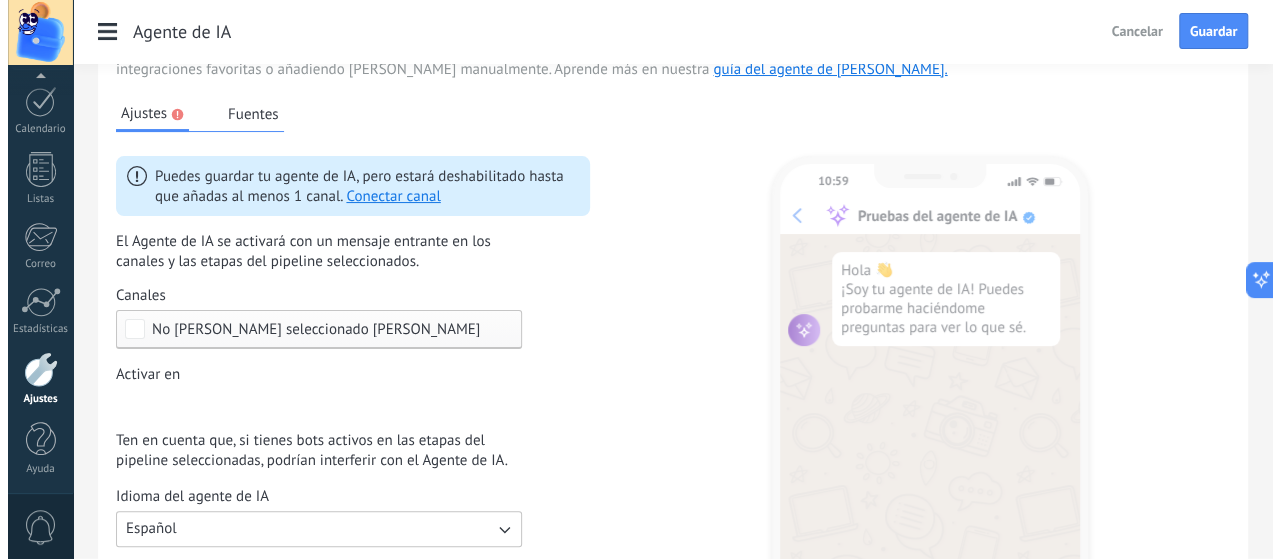 scroll, scrollTop: 103, scrollLeft: 0, axis: vertical 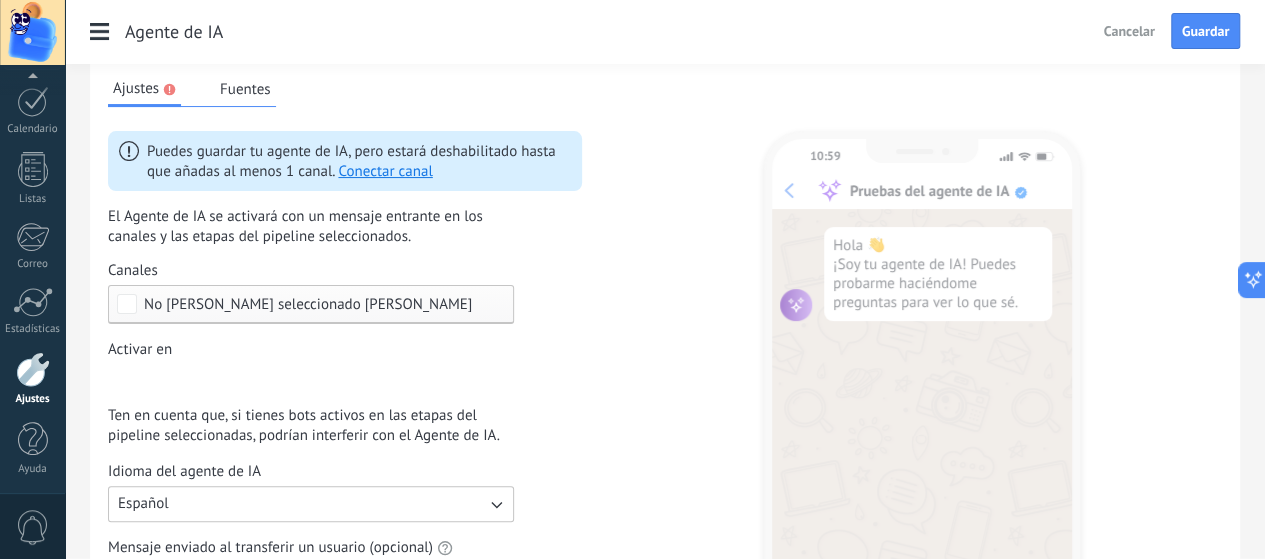 click on "Leads Entrantes Nueva consulta Cualificado Llamada agendada Propuesta en preparación Propuesta enviada Seguimiento Negociación Factura enviada Factura pagada – ganado Proyecto cancelado – perdido" at bounding box center (0, 0) 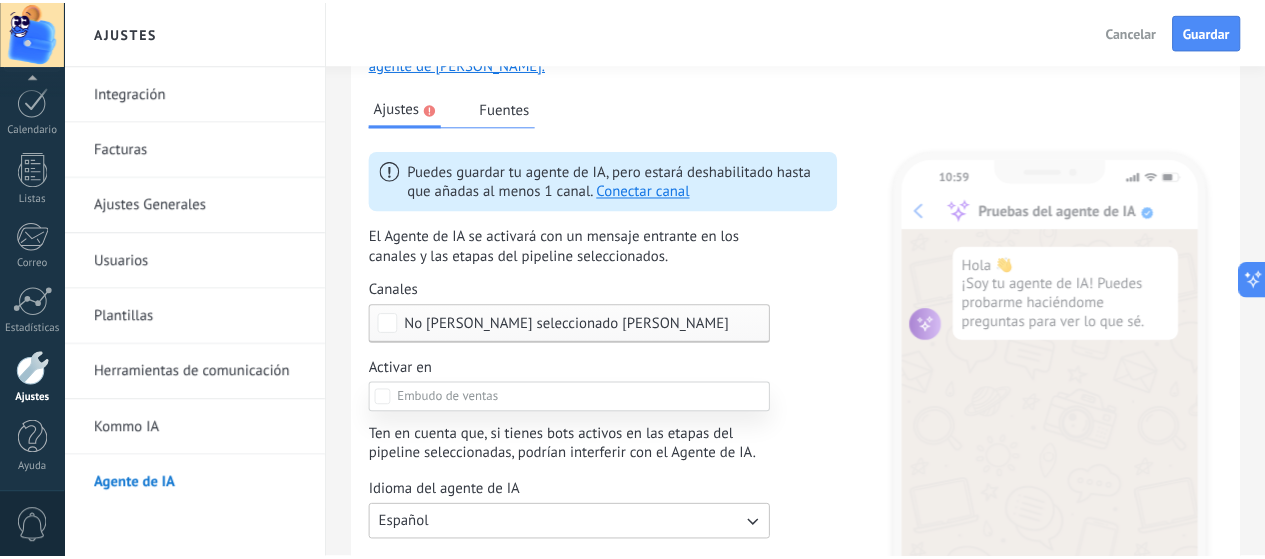 scroll, scrollTop: 183, scrollLeft: 0, axis: vertical 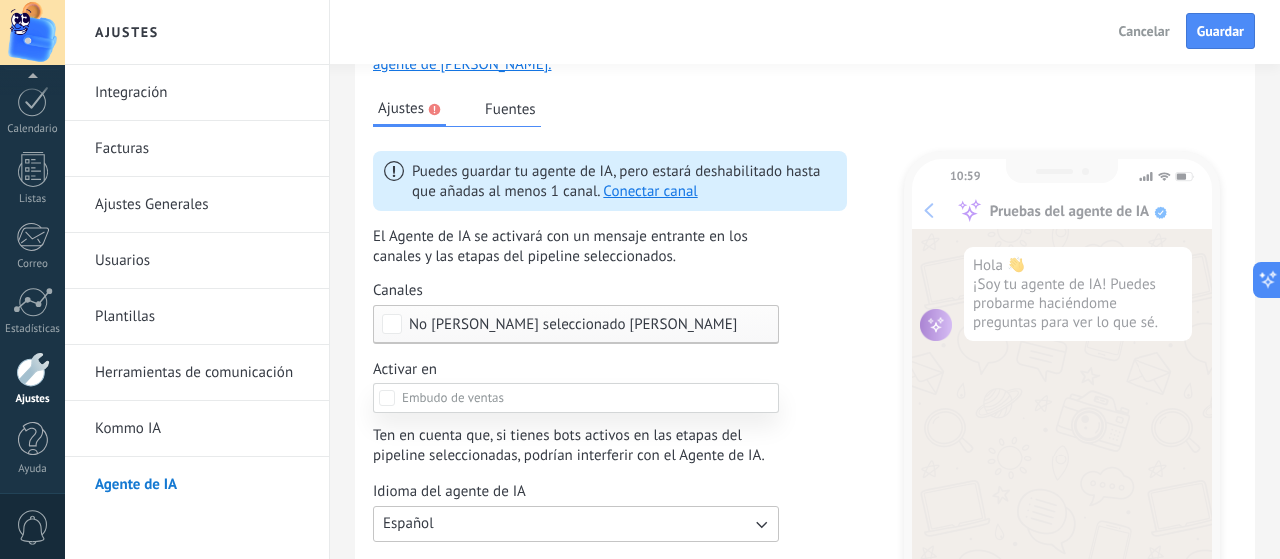 click at bounding box center (672, 279) 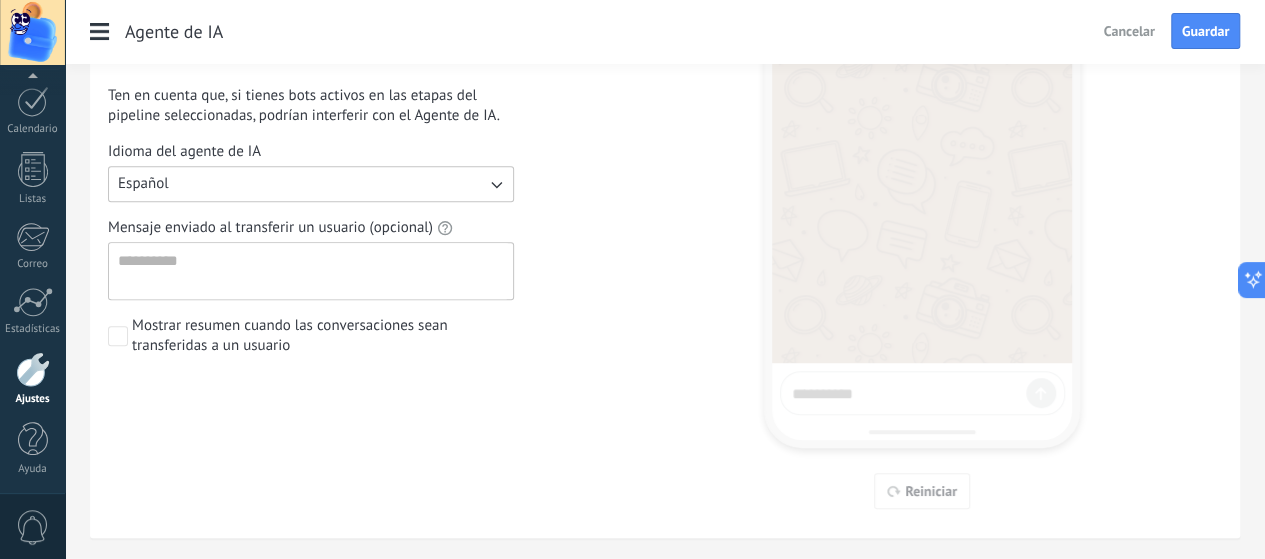 scroll, scrollTop: 436, scrollLeft: 0, axis: vertical 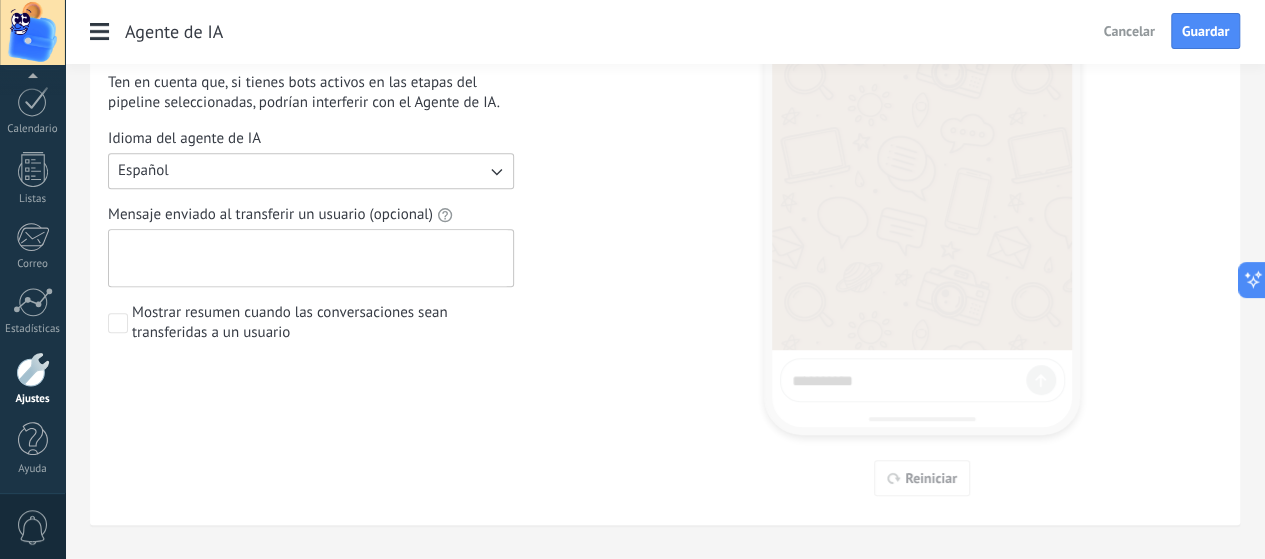 click on "Mensaje enviado al transferir un usuario (opcional)" at bounding box center [309, 258] 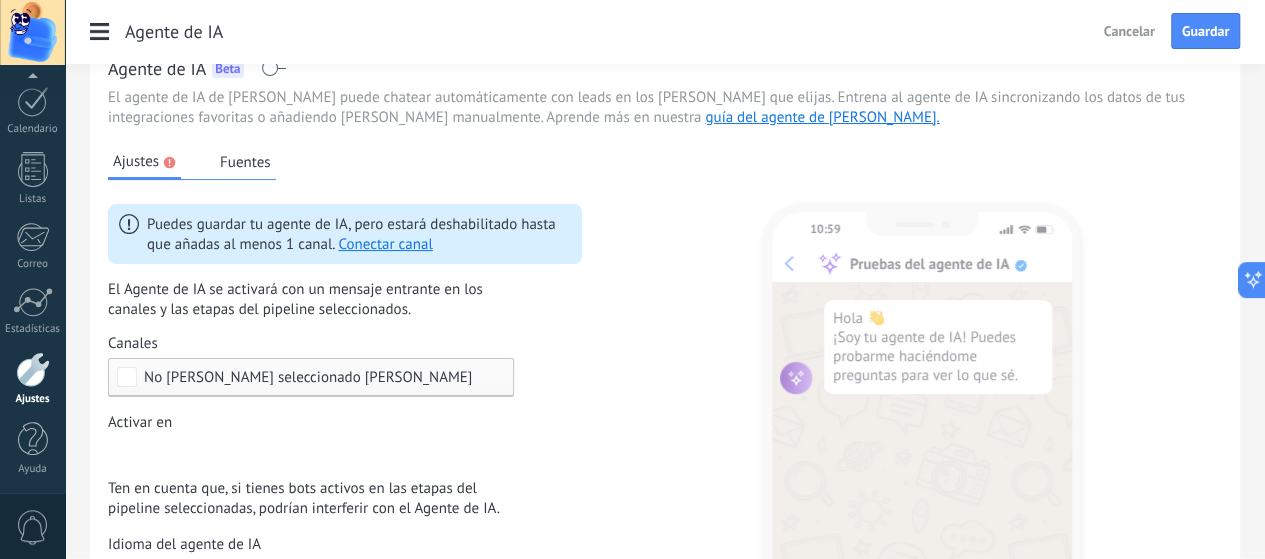 scroll, scrollTop: 0, scrollLeft: 0, axis: both 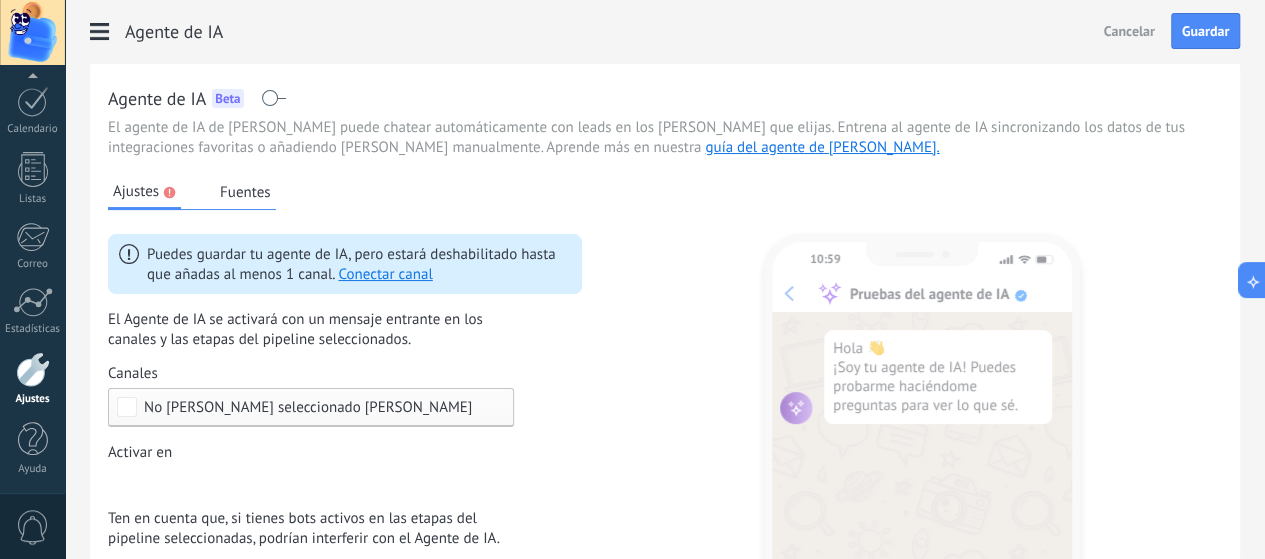 click on "Kommo IA" at bounding box center [-116, 429] 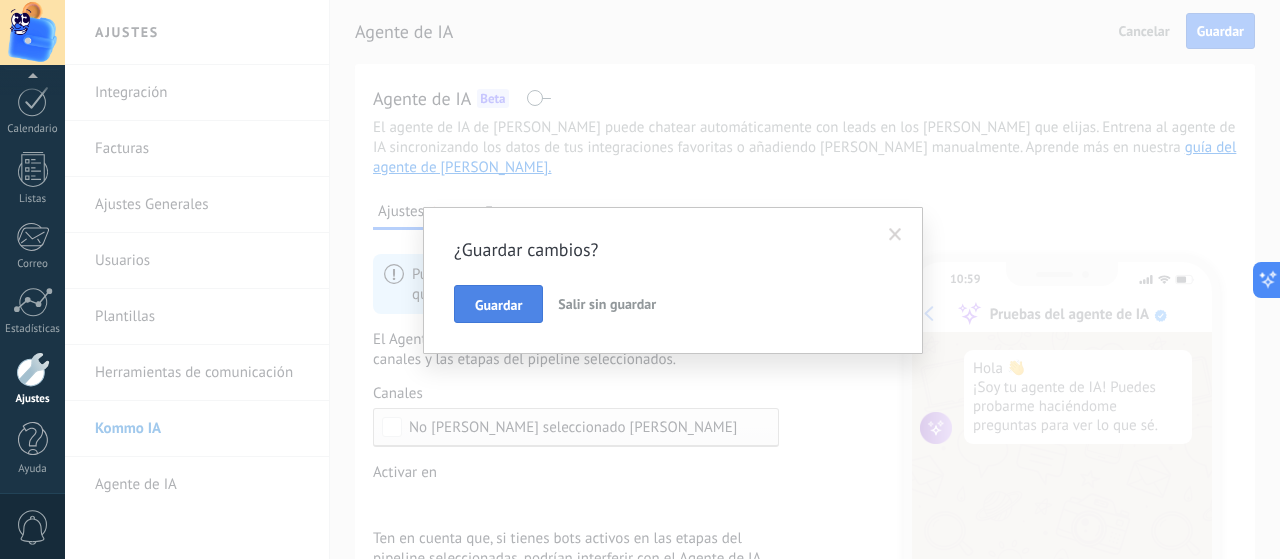 click on "Guardar" at bounding box center [498, 305] 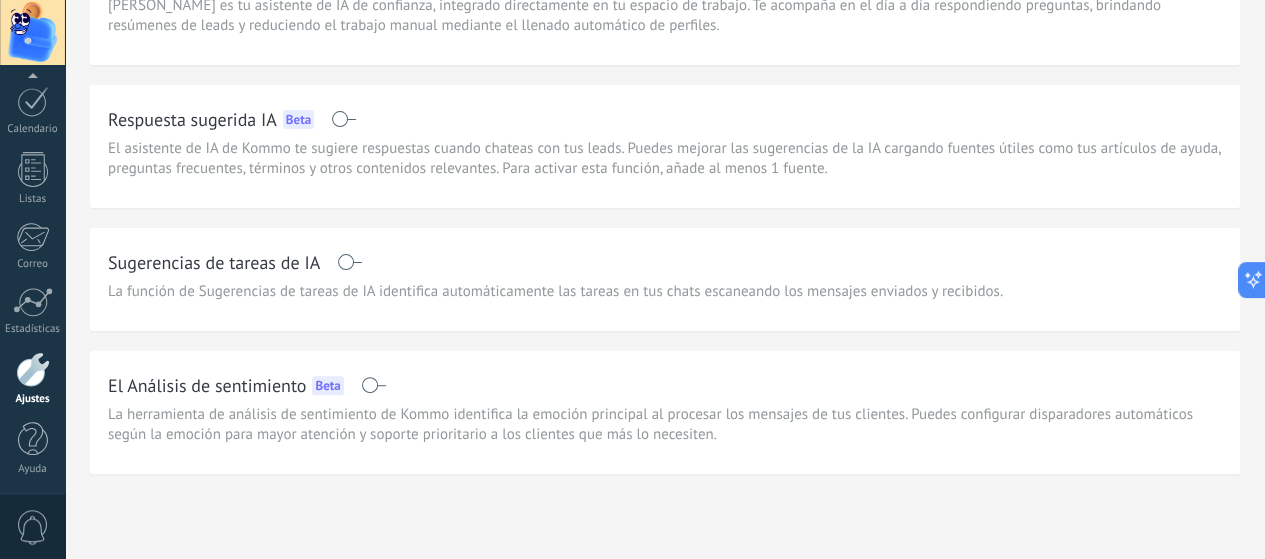 scroll, scrollTop: 162, scrollLeft: 0, axis: vertical 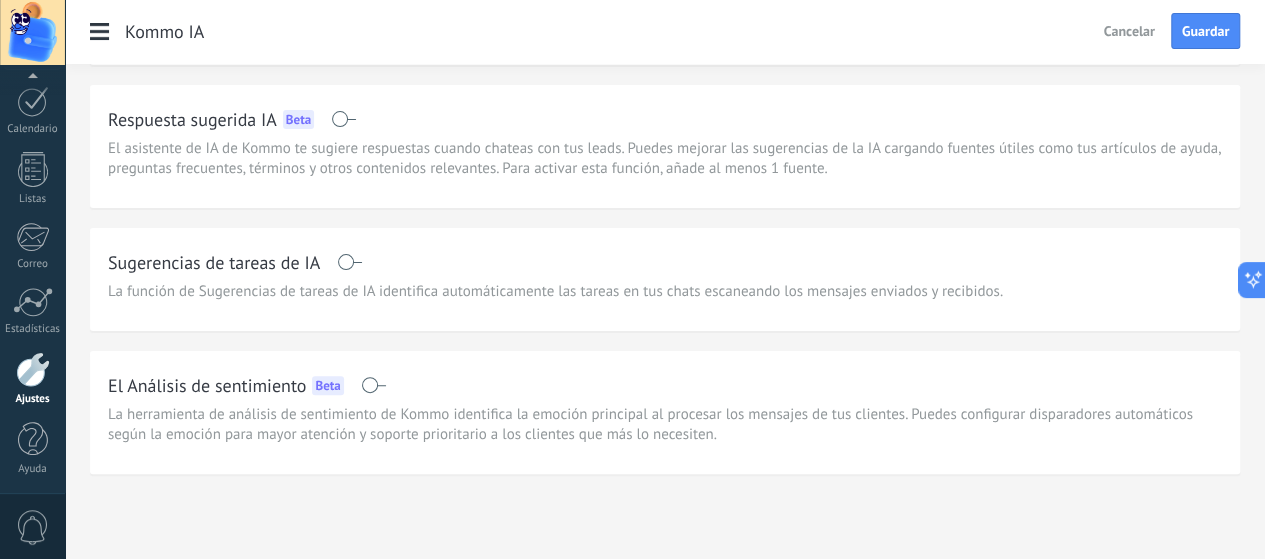 click at bounding box center (349, 262) 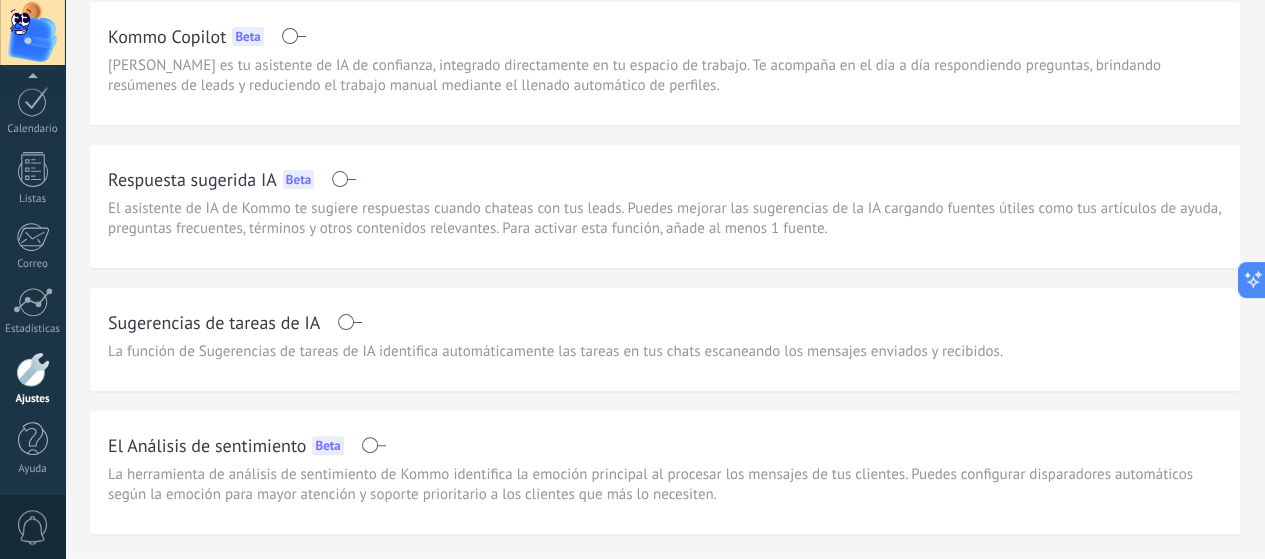 scroll, scrollTop: 0, scrollLeft: 0, axis: both 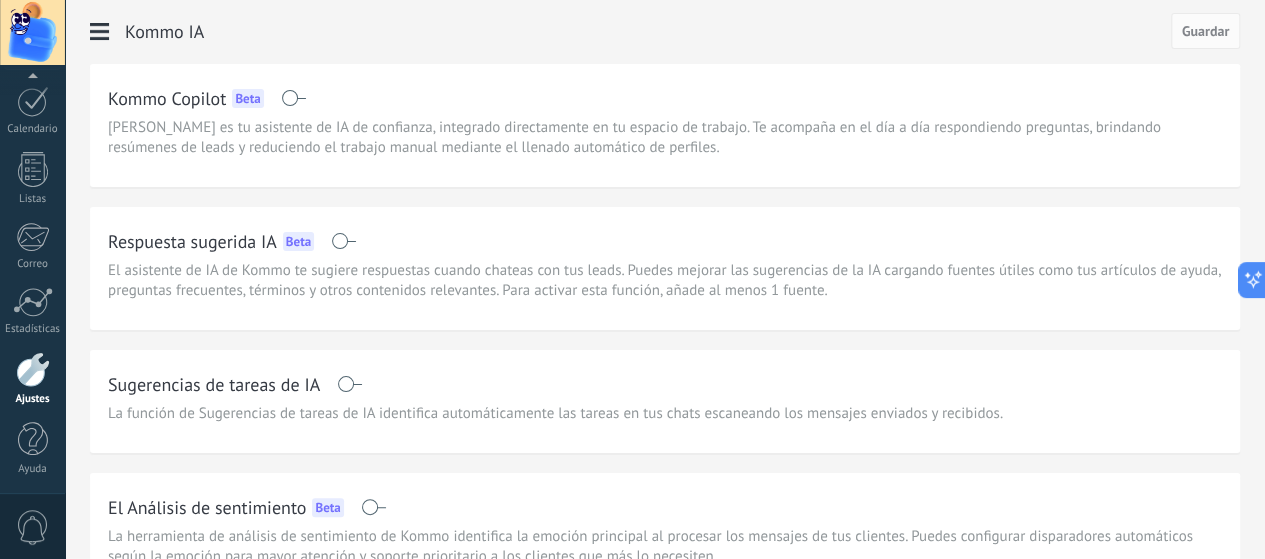 click on "Herramientas de comunicación" at bounding box center [-116, 373] 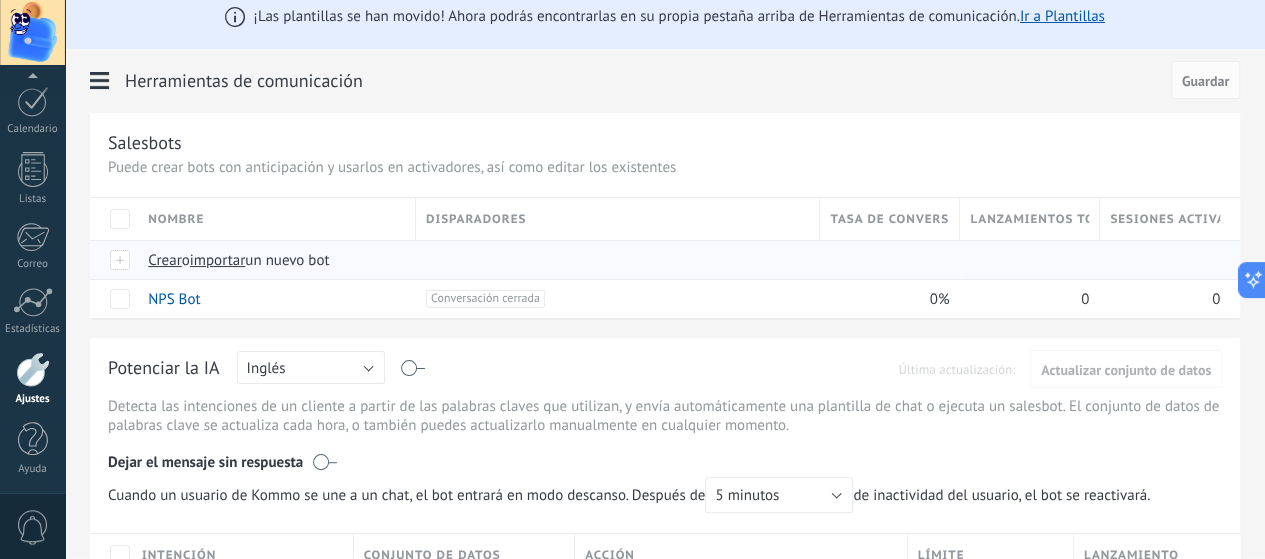 scroll, scrollTop: 2, scrollLeft: 0, axis: vertical 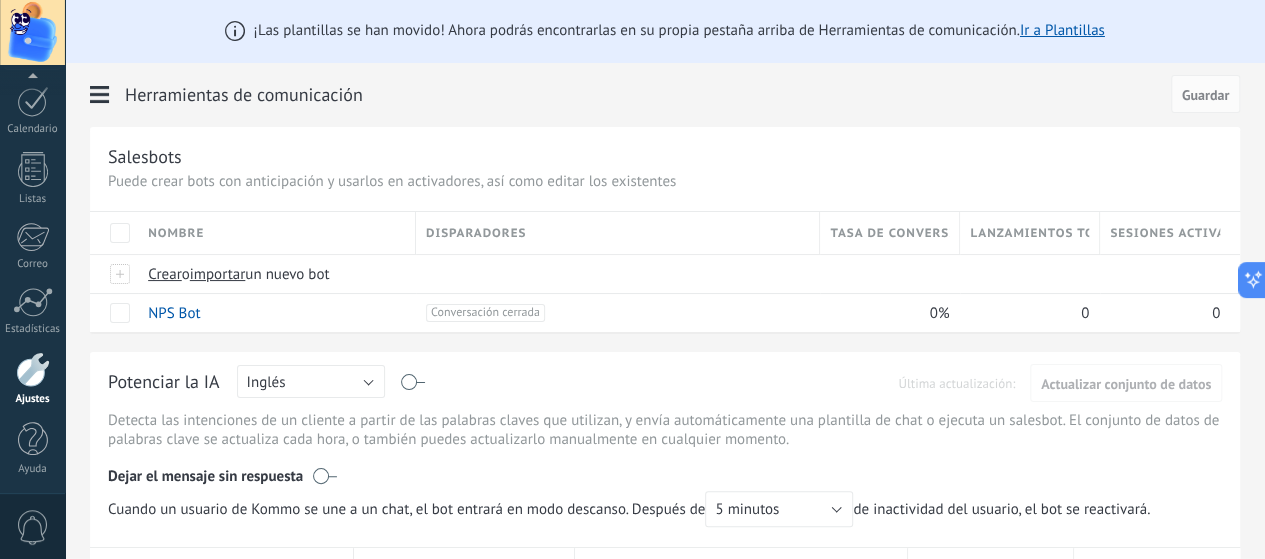 click on "Plantillas" at bounding box center (-116, 317) 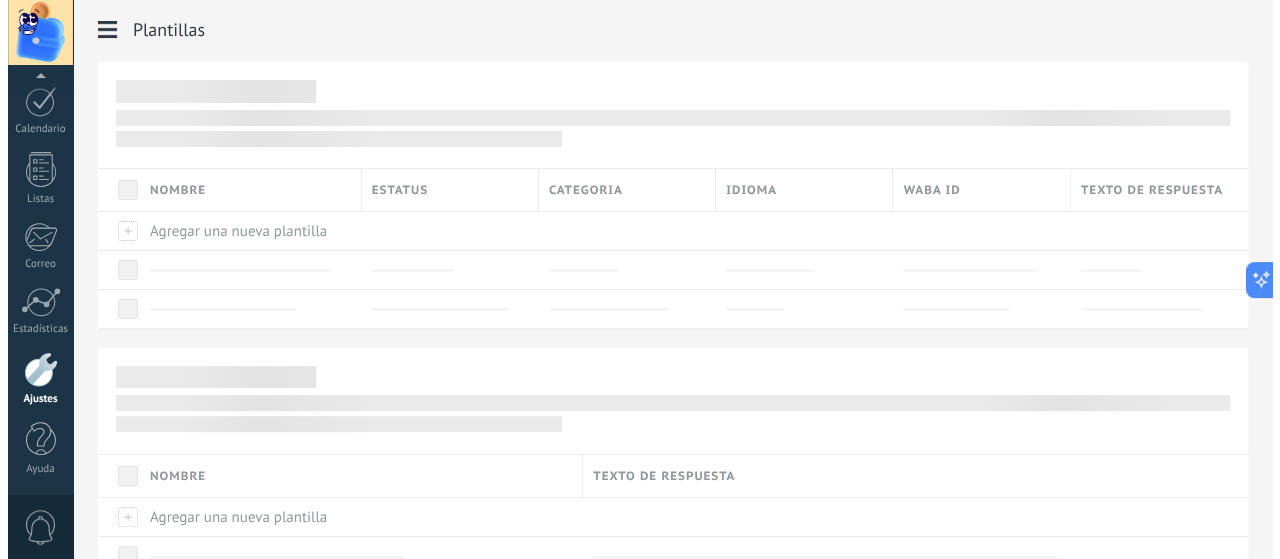 scroll, scrollTop: 0, scrollLeft: 0, axis: both 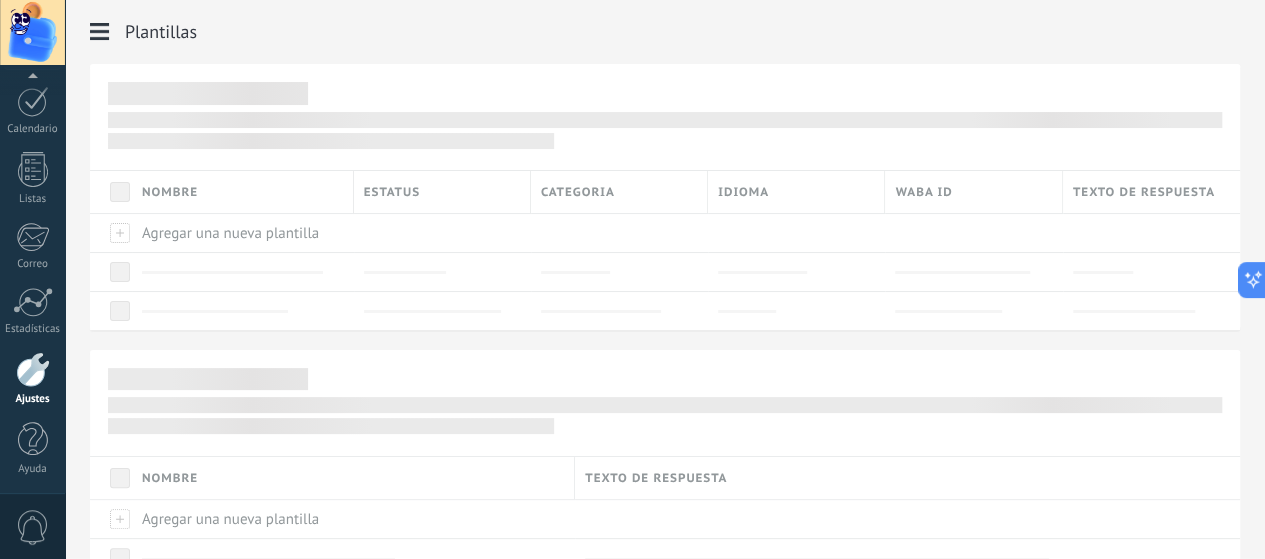 click on "Usuarios" at bounding box center [-116, 261] 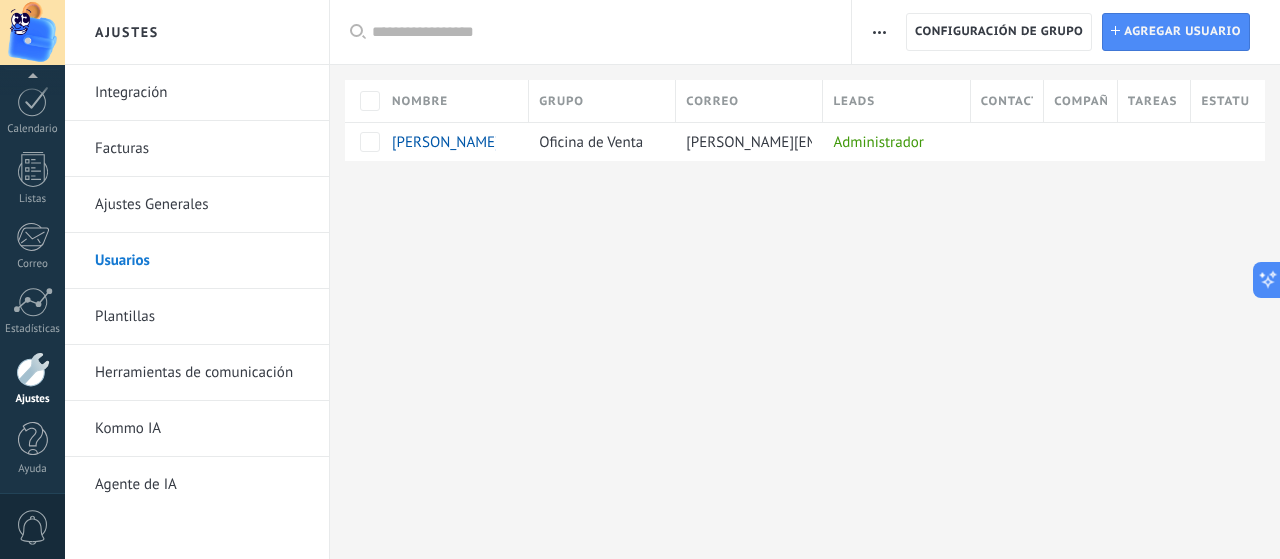 click on "Agregar usuario" at bounding box center [1182, 32] 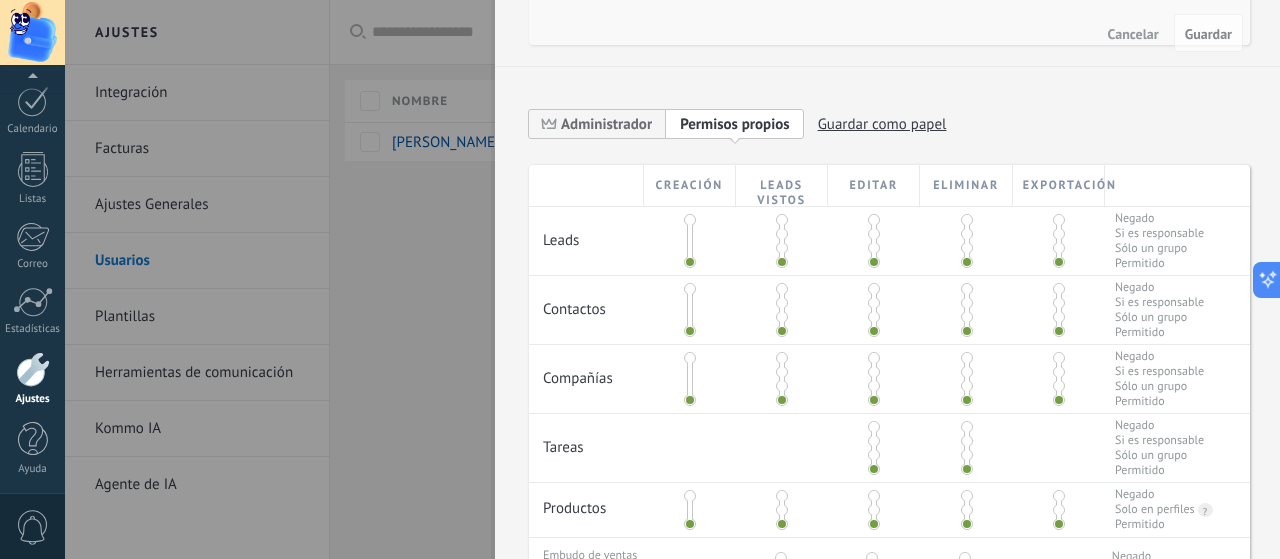 scroll, scrollTop: 316, scrollLeft: 0, axis: vertical 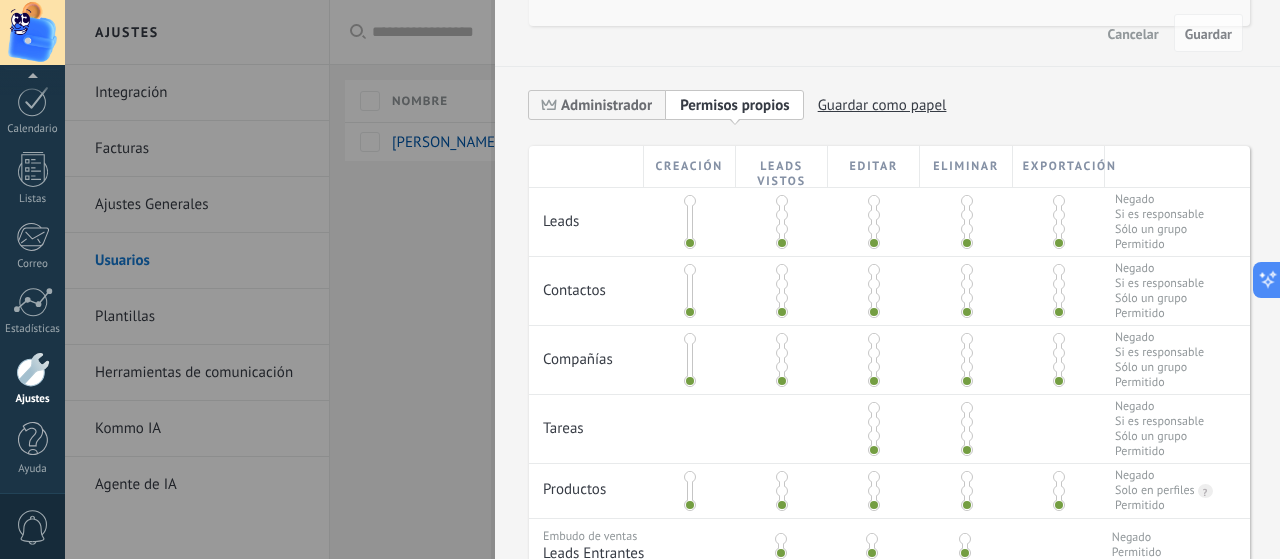 drag, startPoint x: 688, startPoint y: 235, endPoint x: 688, endPoint y: 190, distance: 45 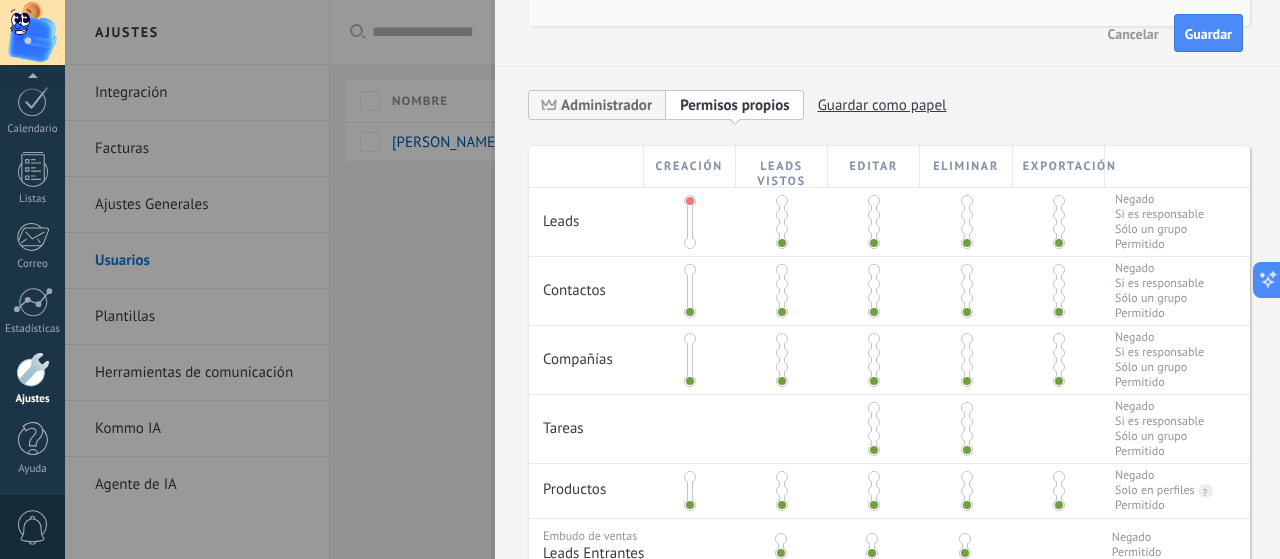 click at bounding box center [690, 243] 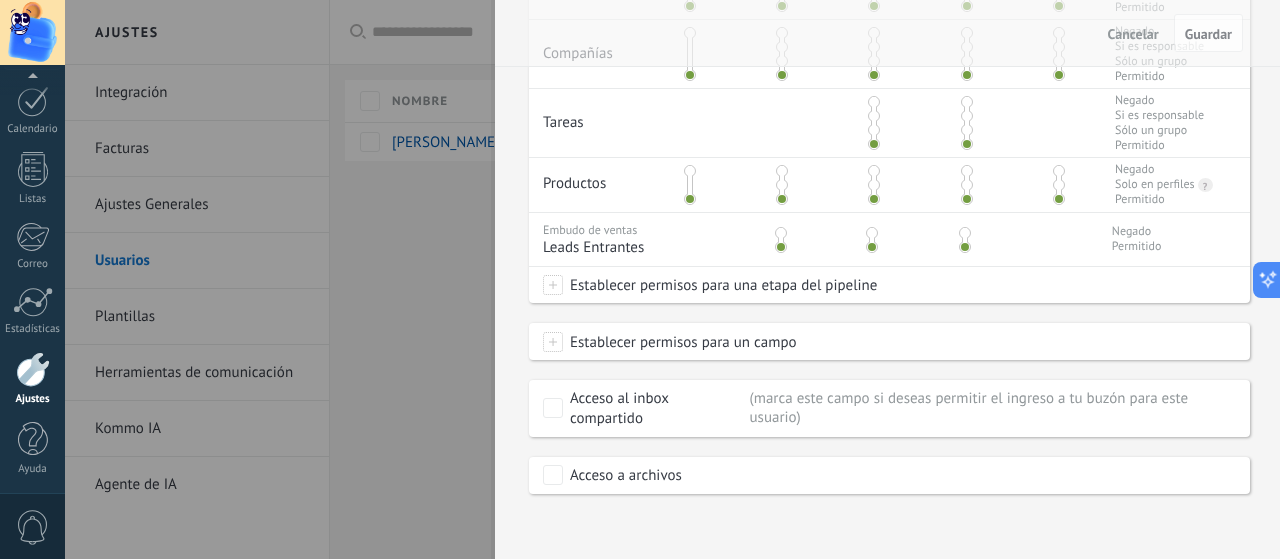 scroll, scrollTop: 630, scrollLeft: 0, axis: vertical 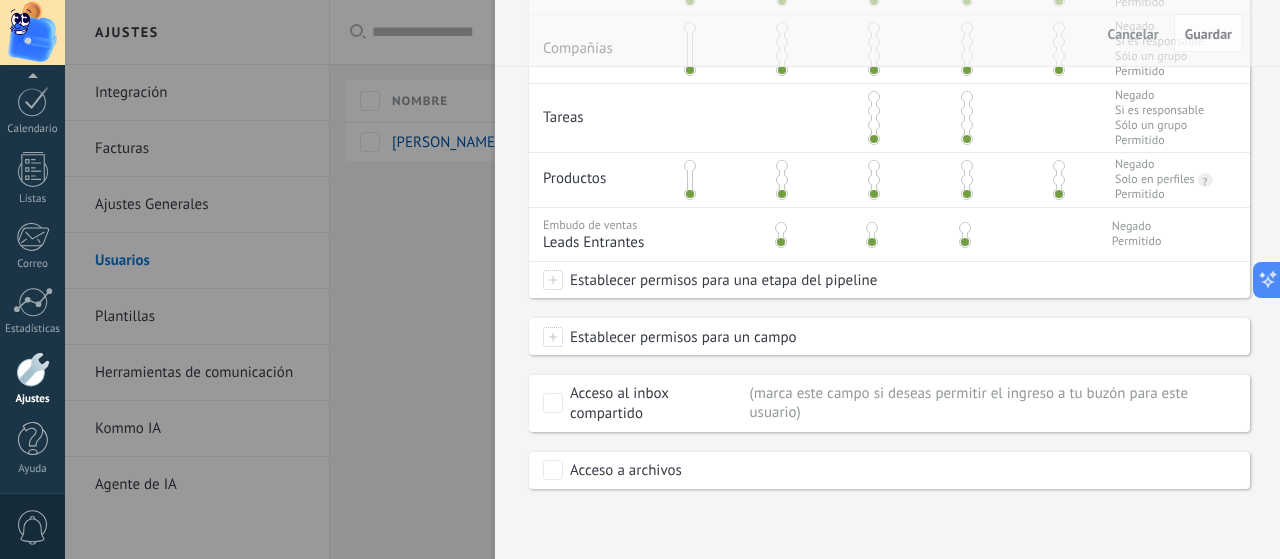 click at bounding box center (640, 279) 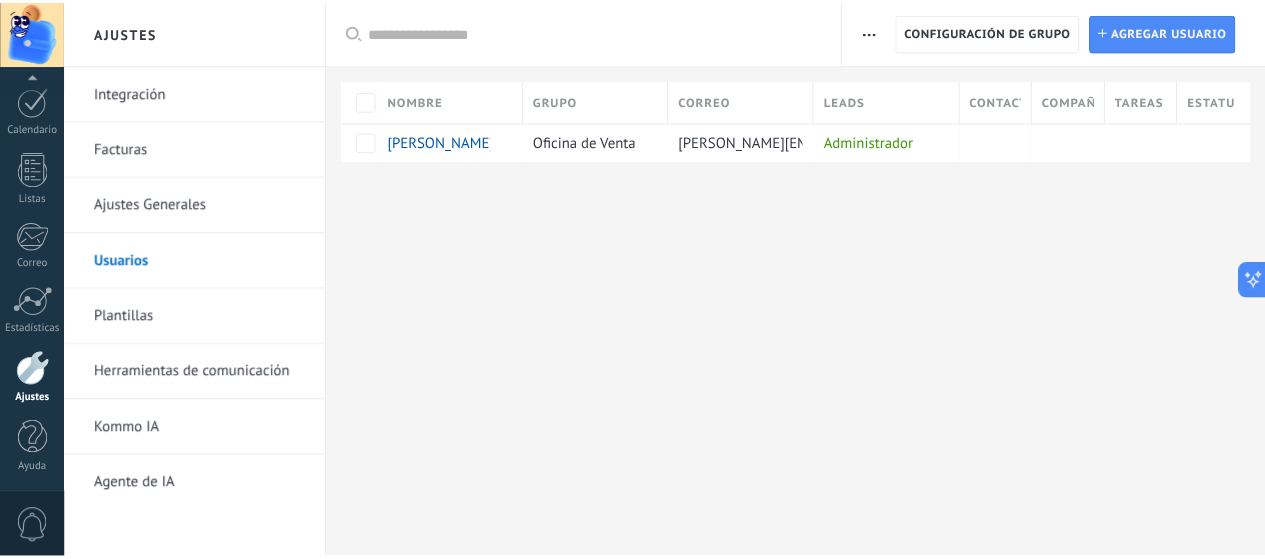 scroll, scrollTop: 0, scrollLeft: 0, axis: both 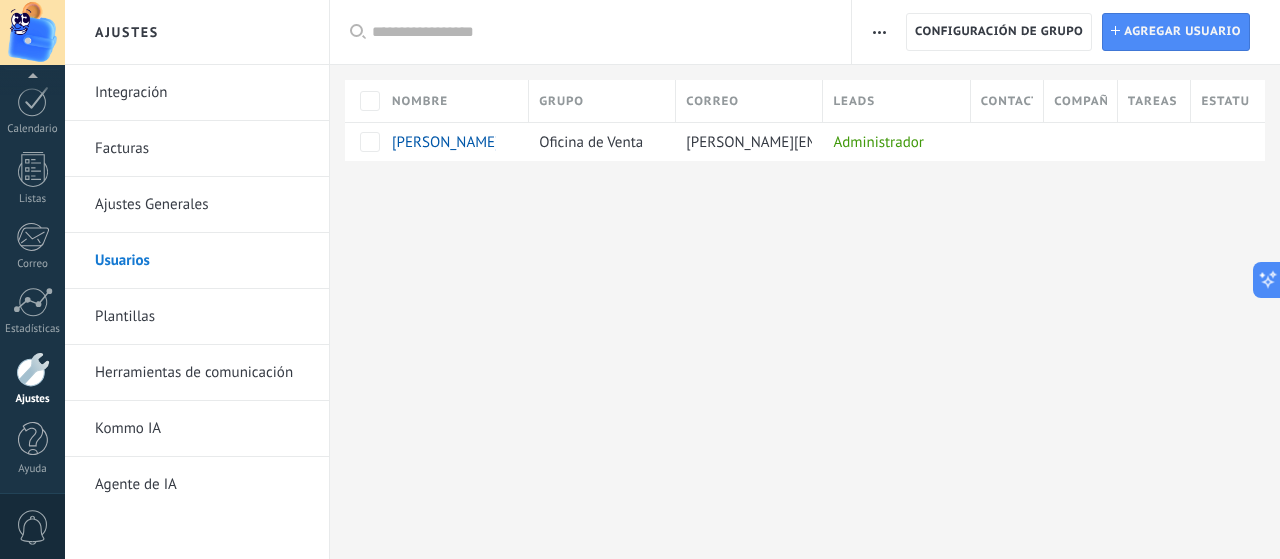 click on "Ajustes Generales" at bounding box center (202, 205) 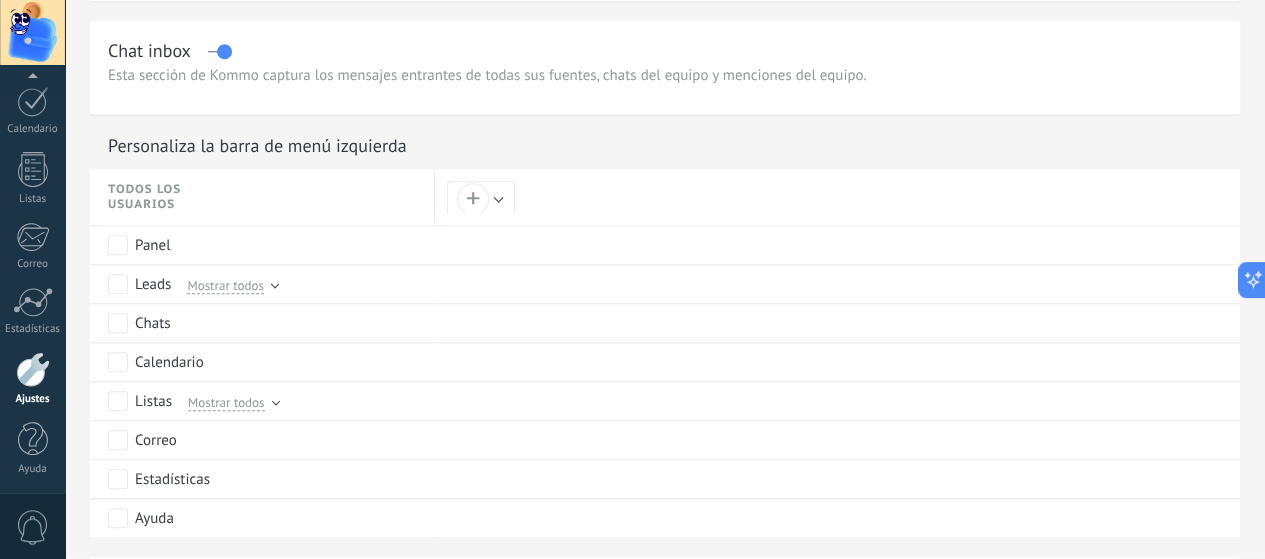 scroll, scrollTop: 900, scrollLeft: 0, axis: vertical 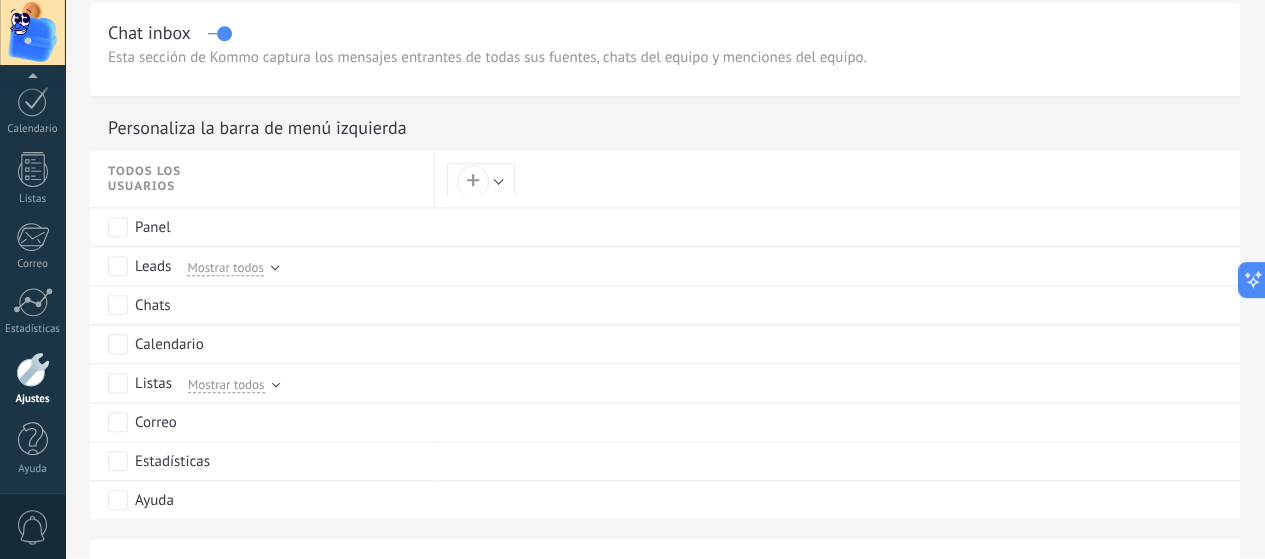 click on "Facturas" at bounding box center [-116, 149] 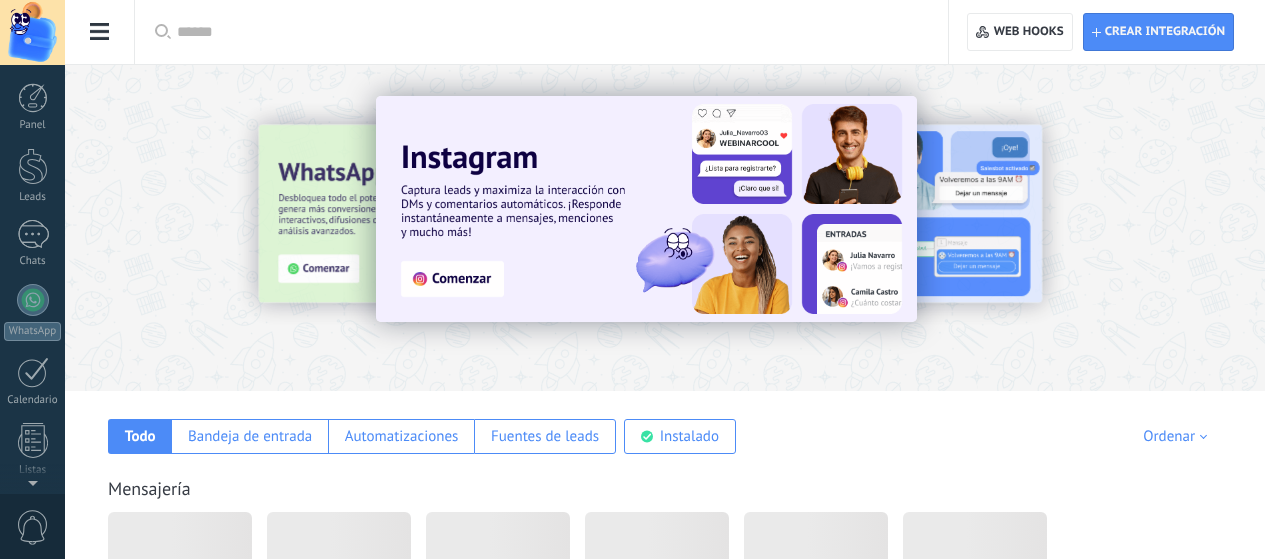 click on "Correo" at bounding box center [32, 517] 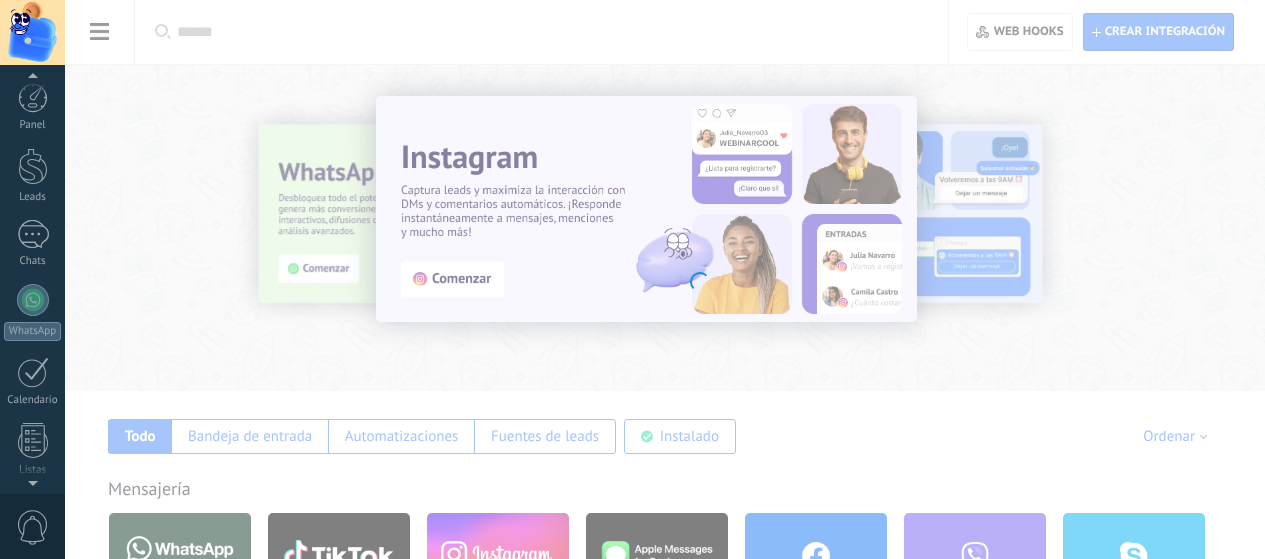 scroll, scrollTop: 200, scrollLeft: 0, axis: vertical 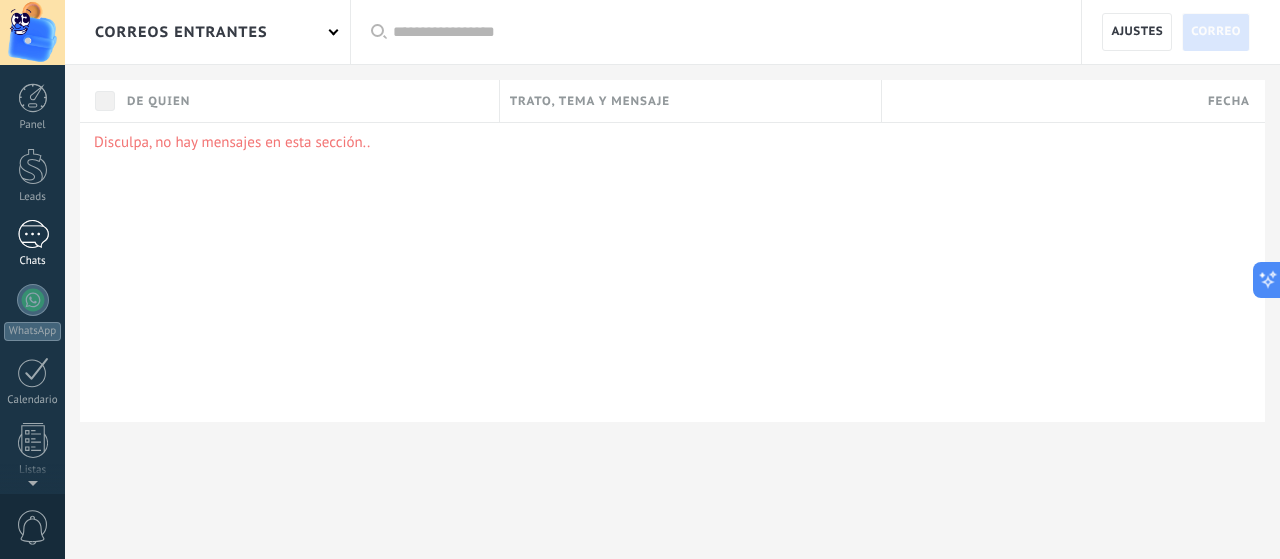 click at bounding box center [33, 234] 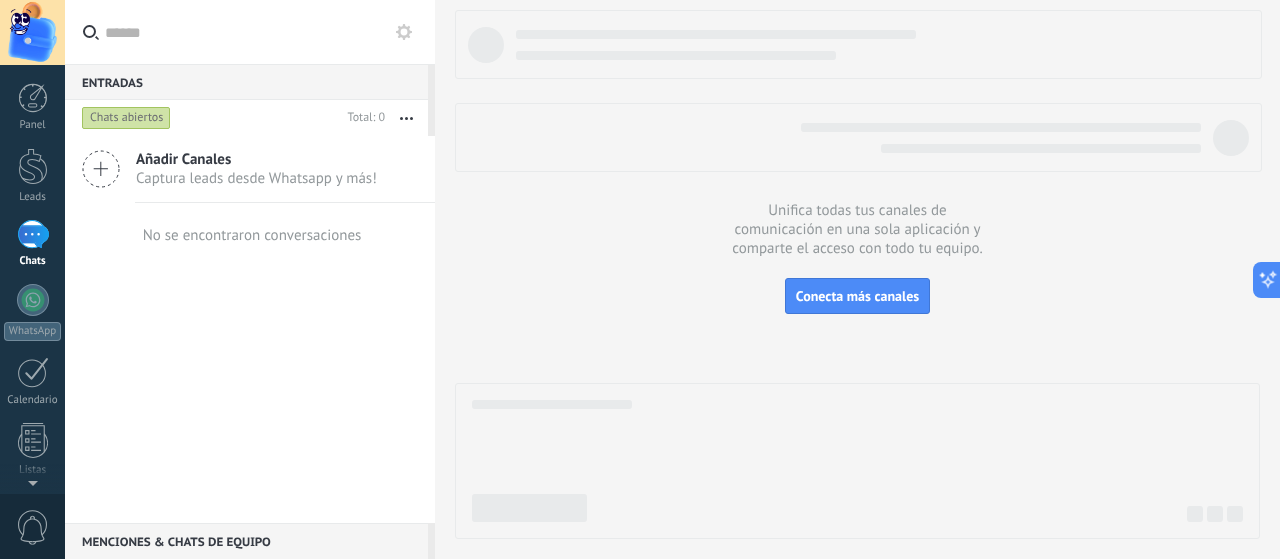 click on "Captura leads desde Whatsapp y más!" at bounding box center (256, 178) 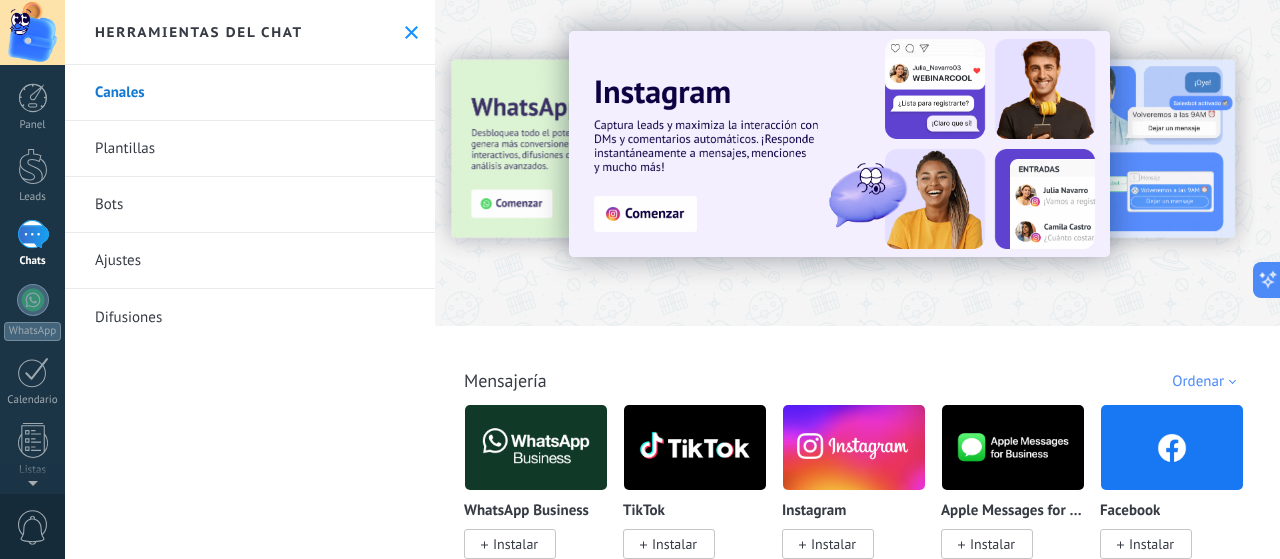 click on "Bots" at bounding box center [250, 205] 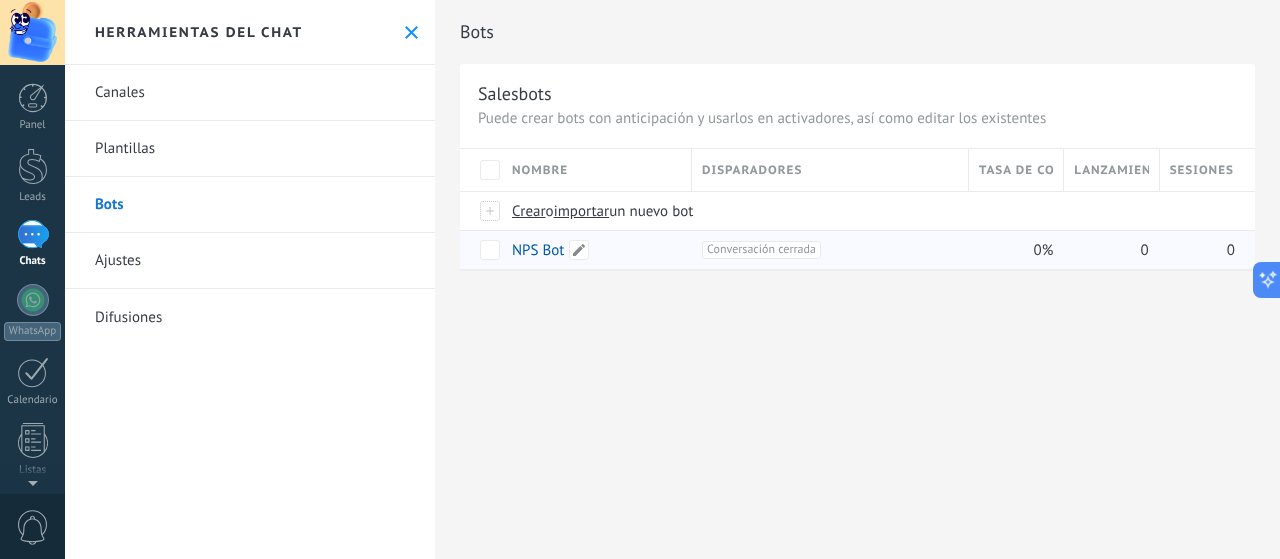 click on "NPS Bot" at bounding box center [538, 250] 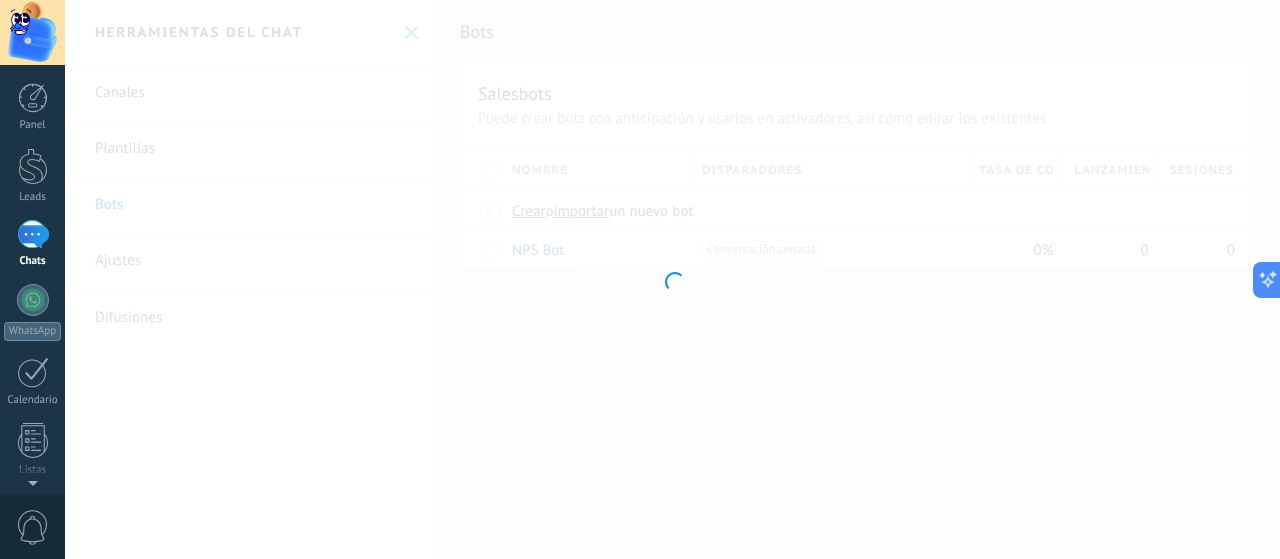 type on "*******" 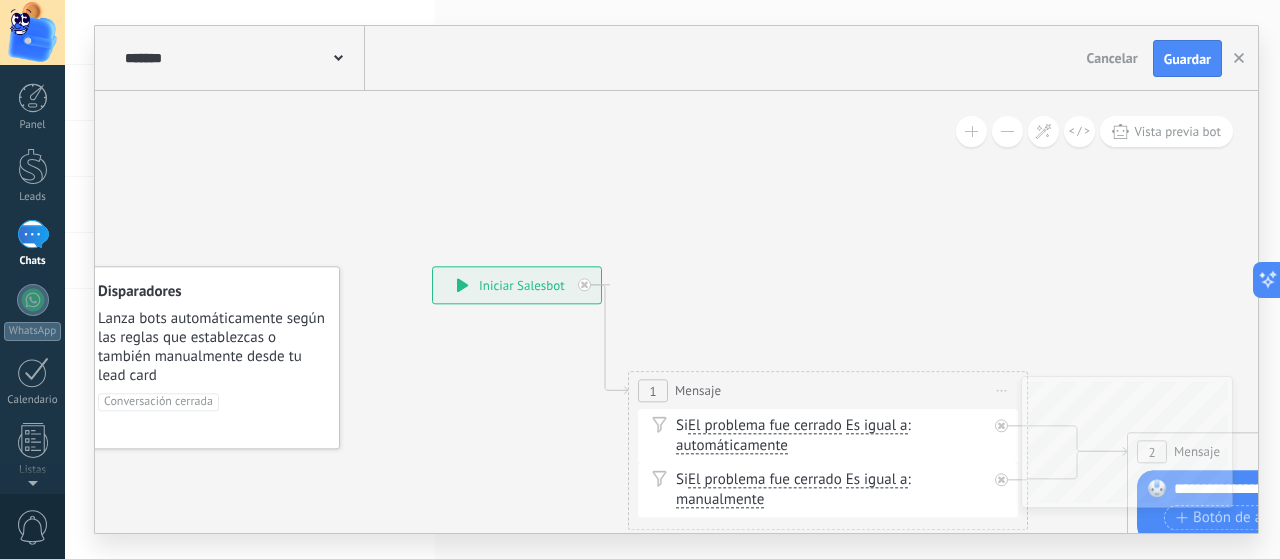 drag, startPoint x: 466, startPoint y: 331, endPoint x: 378, endPoint y: 356, distance: 91.48224 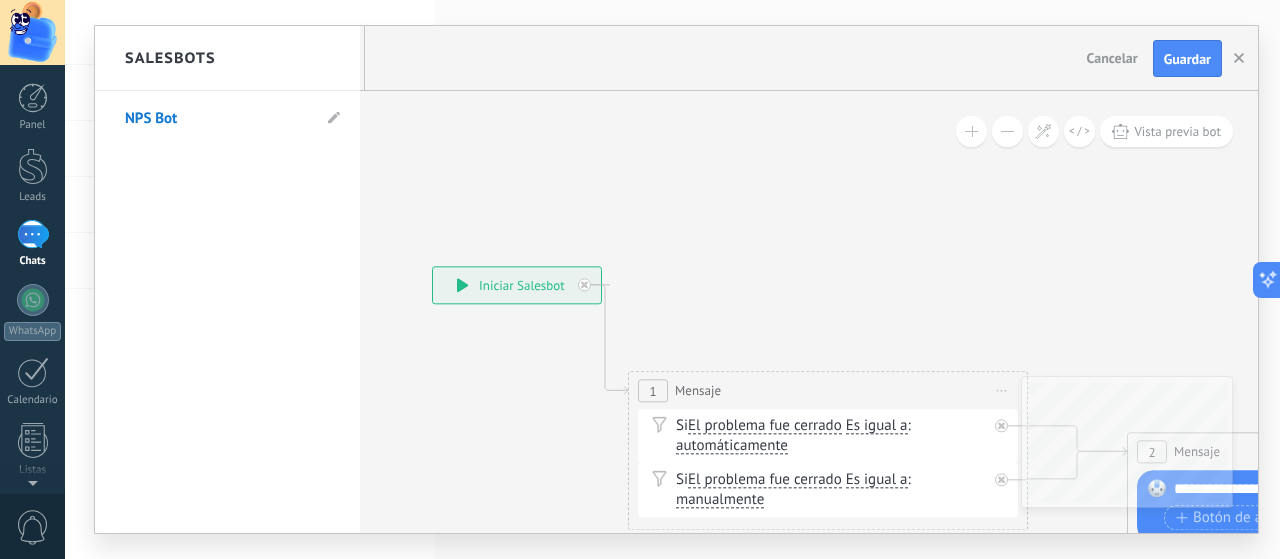 click at bounding box center (676, 279) 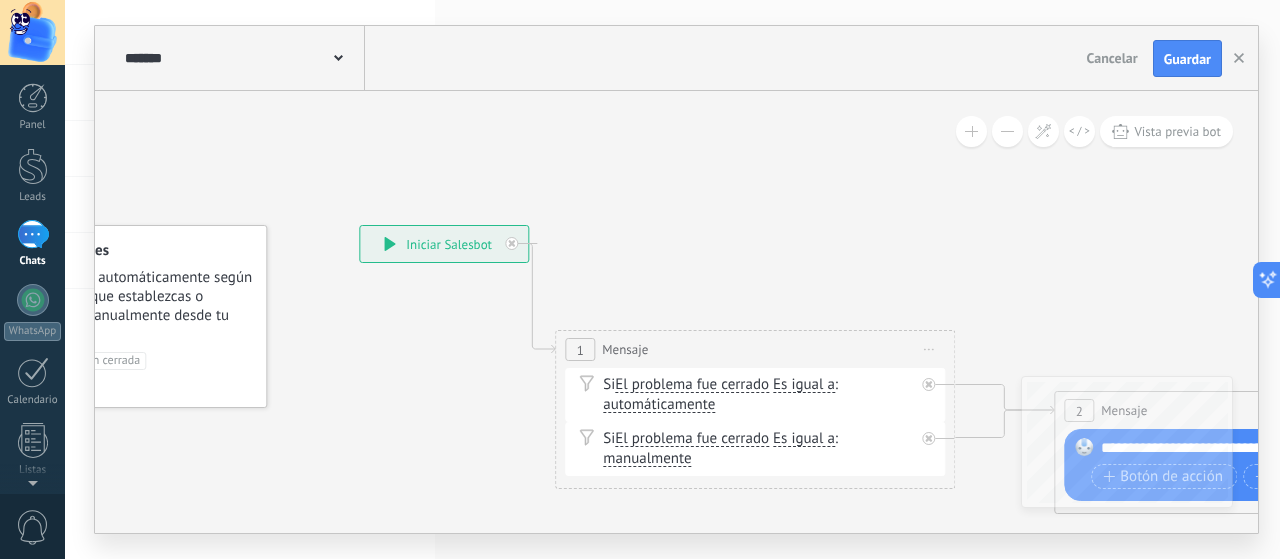 drag, startPoint x: 538, startPoint y: 333, endPoint x: 457, endPoint y: 269, distance: 103.23275 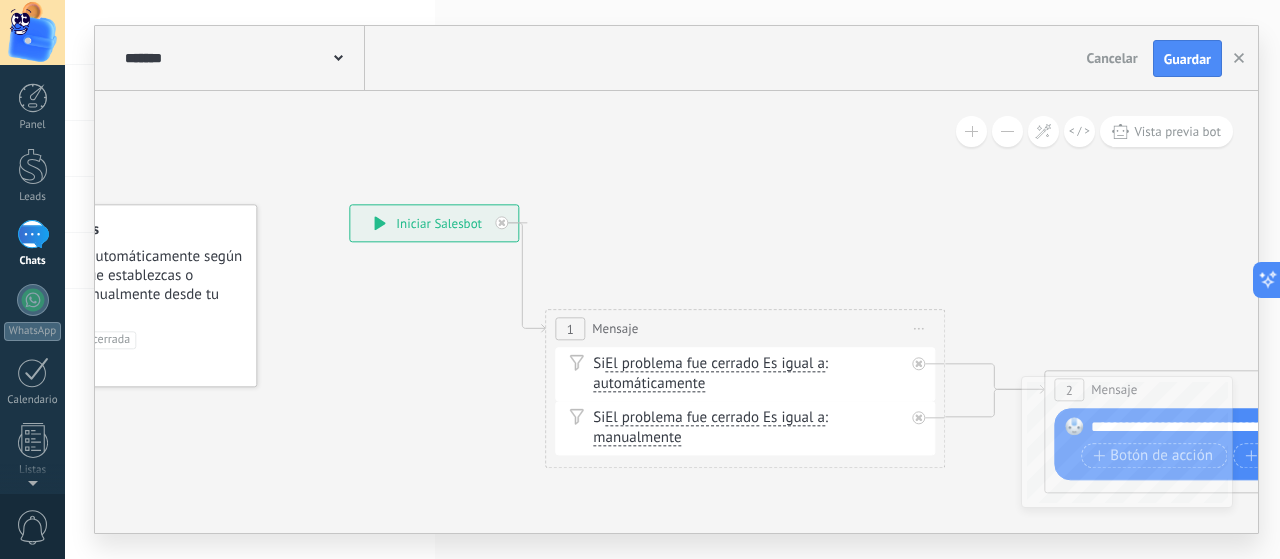 click 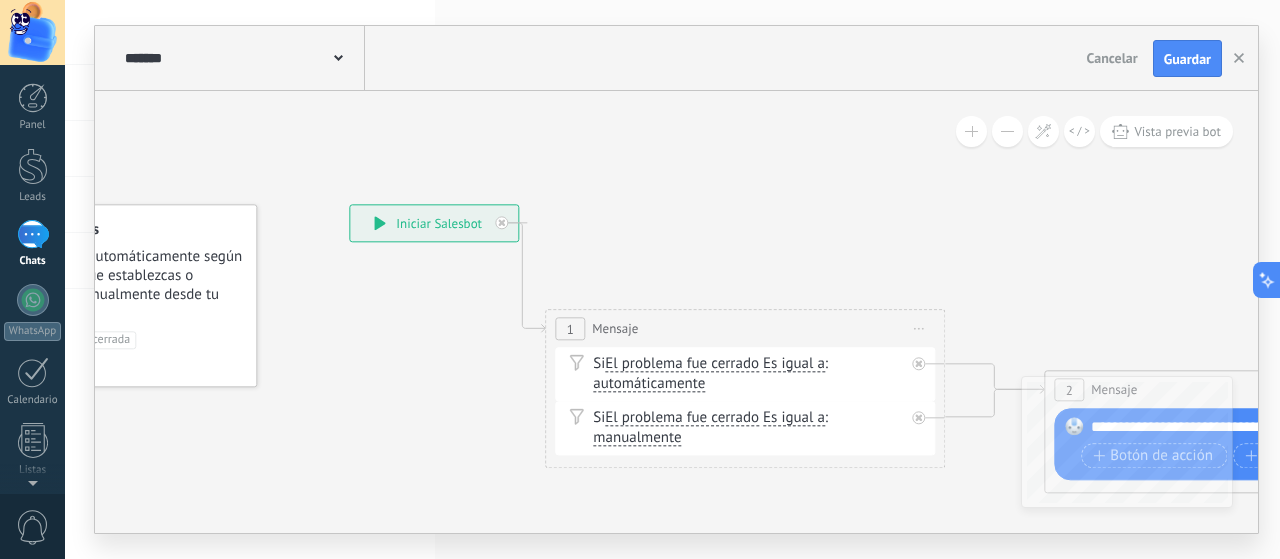 click 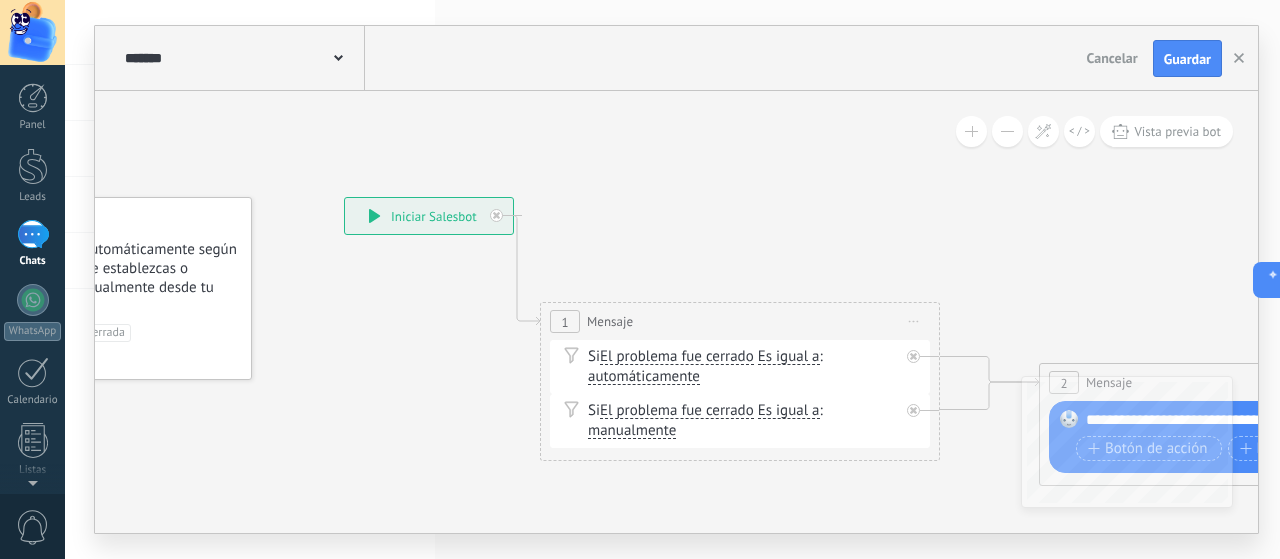 drag, startPoint x: 430, startPoint y: 273, endPoint x: 373, endPoint y: 208, distance: 86.4523 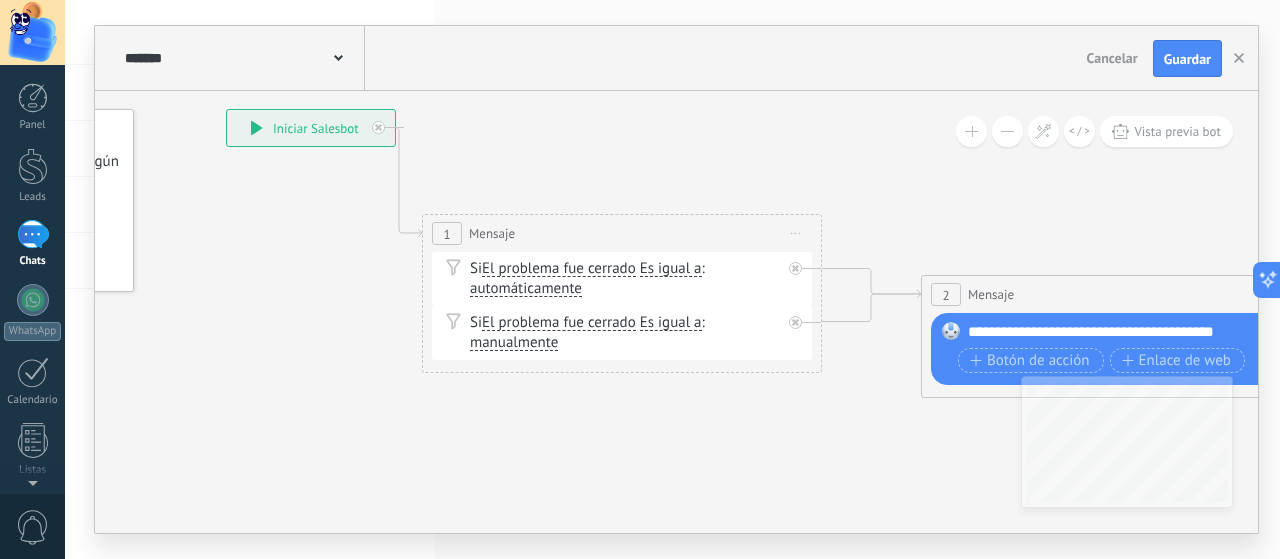 drag, startPoint x: 688, startPoint y: 203, endPoint x: 595, endPoint y: 171, distance: 98.35141 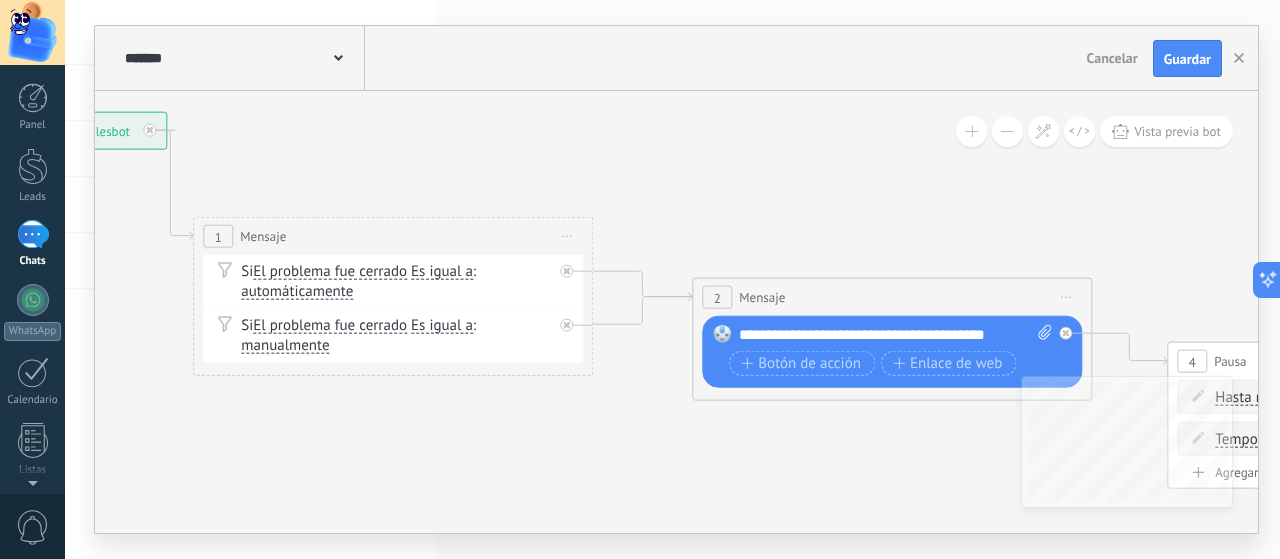 drag, startPoint x: 511, startPoint y: 392, endPoint x: 389, endPoint y: 409, distance: 123.178734 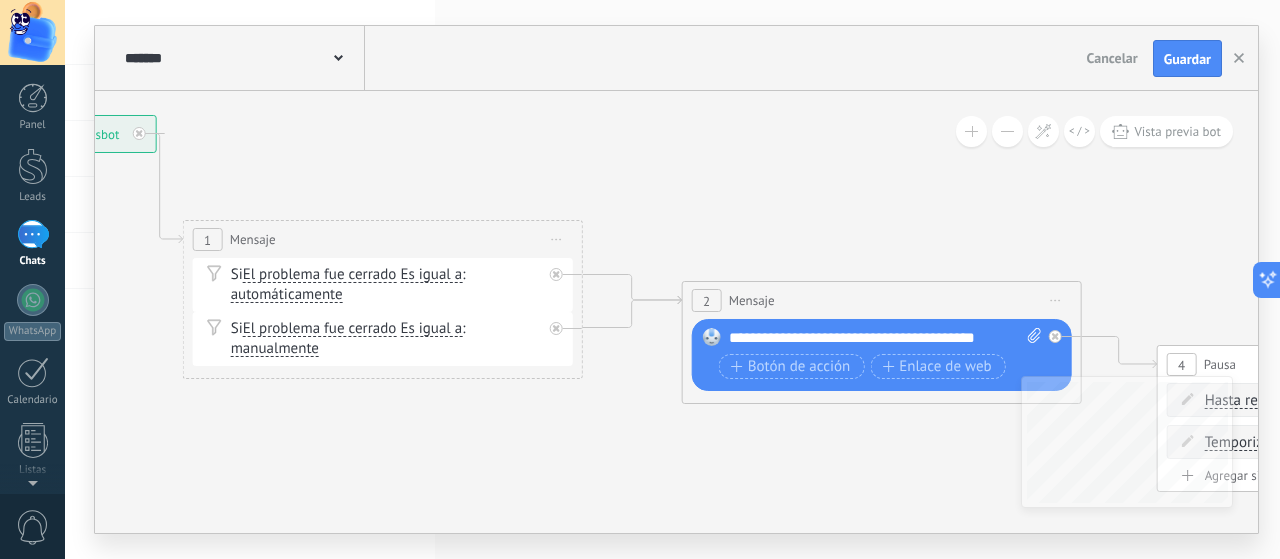 drag, startPoint x: 562, startPoint y: 241, endPoint x: 574, endPoint y: 197, distance: 45.607018 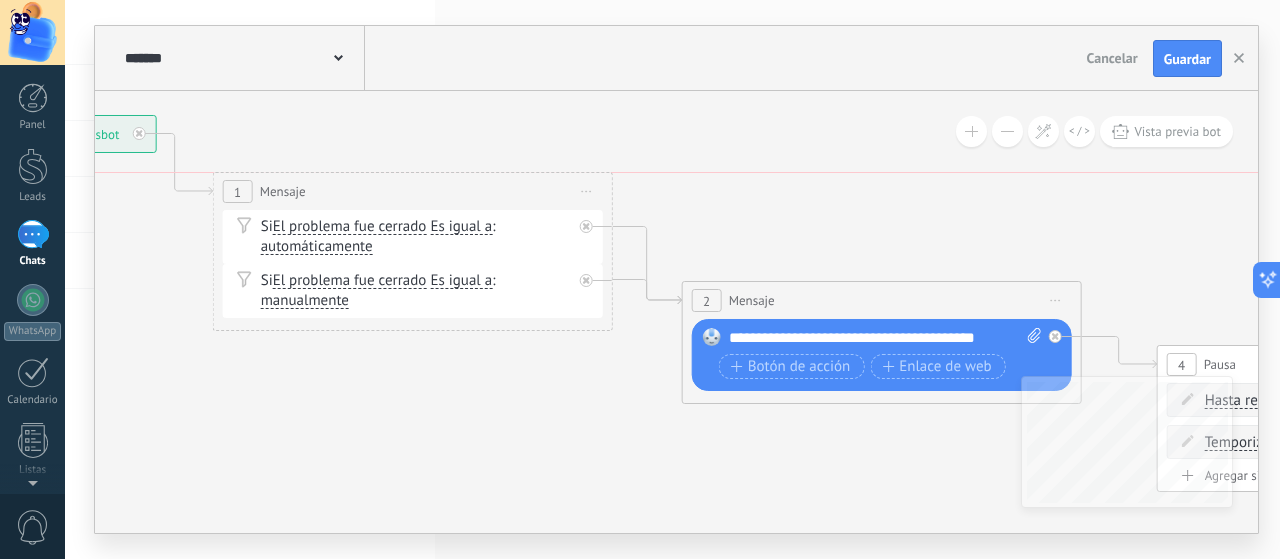 drag, startPoint x: 557, startPoint y: 215, endPoint x: 564, endPoint y: 169, distance: 46.52956 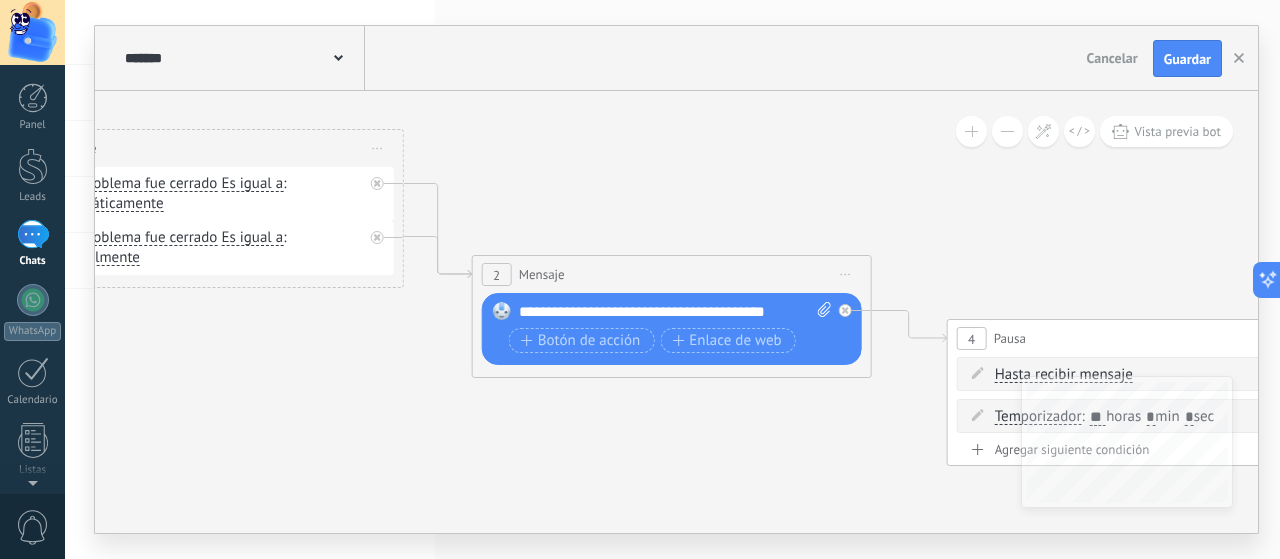 drag, startPoint x: 749, startPoint y: 181, endPoint x: 506, endPoint y: 155, distance: 244.387 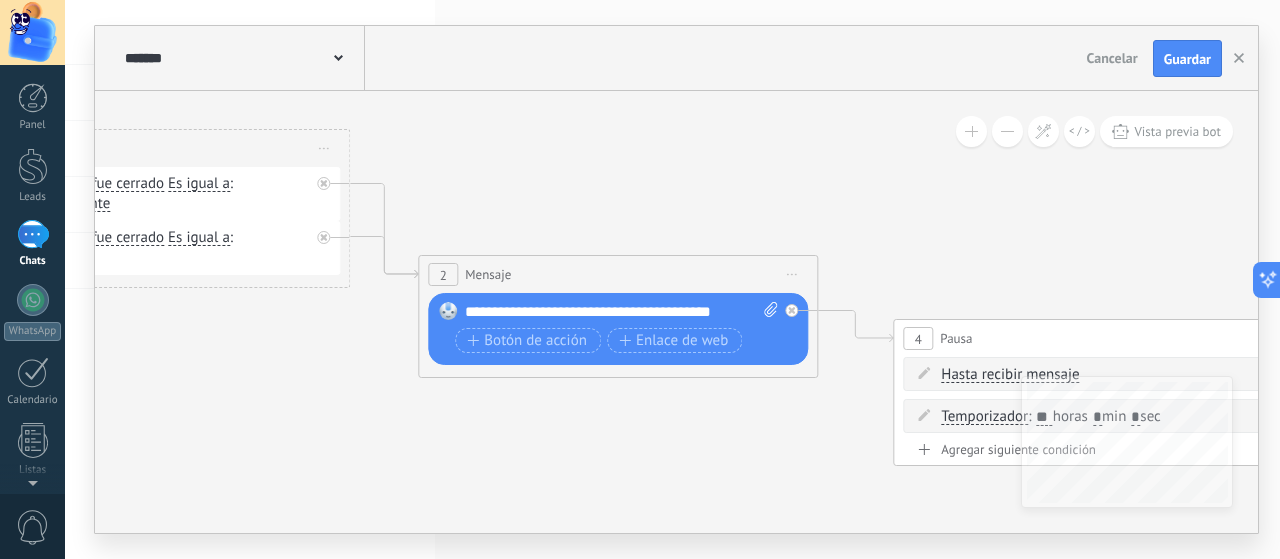 drag, startPoint x: 656, startPoint y: 215, endPoint x: 632, endPoint y: 215, distance: 24 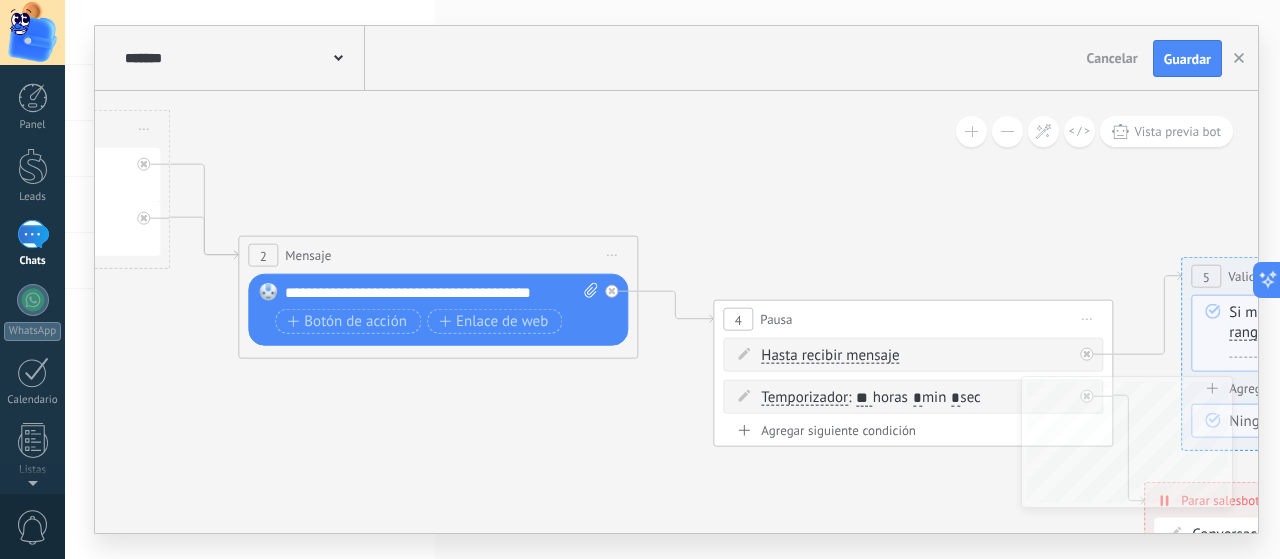 drag, startPoint x: 530, startPoint y: 186, endPoint x: 488, endPoint y: 179, distance: 42.579338 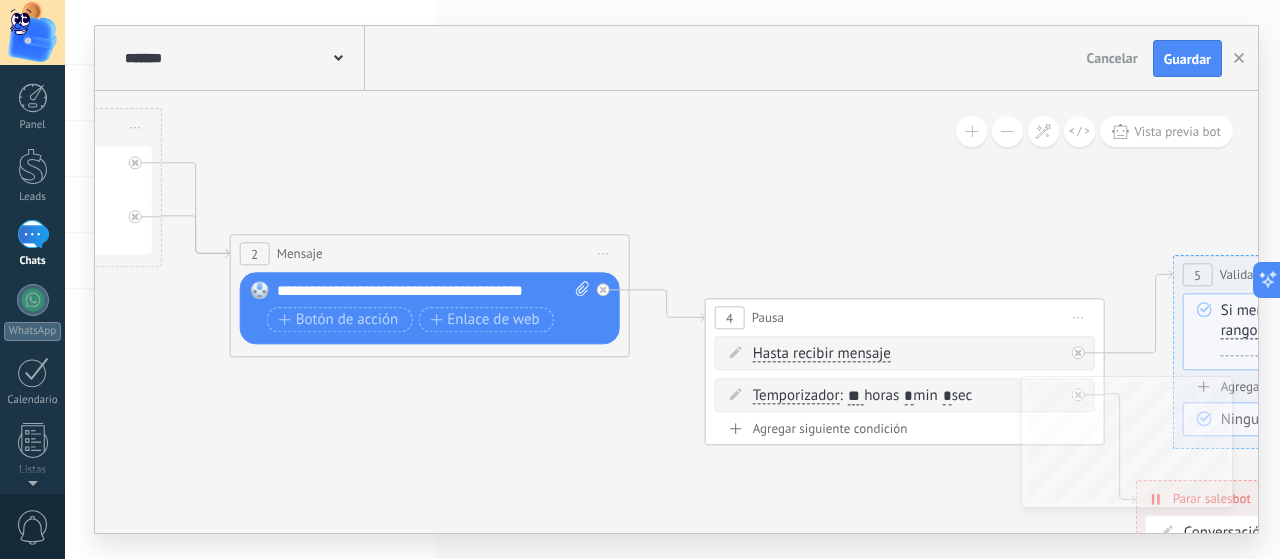 drag, startPoint x: 750, startPoint y: 245, endPoint x: 578, endPoint y: 167, distance: 188.85974 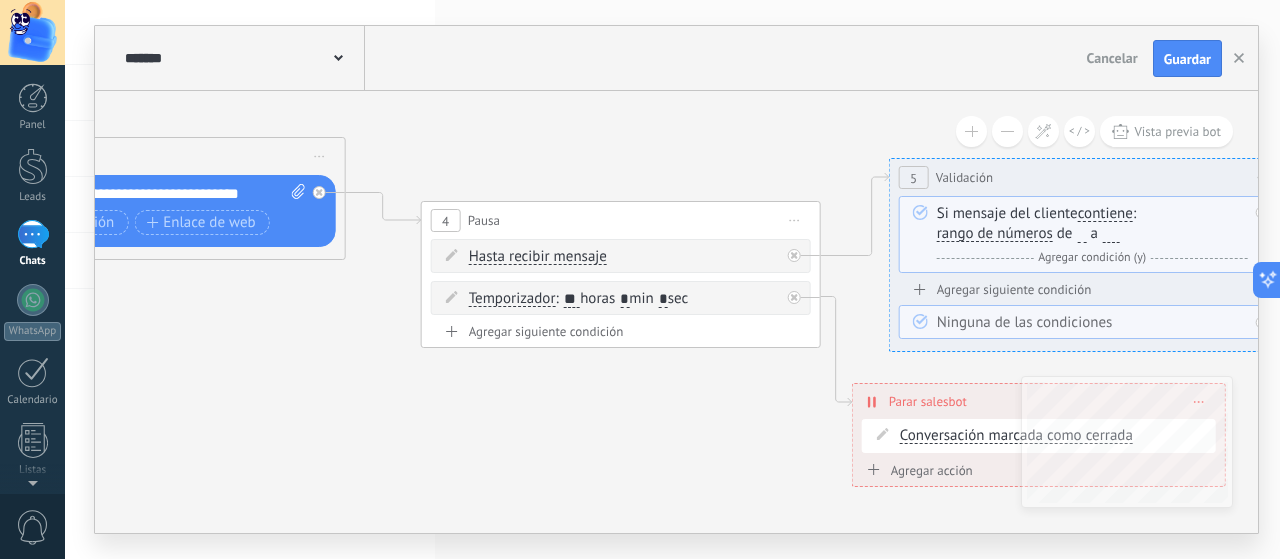 drag, startPoint x: 753, startPoint y: 187, endPoint x: 564, endPoint y: 166, distance: 190.16309 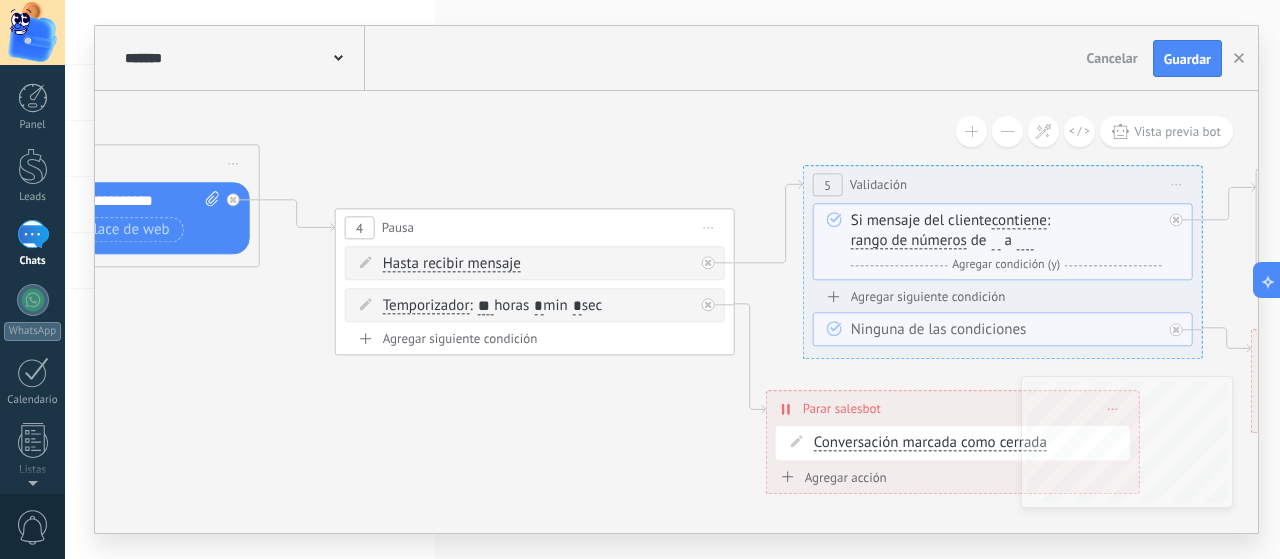 drag, startPoint x: 720, startPoint y: 155, endPoint x: 668, endPoint y: 170, distance: 54.120235 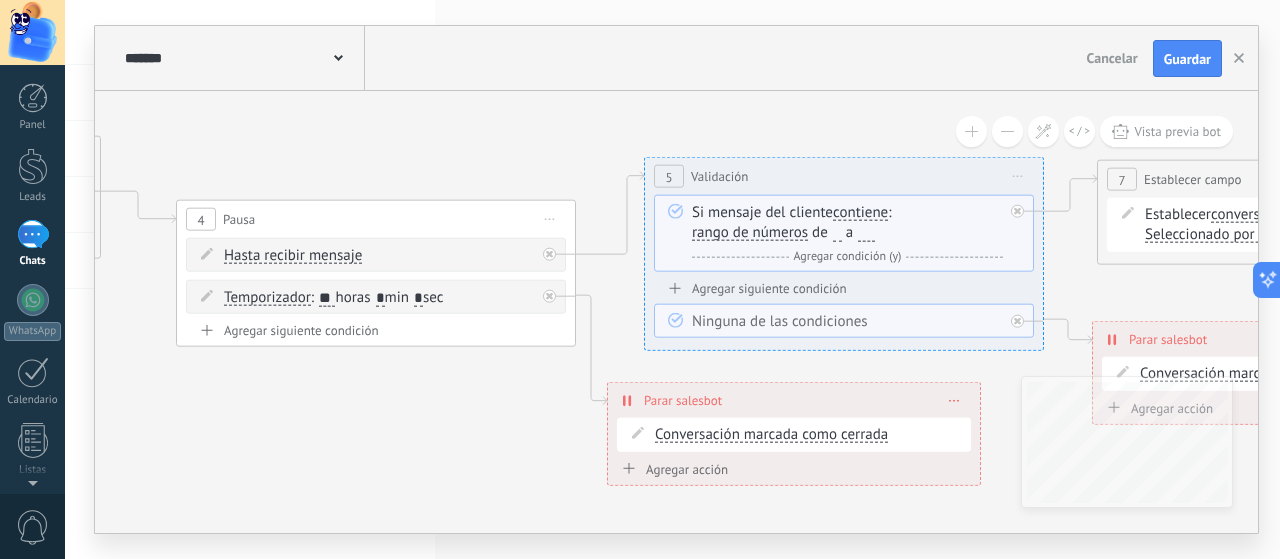 drag, startPoint x: 574, startPoint y: 145, endPoint x: 318, endPoint y: 117, distance: 257.5267 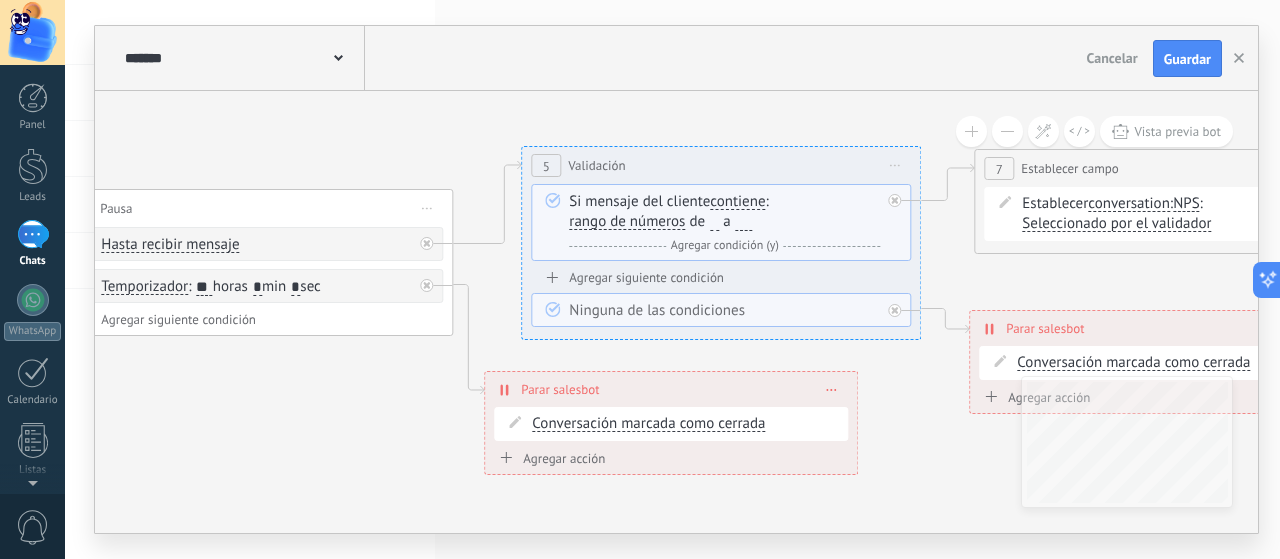drag, startPoint x: 572, startPoint y: 69, endPoint x: 479, endPoint y: 75, distance: 93.193344 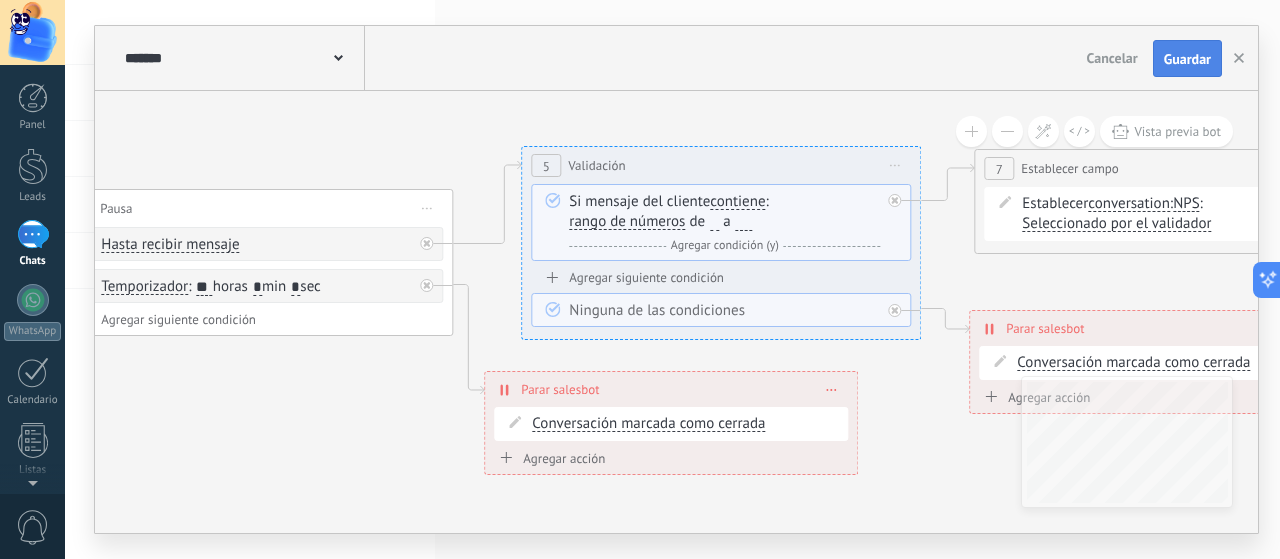 click on "Guardar" at bounding box center (1187, 59) 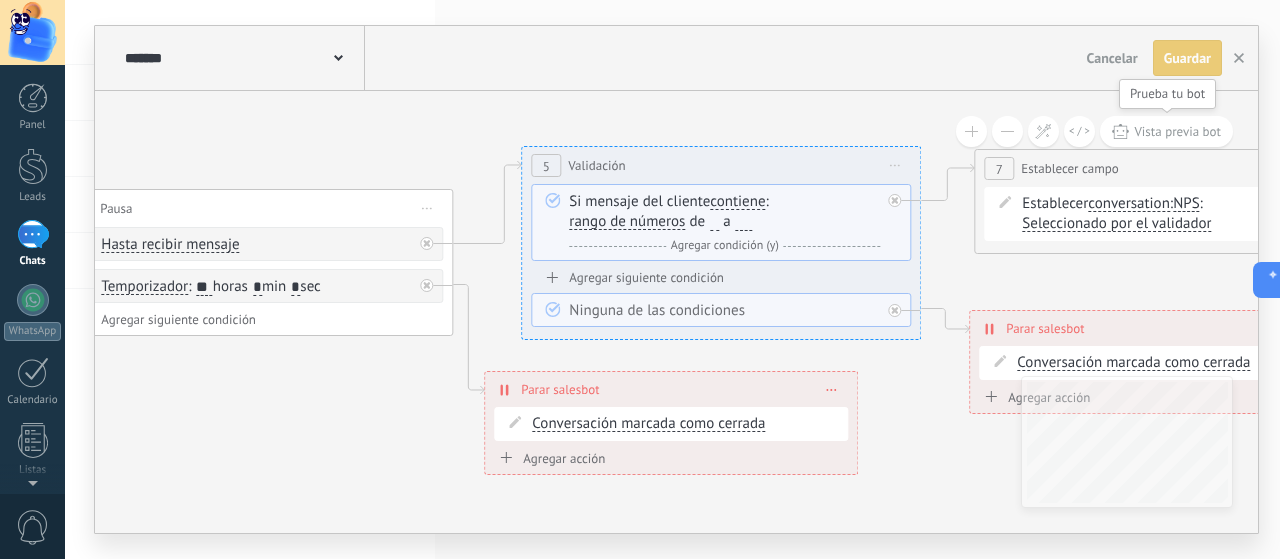 click on "Vista previa bot" at bounding box center [1177, 131] 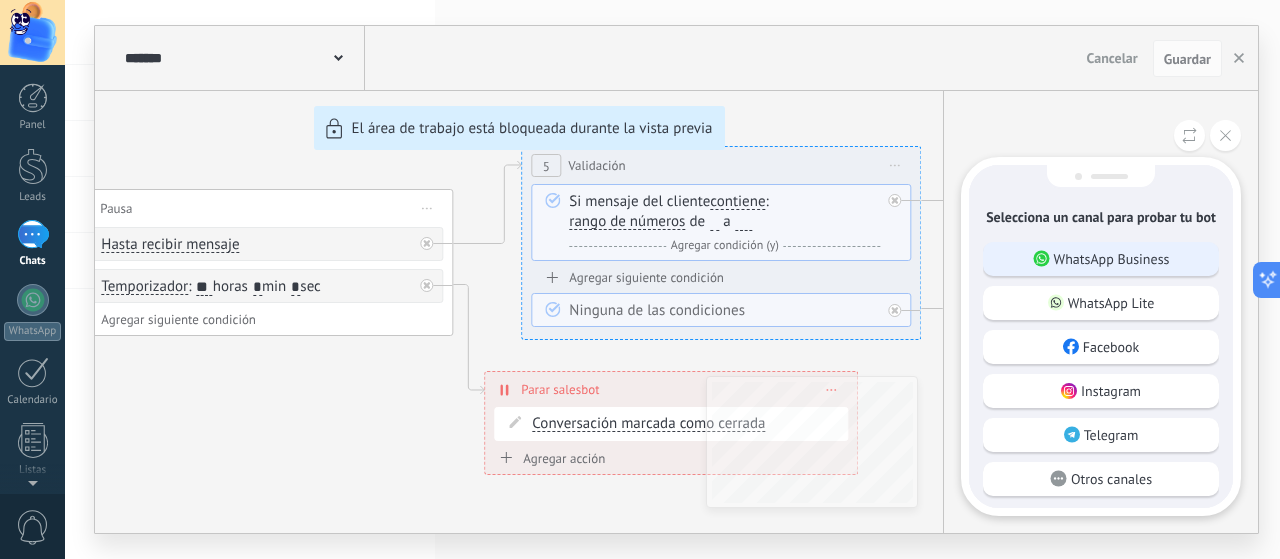 click on "WhatsApp Business" at bounding box center [1112, 259] 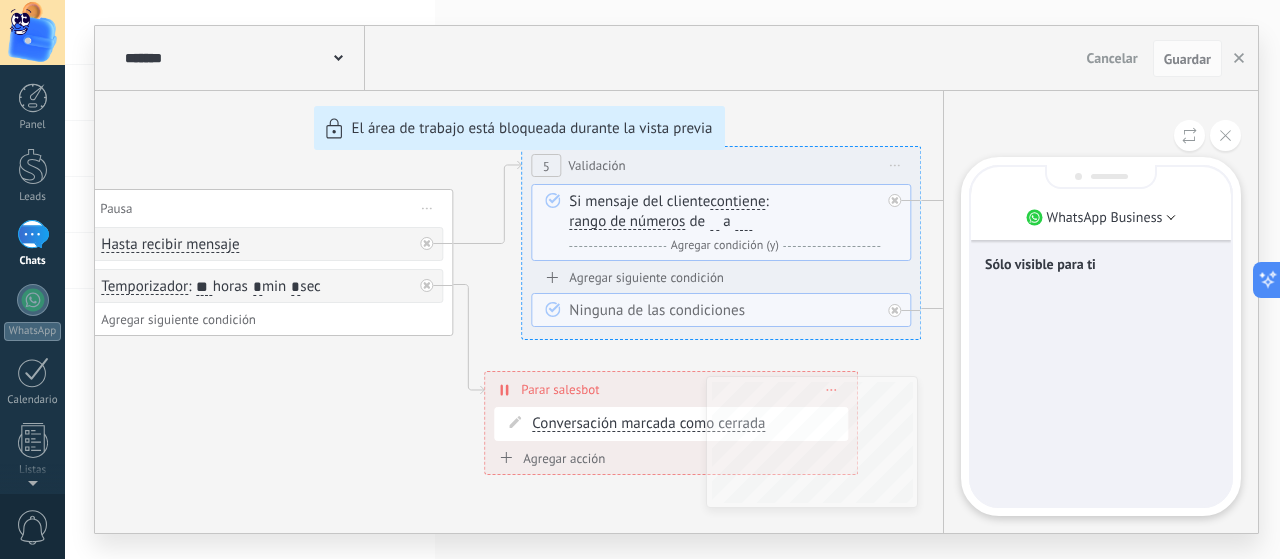 click on "Sólo visible para ti" at bounding box center (1101, 264) 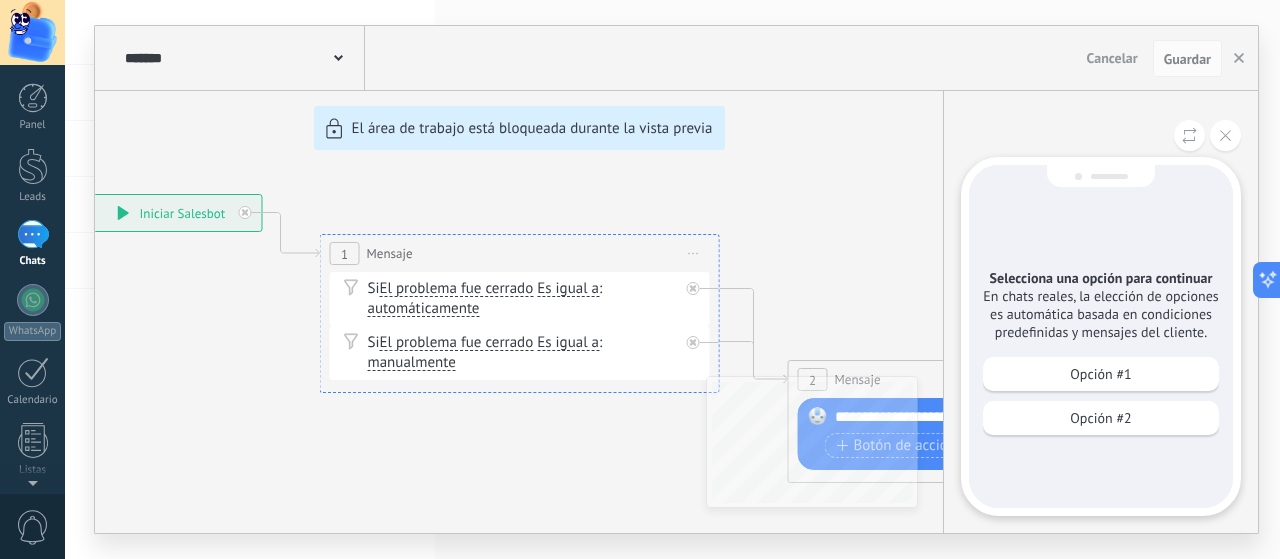 drag, startPoint x: 912, startPoint y: 302, endPoint x: 728, endPoint y: 231, distance: 197.22322 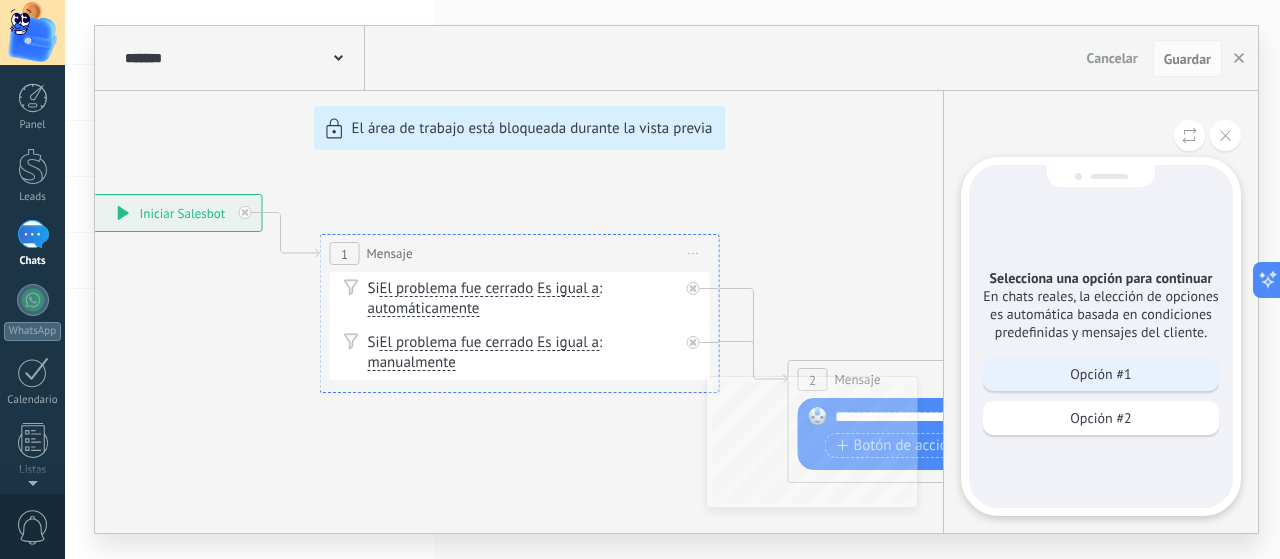 click on "Opción #1" at bounding box center [1100, 374] 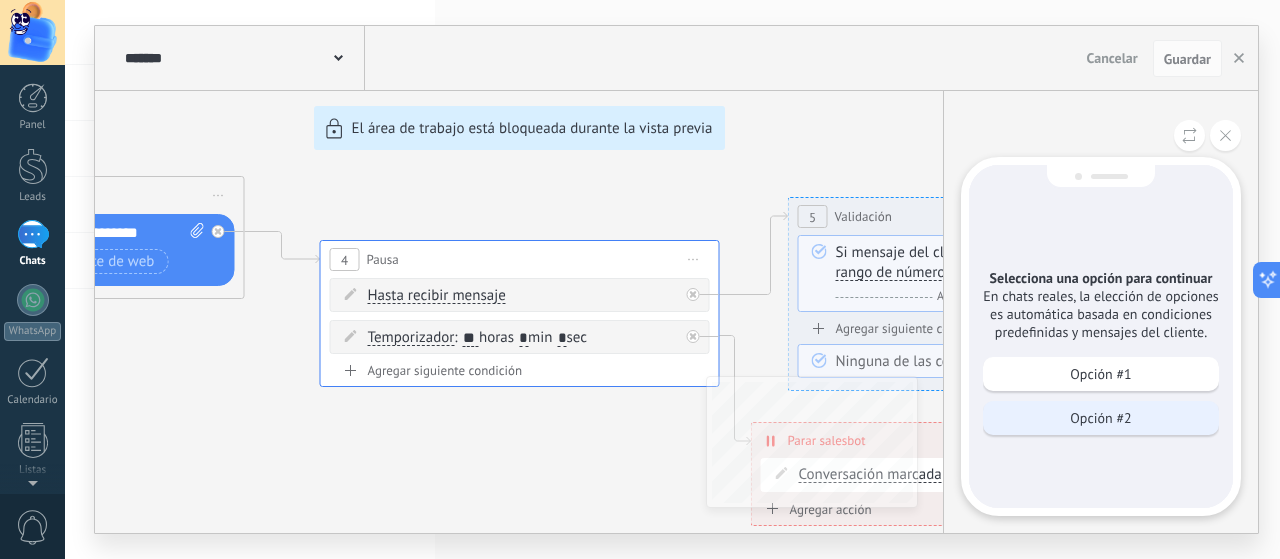 click on "Opción #2" at bounding box center [1100, 418] 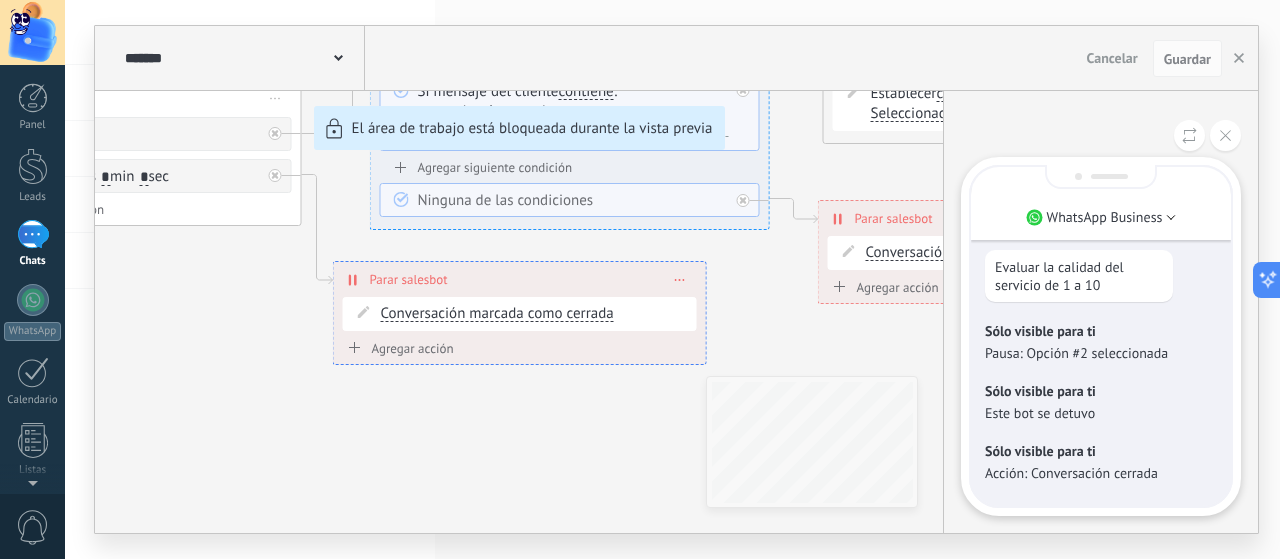 drag, startPoint x: 852, startPoint y: 165, endPoint x: 724, endPoint y: 214, distance: 137.05838 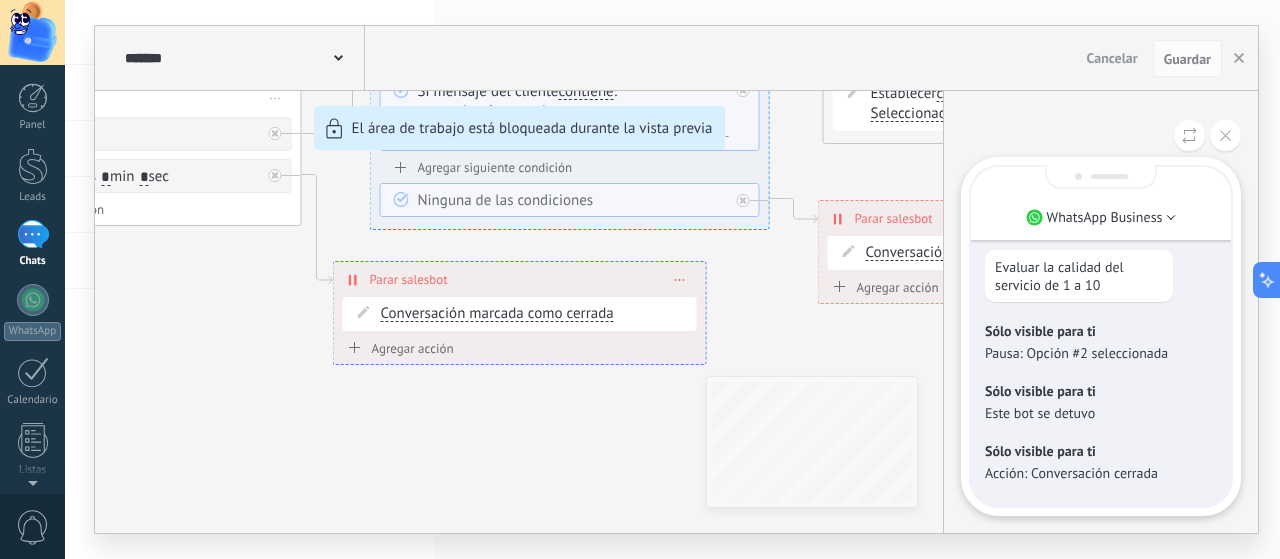 drag, startPoint x: 808, startPoint y: 165, endPoint x: 674, endPoint y: 209, distance: 141.039 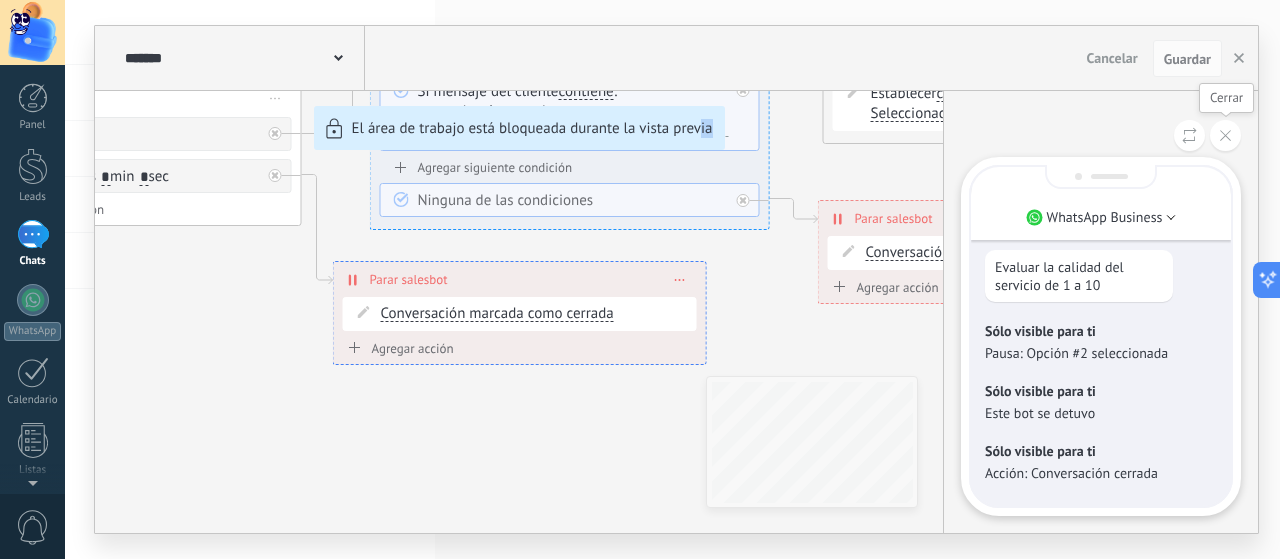 click at bounding box center [1225, 135] 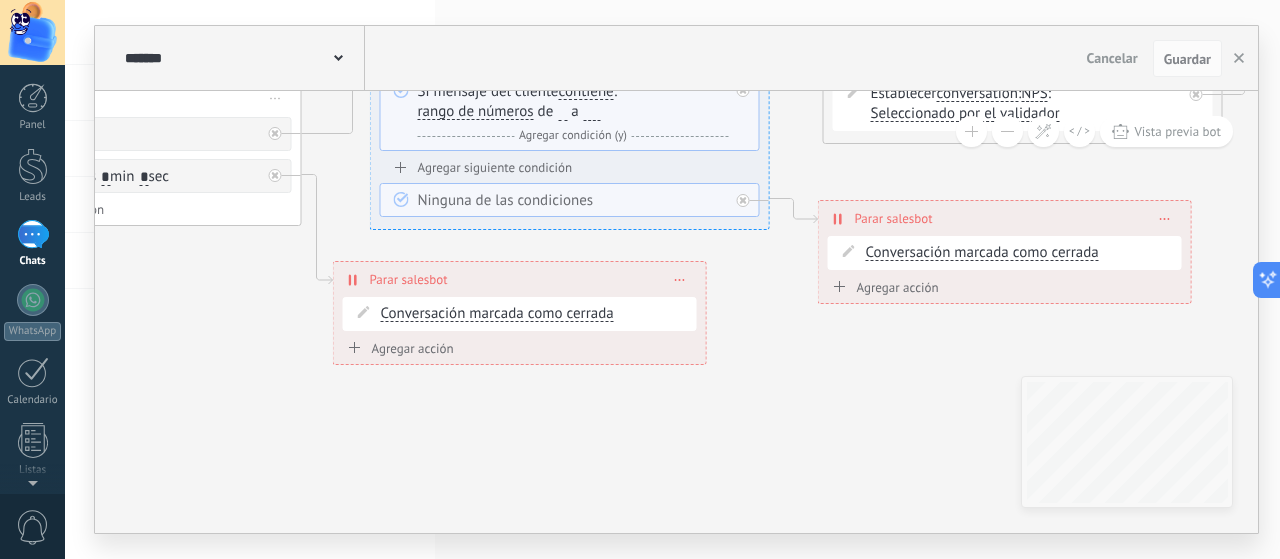 drag, startPoint x: 1008, startPoint y: 207, endPoint x: 910, endPoint y: 231, distance: 100.89599 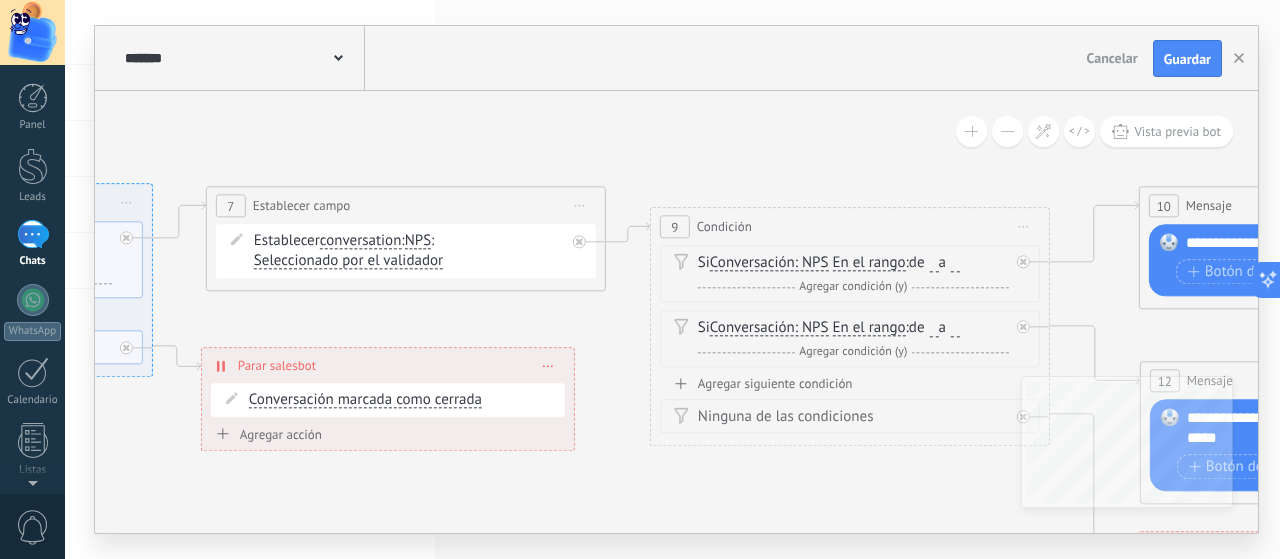 drag, startPoint x: 912, startPoint y: 227, endPoint x: 192, endPoint y: 328, distance: 727.0495 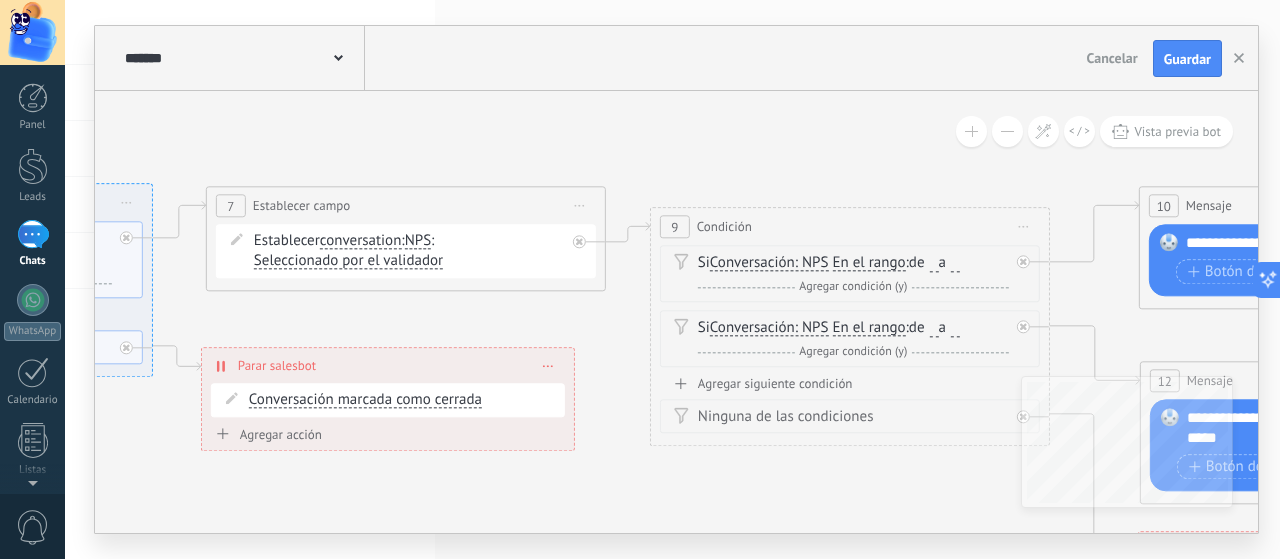 click 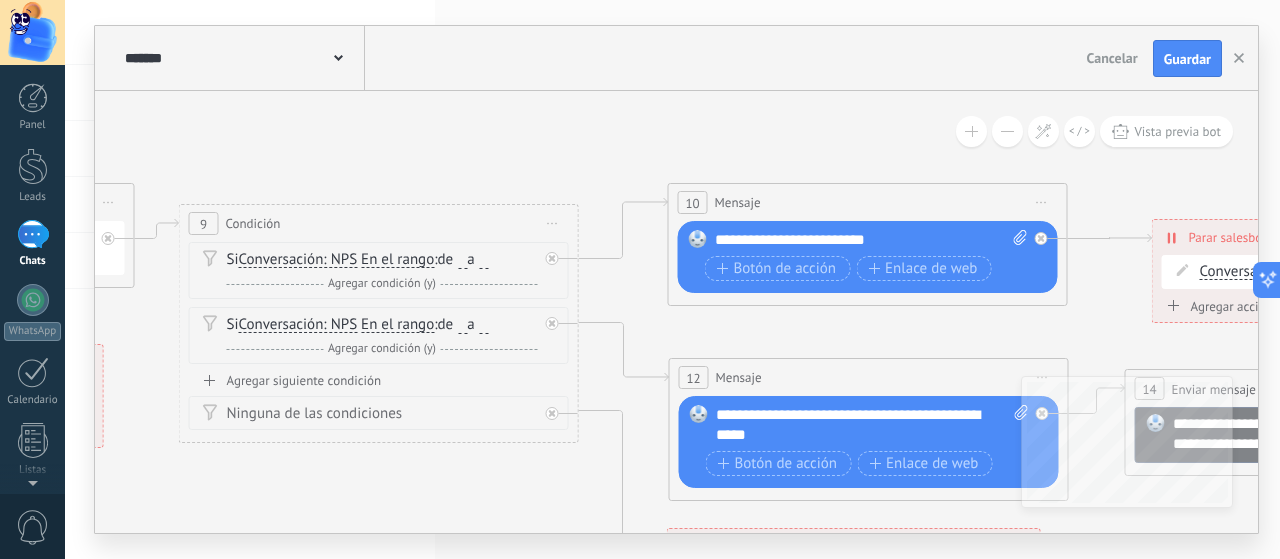 drag, startPoint x: 458, startPoint y: 157, endPoint x: 334, endPoint y: 151, distance: 124.14507 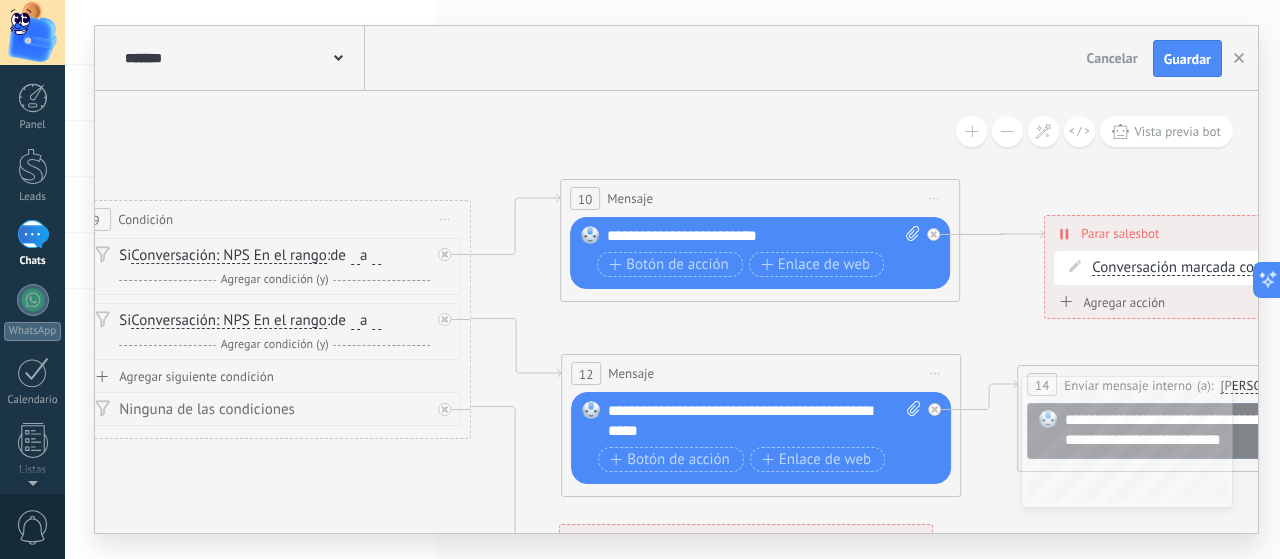 click 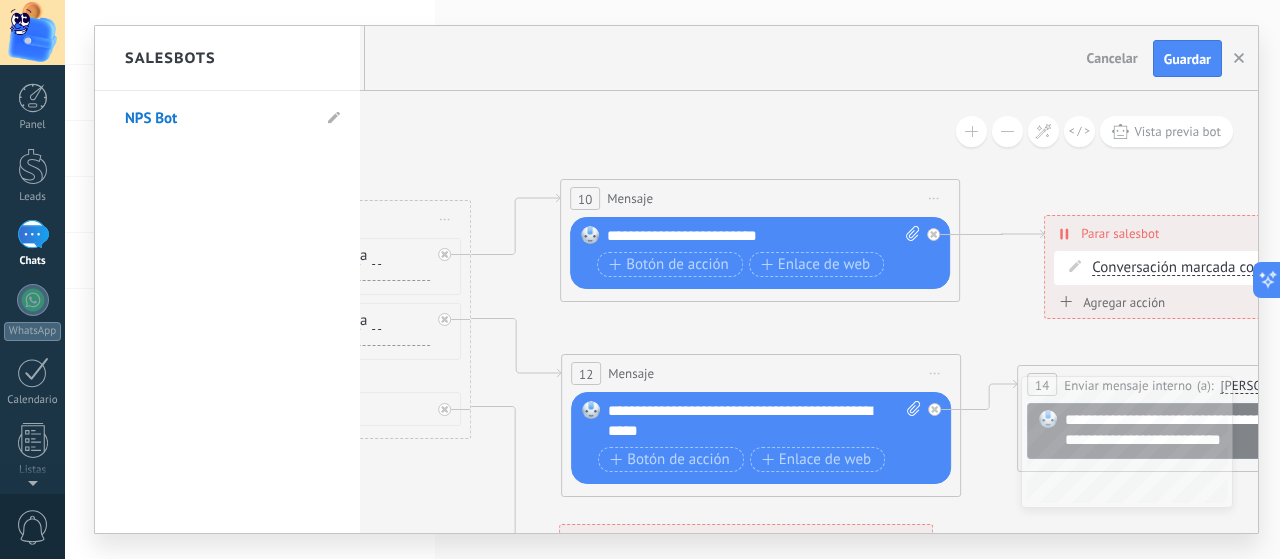 click at bounding box center [676, 279] 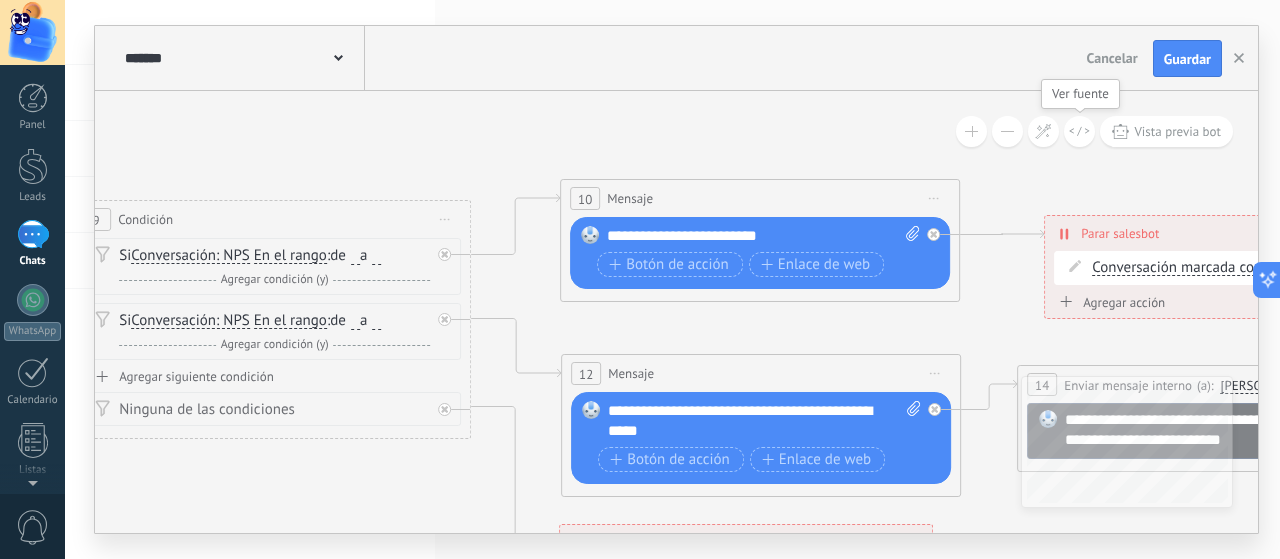 click at bounding box center (1079, 131) 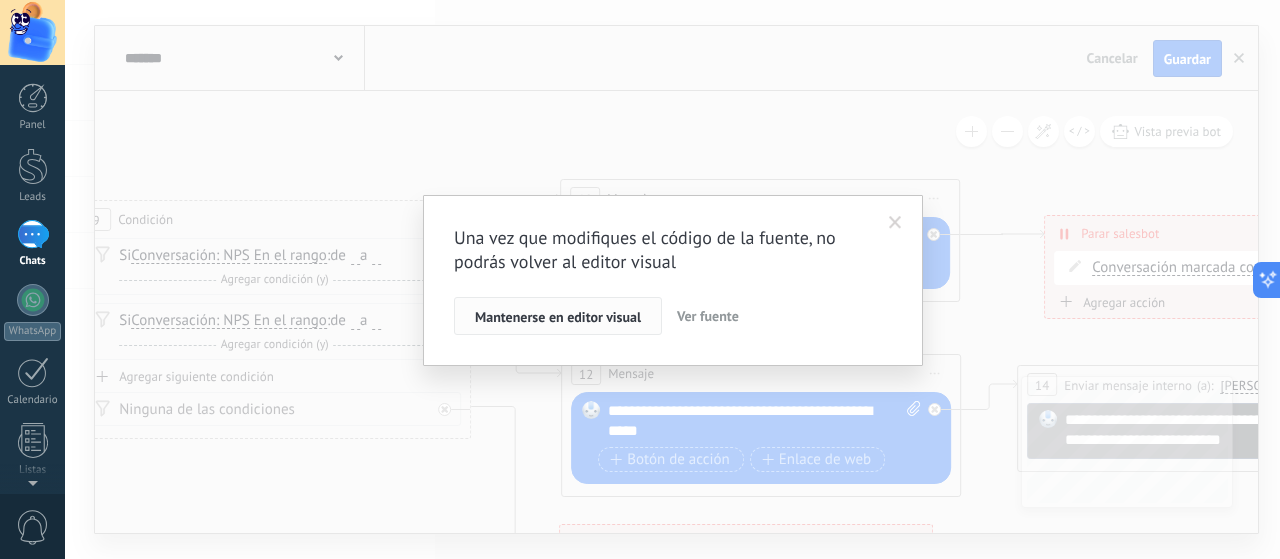 click on "Mantenerse en editor visual" at bounding box center (558, 317) 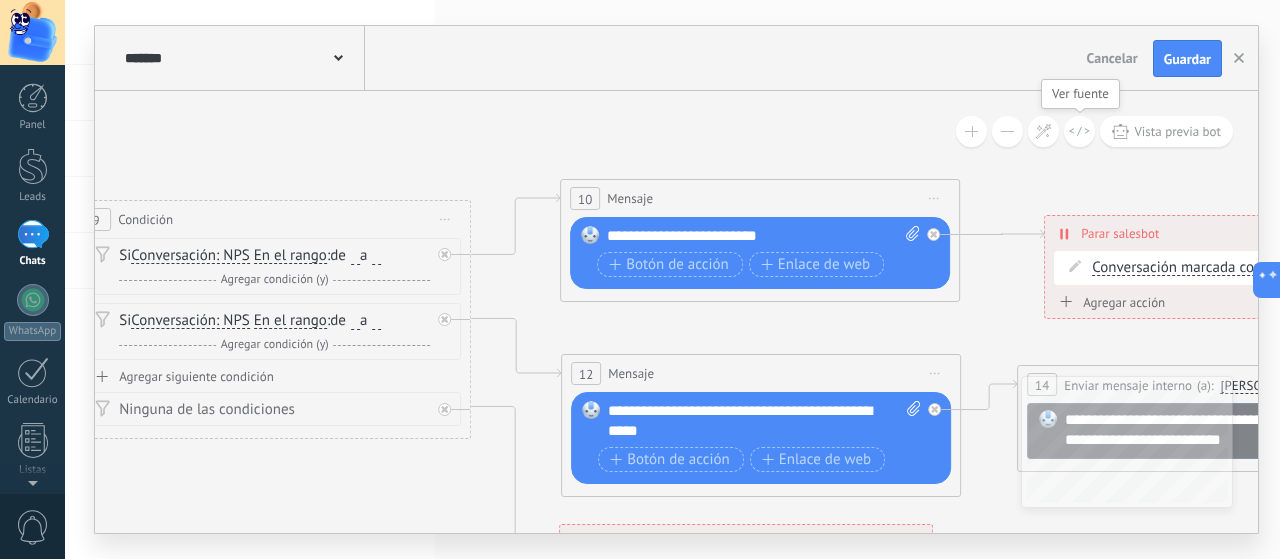 click at bounding box center [1079, 131] 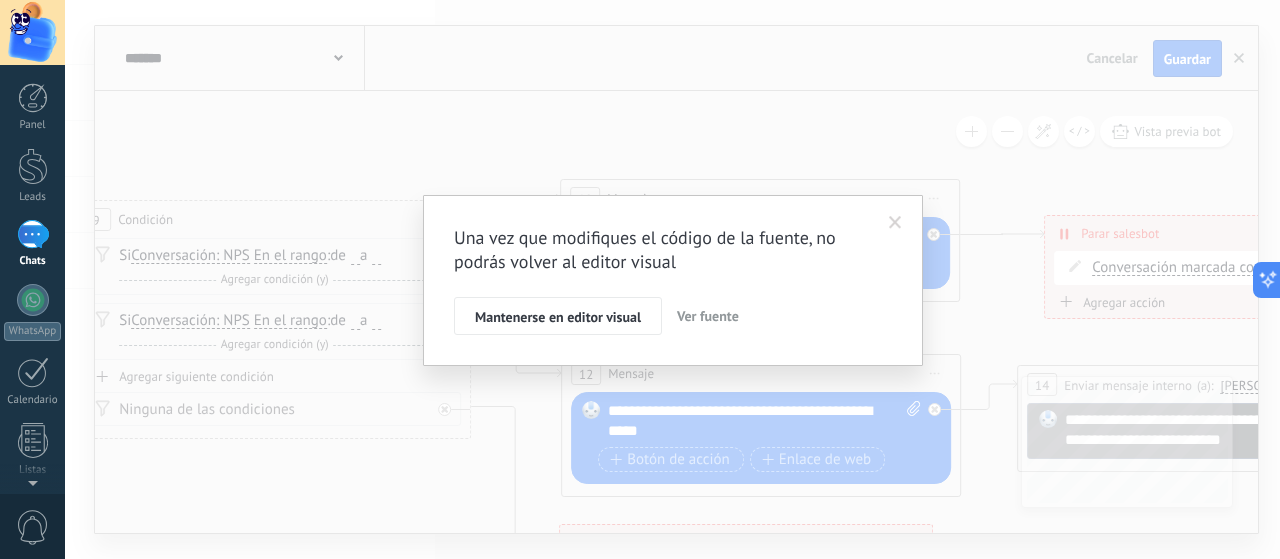 click on "Ver fuente" at bounding box center [708, 316] 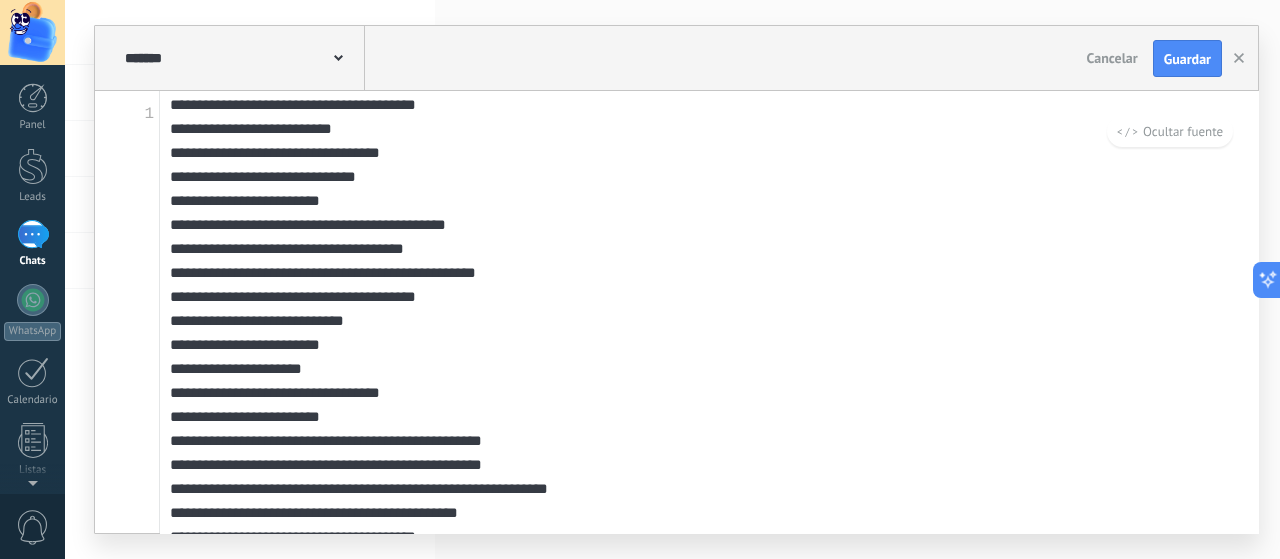 scroll, scrollTop: 2812, scrollLeft: 0, axis: vertical 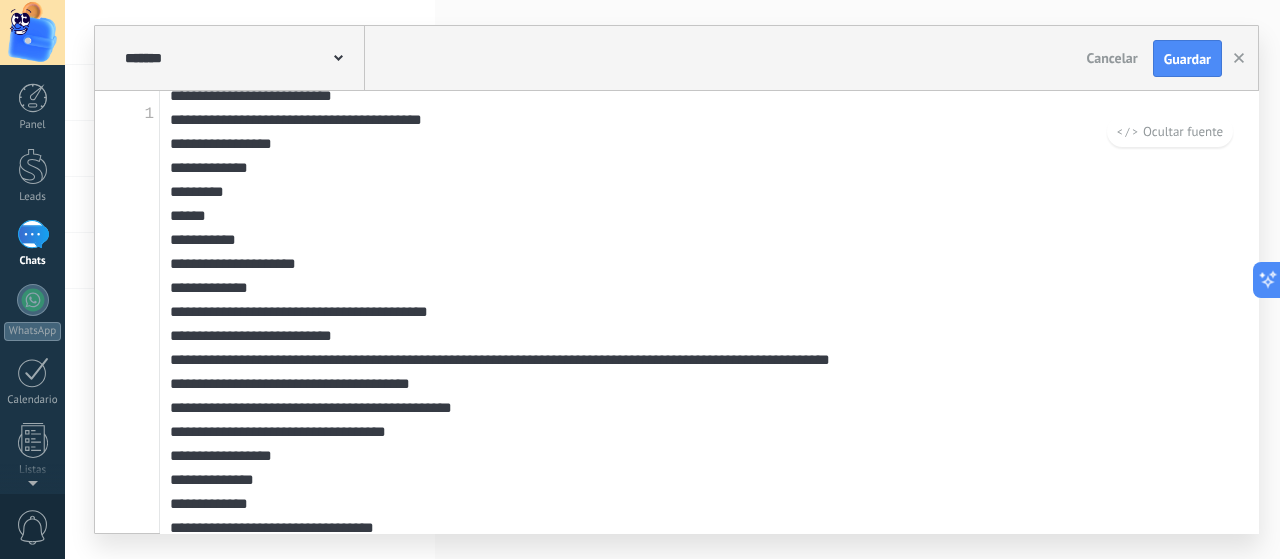 click at bounding box center [709, 312] 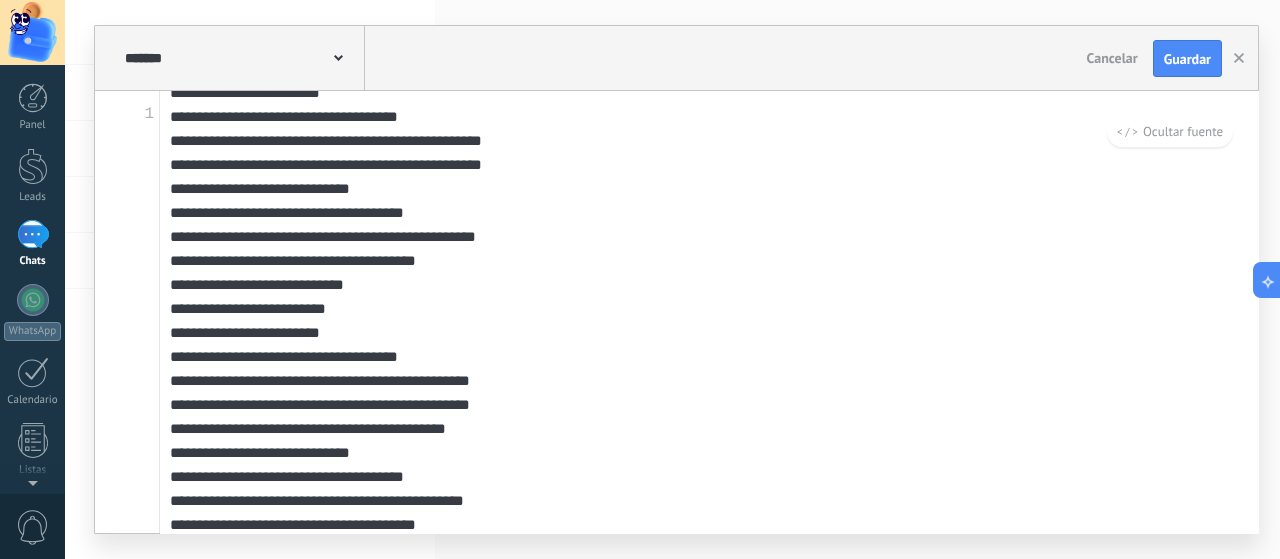 scroll, scrollTop: 2011, scrollLeft: 0, axis: vertical 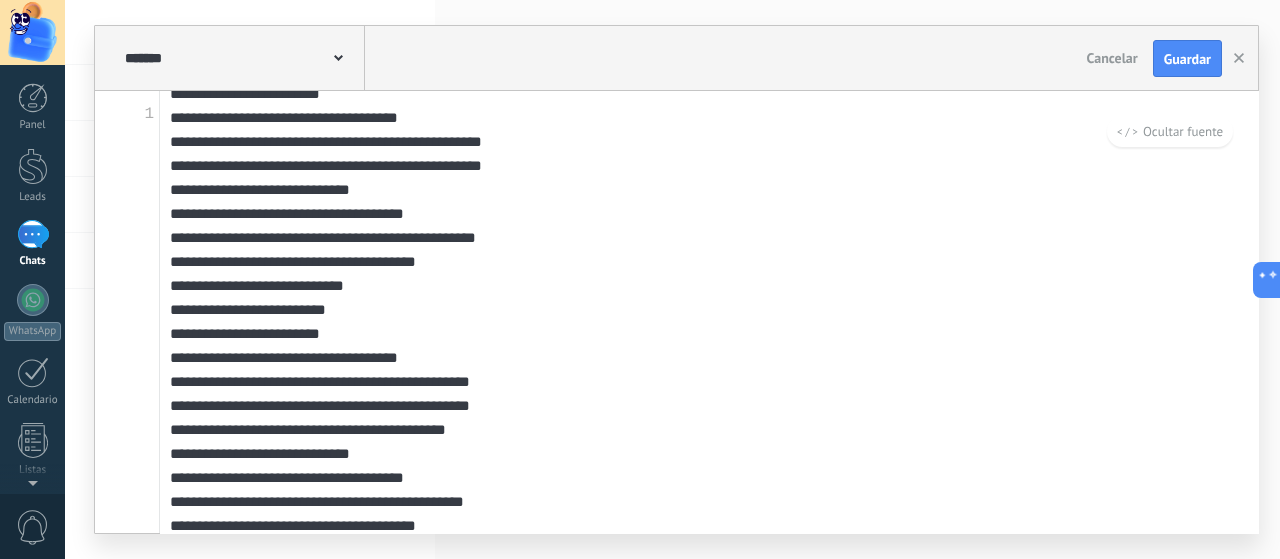 click on "Cancelar" at bounding box center [1112, 58] 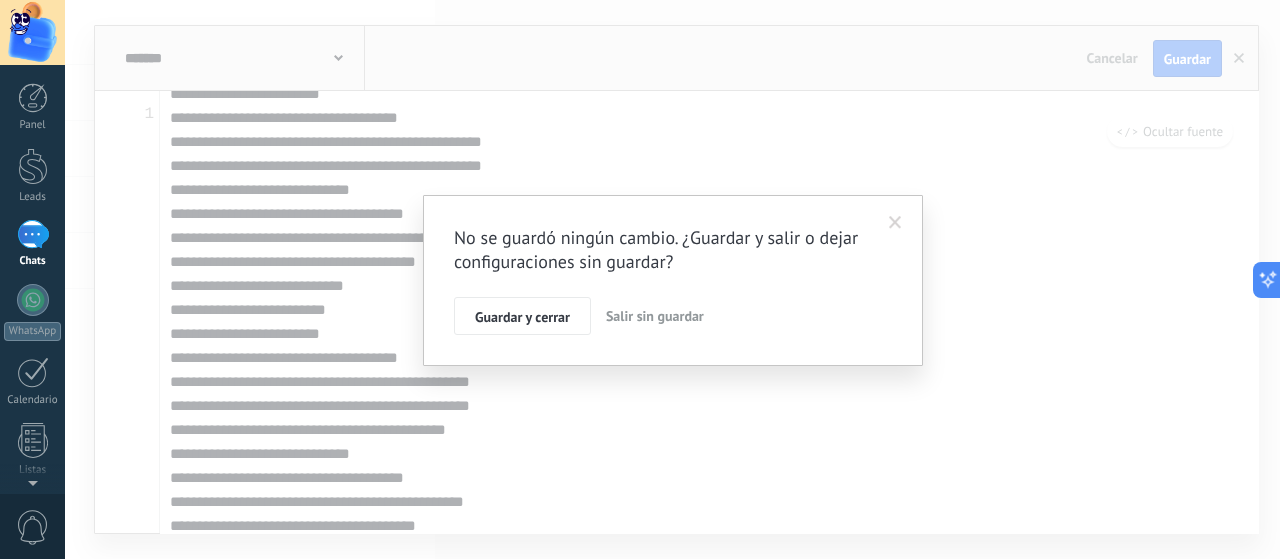 click on "Salir sin guardar" at bounding box center [655, 316] 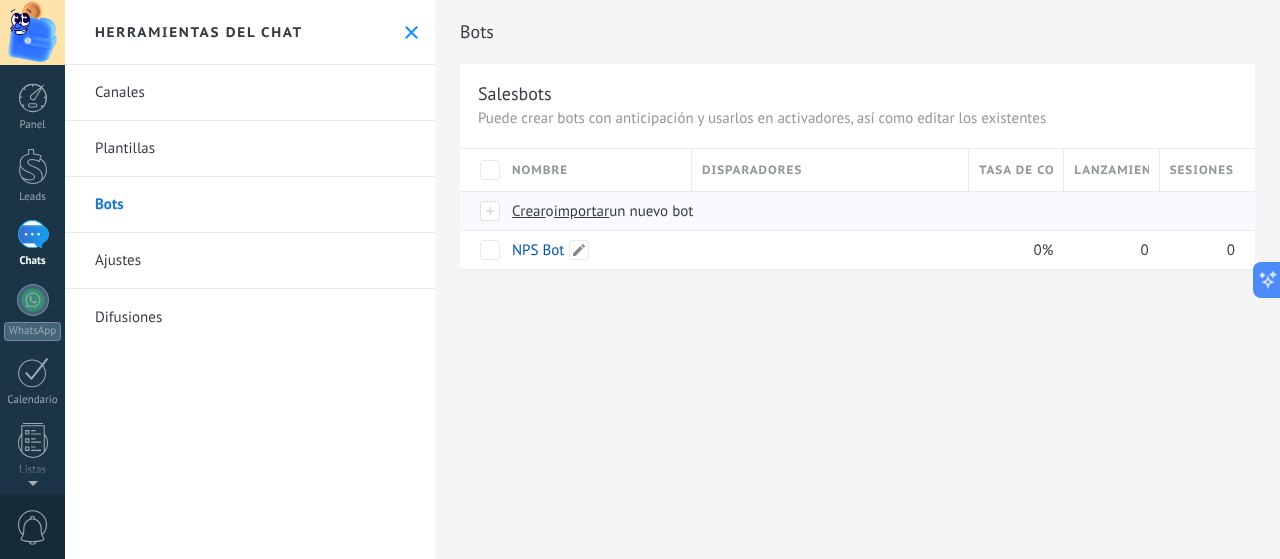 click on "Crear" at bounding box center (529, 211) 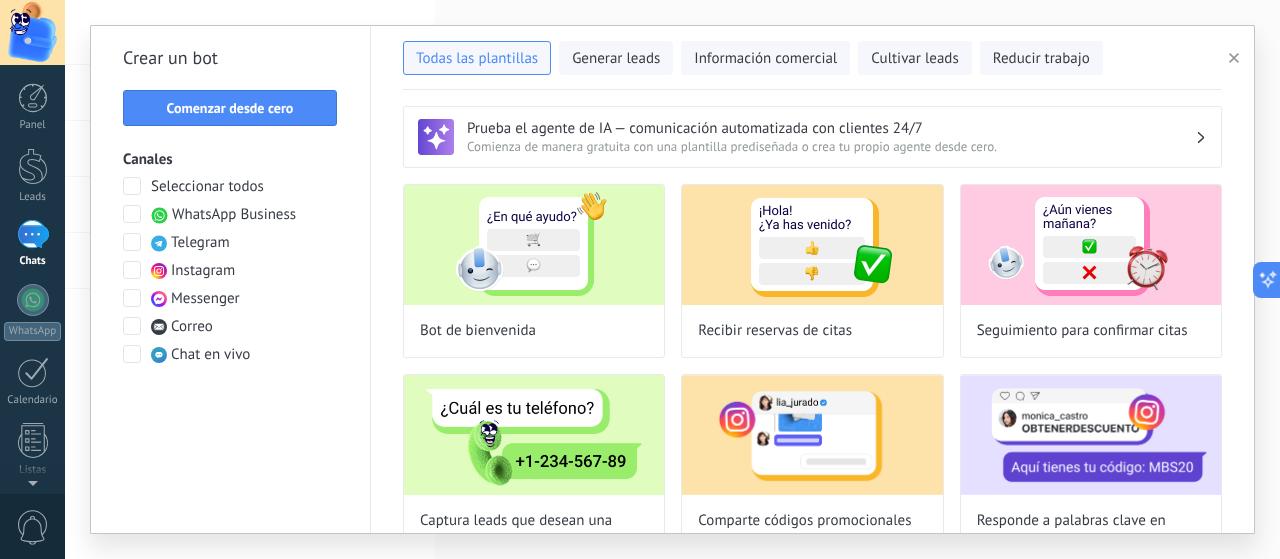 type on "**********" 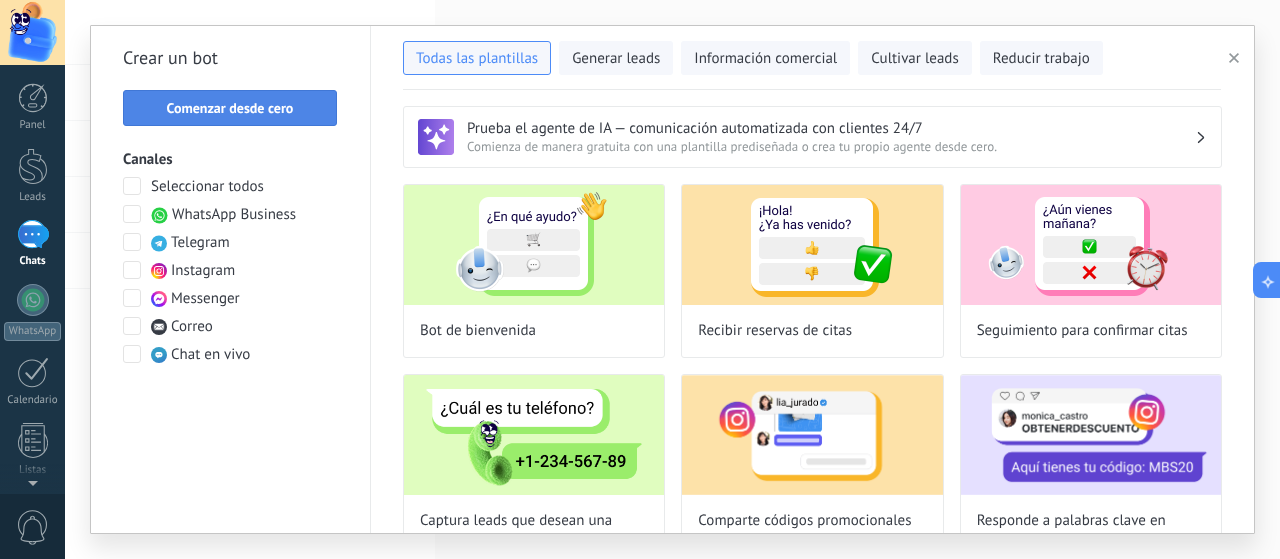 click on "Comenzar desde cero" at bounding box center (230, 108) 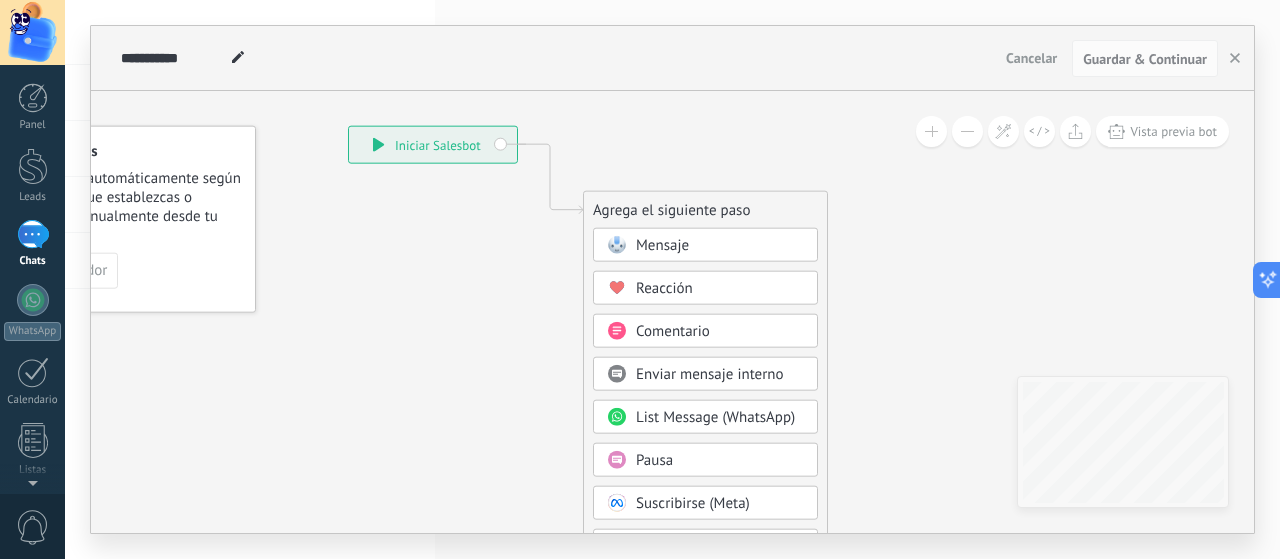 drag, startPoint x: 496, startPoint y: 311, endPoint x: 239, endPoint y: 173, distance: 291.70703 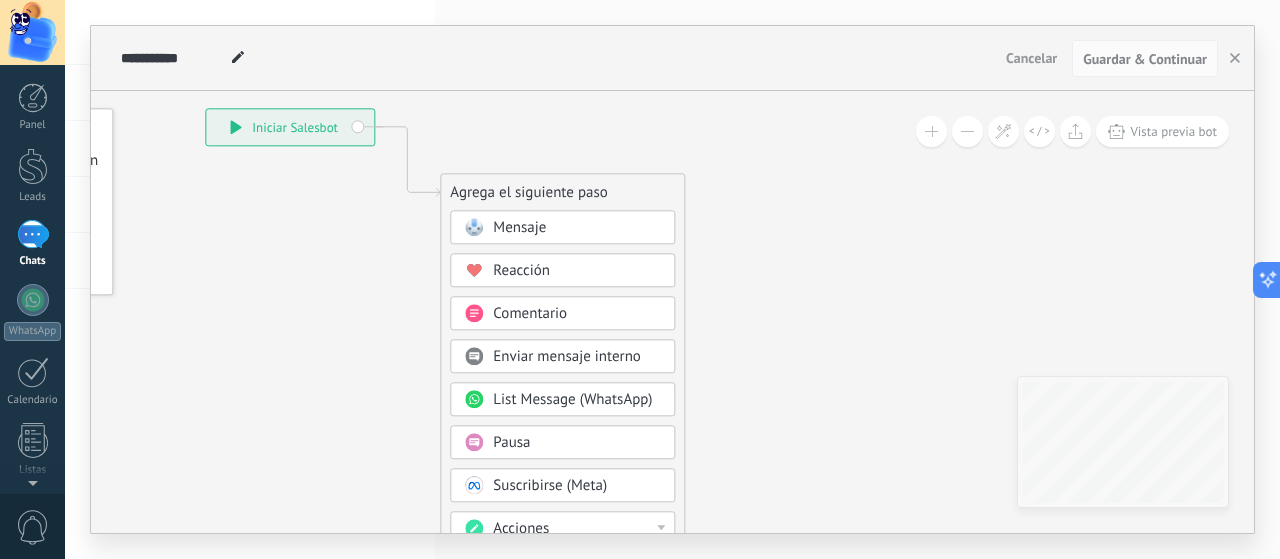 drag, startPoint x: 617, startPoint y: 111, endPoint x: 578, endPoint y: 141, distance: 49.20366 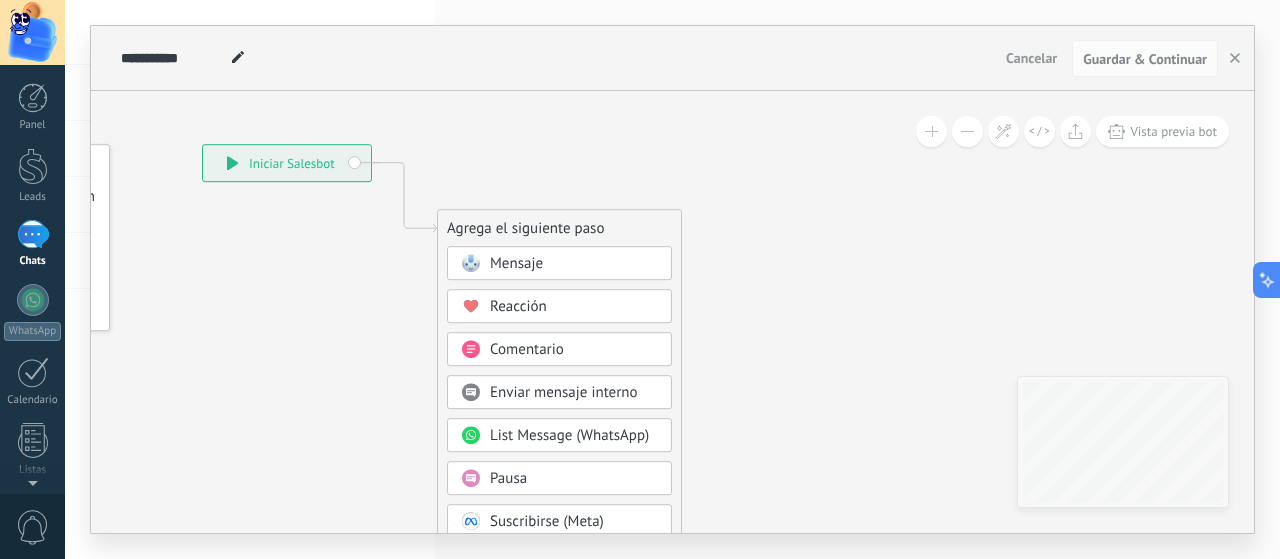 click on "Mensaje" at bounding box center [516, 264] 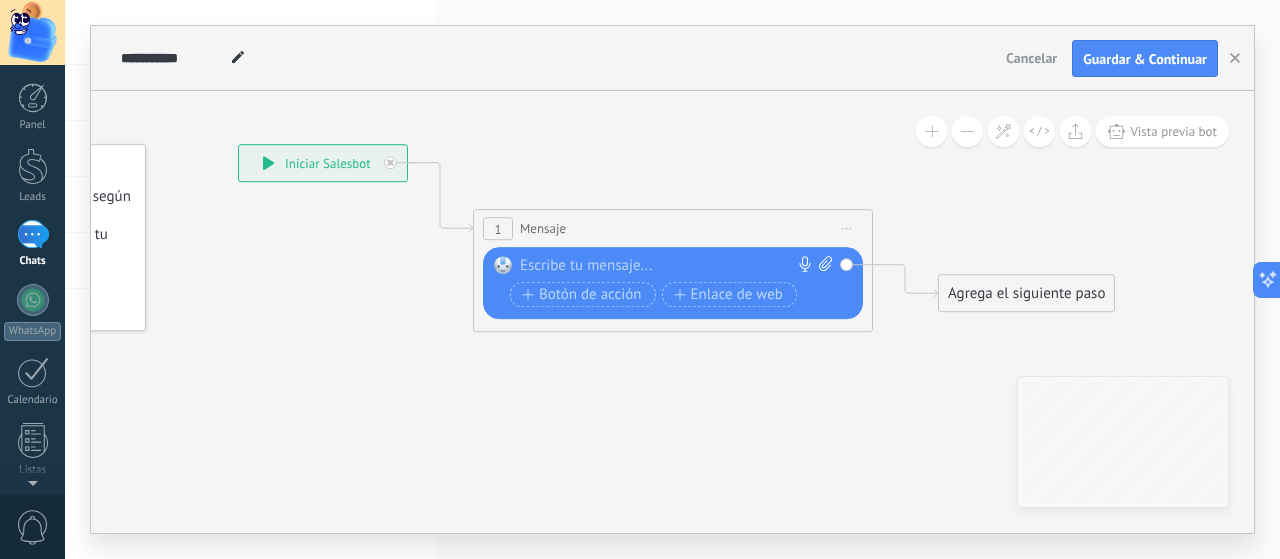 click at bounding box center (668, 267) 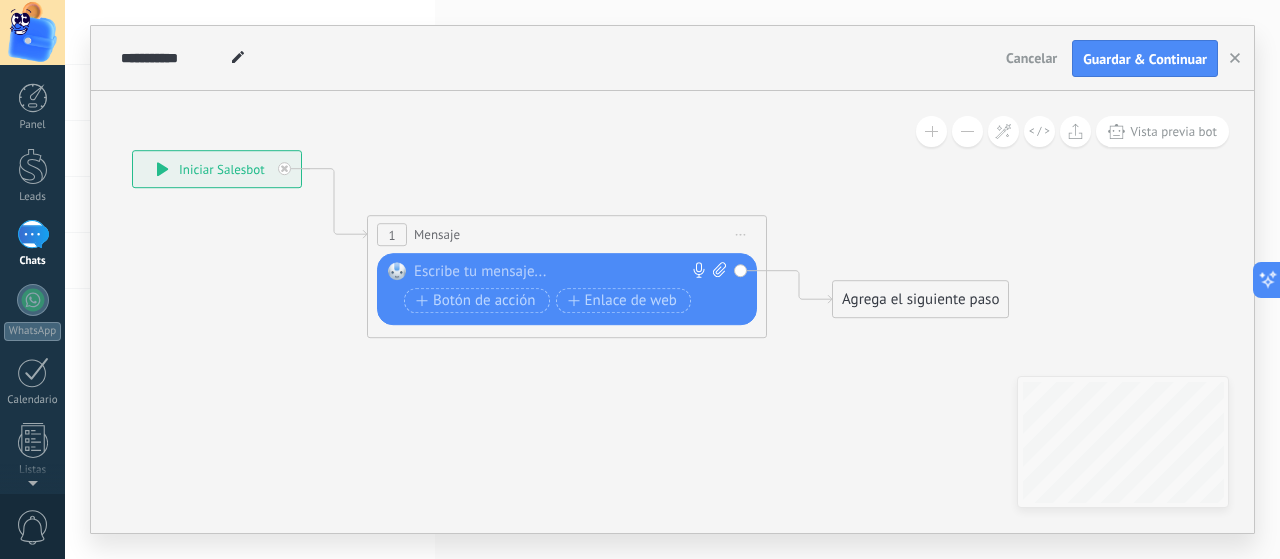 drag, startPoint x: 710, startPoint y: 388, endPoint x: 610, endPoint y: 391, distance: 100.04499 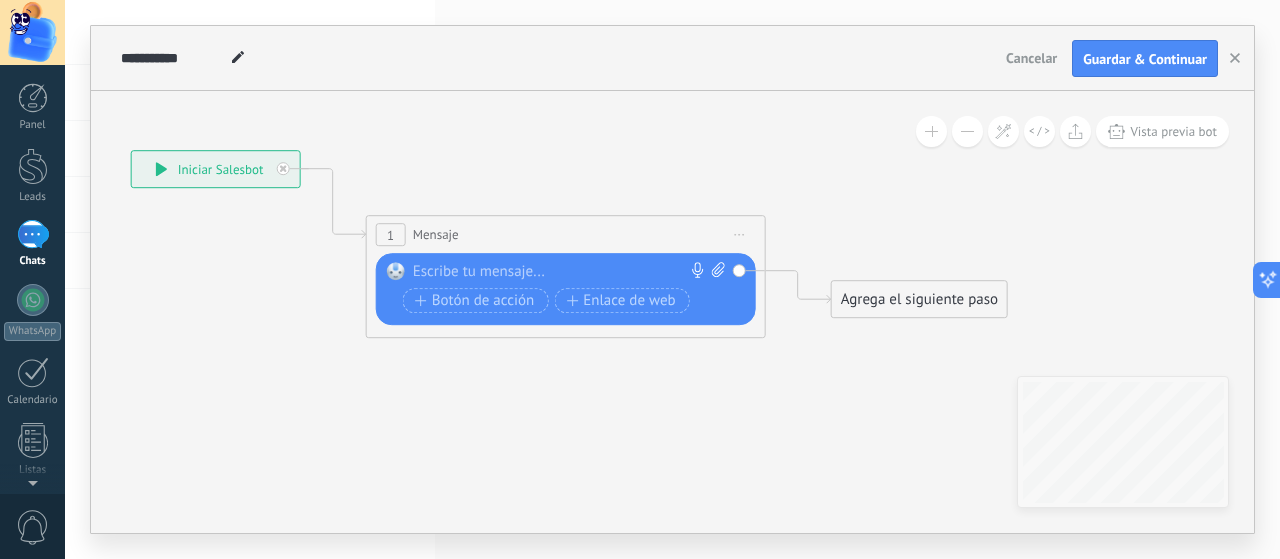 click at bounding box center [561, 273] 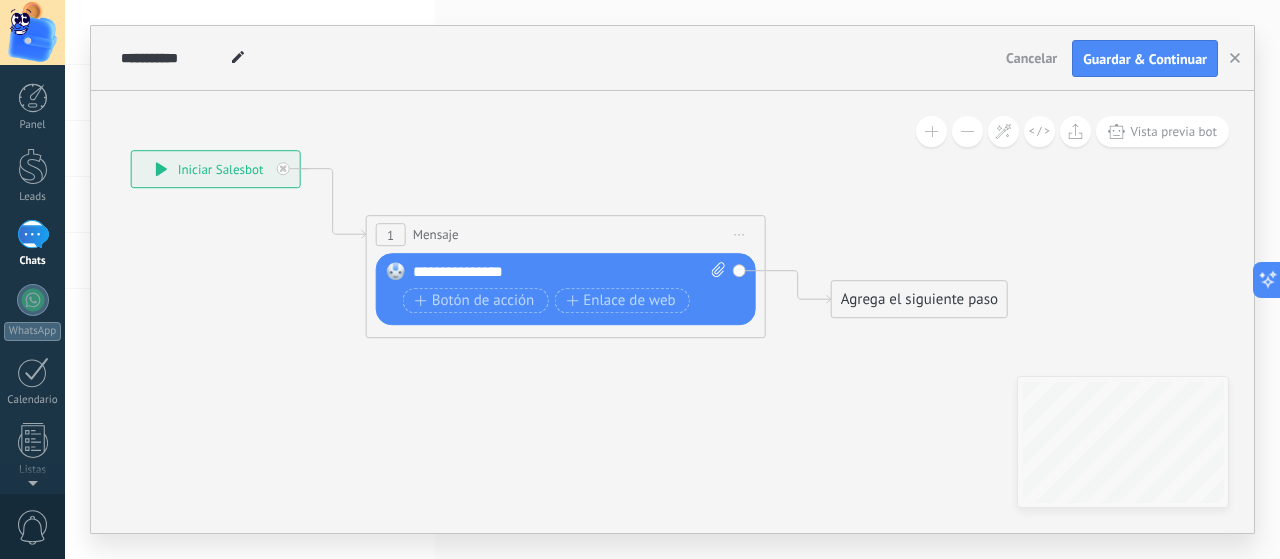click on "**********" at bounding box center (216, 170) 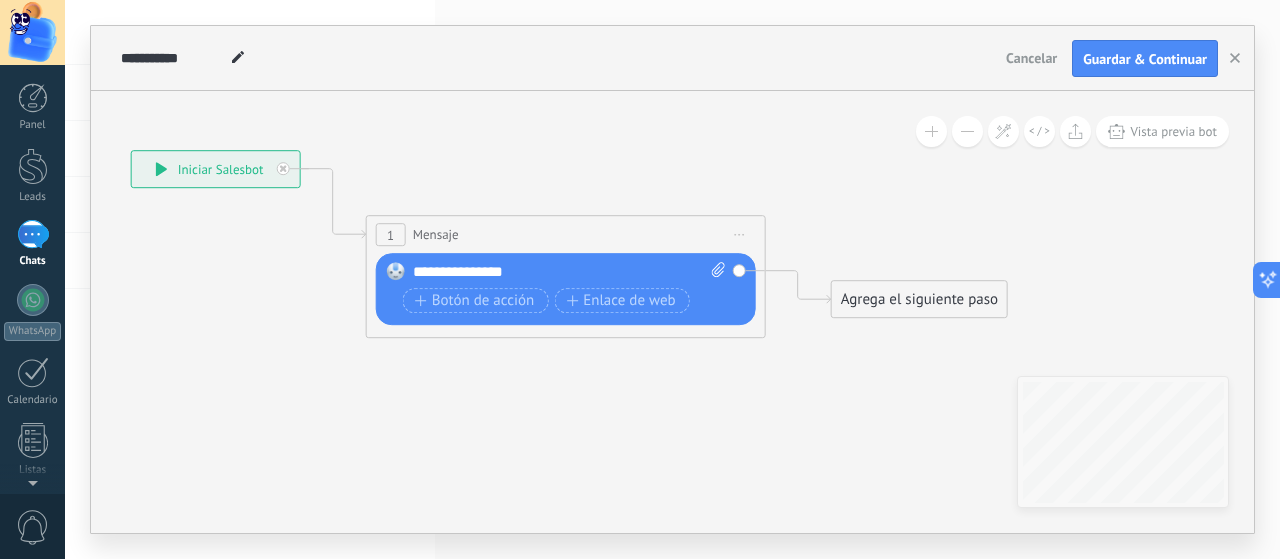 click on "**********" at bounding box center (216, 170) 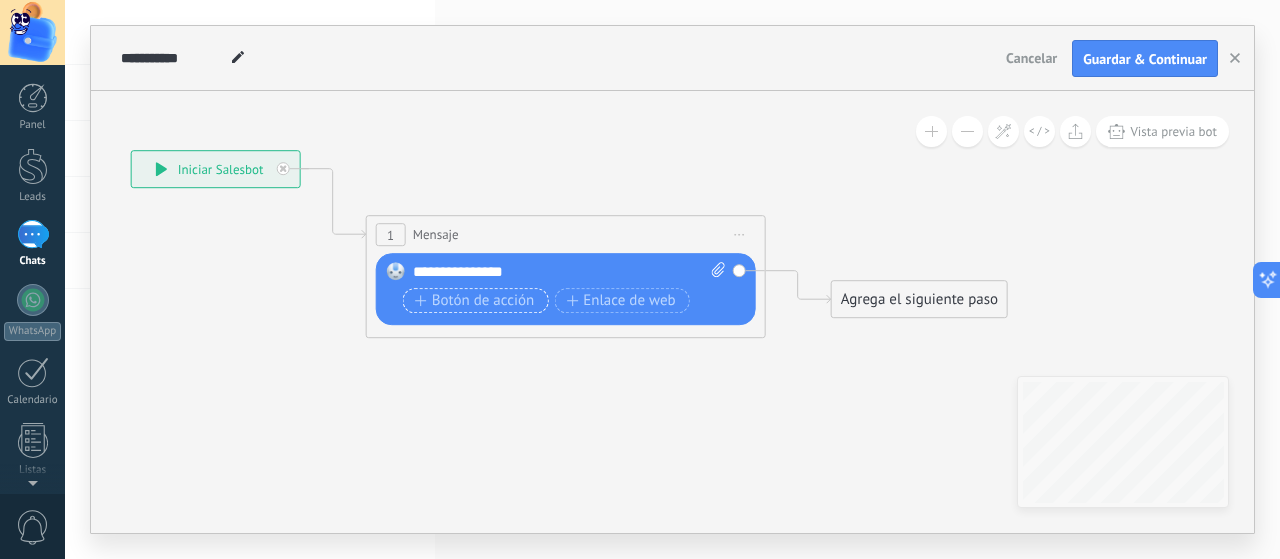 click on "Botón de acción" at bounding box center (476, 301) 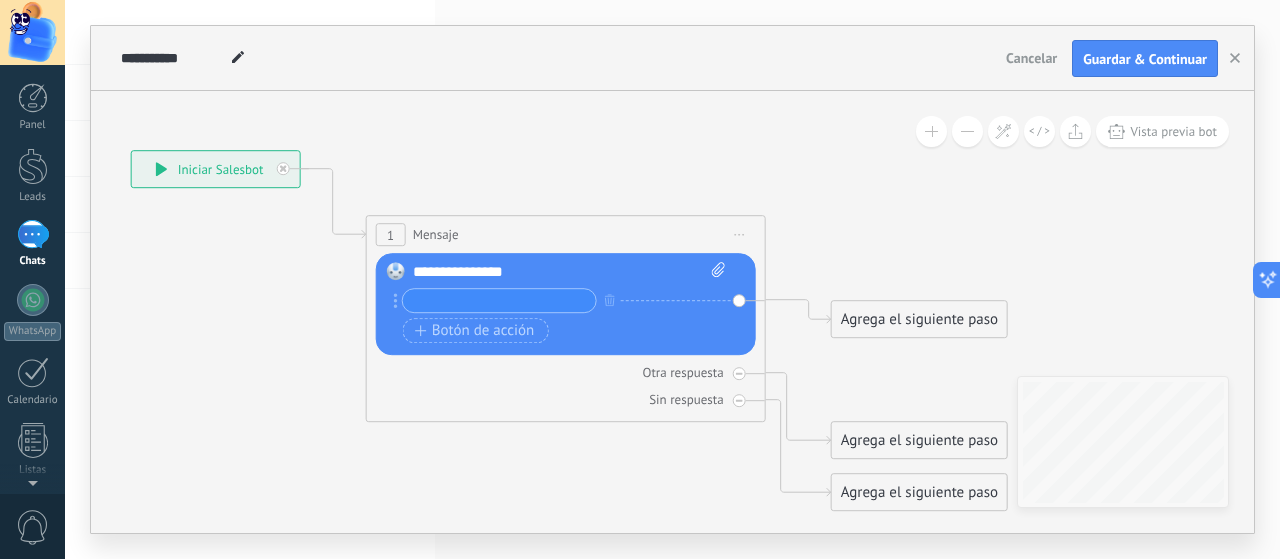 click at bounding box center [499, 301] 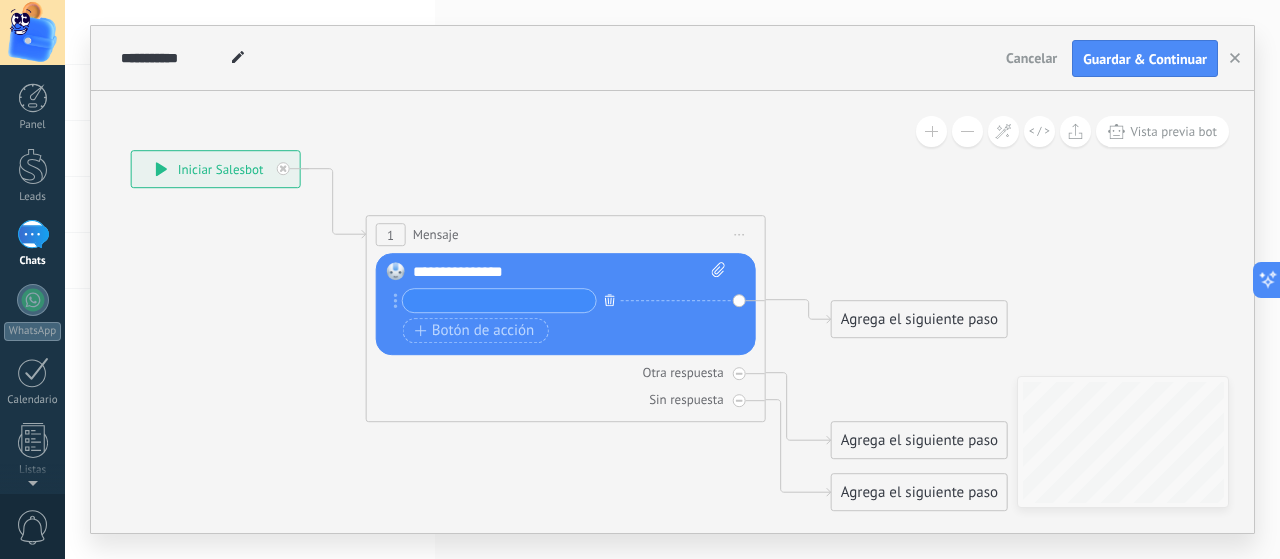 click 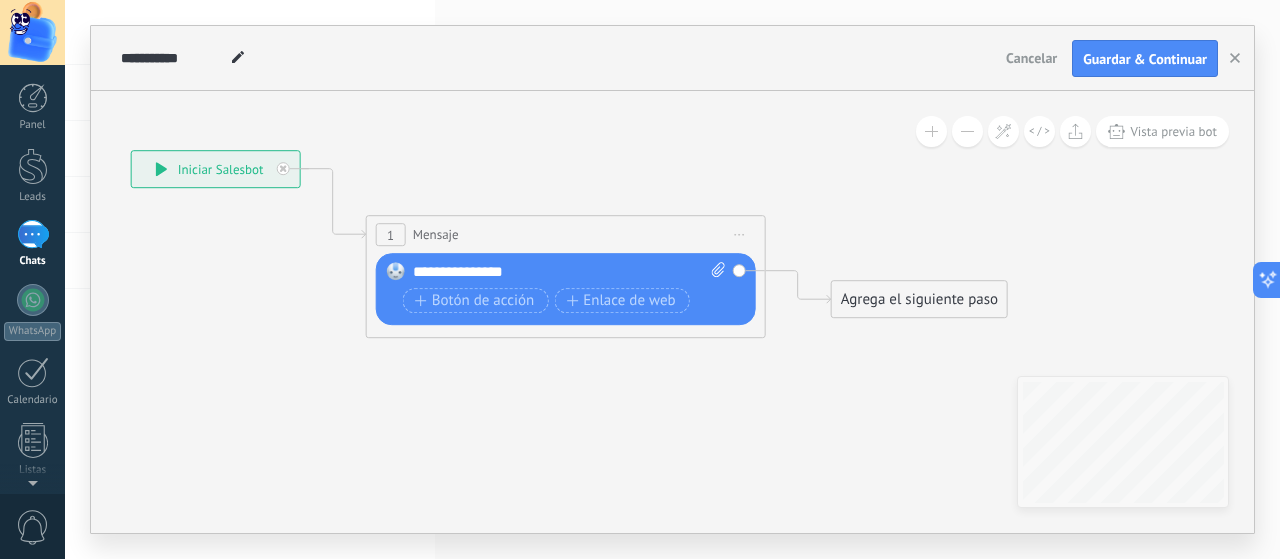 click on "Iniciar vista previa aquí
Cambiar nombre
Duplicar
Borrar" at bounding box center [740, 235] 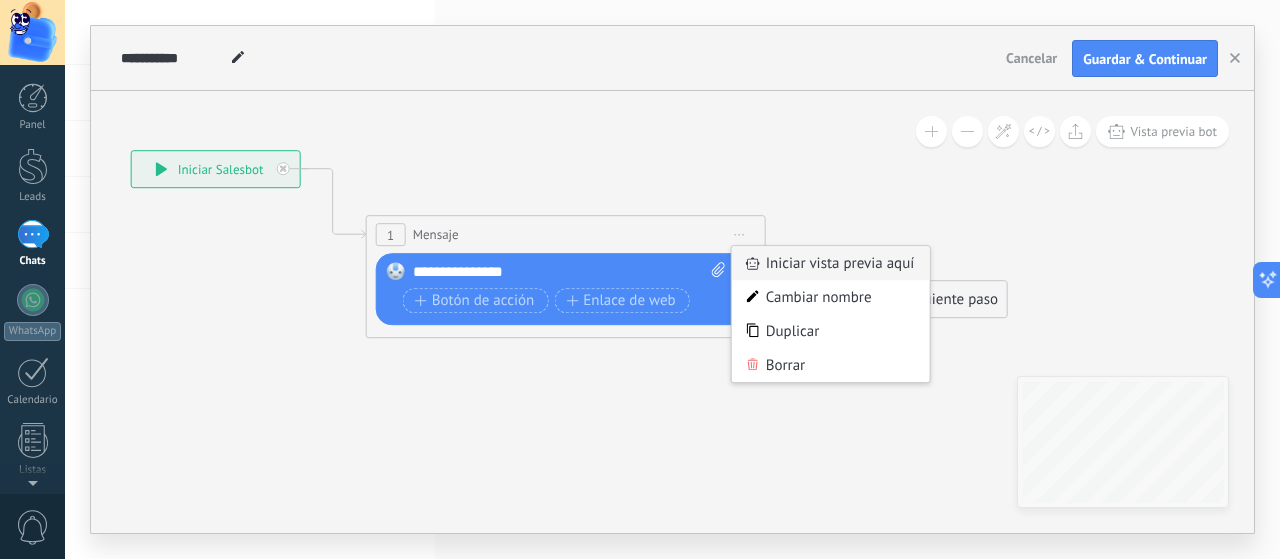 click on "Iniciar vista previa aquí" at bounding box center (831, 264) 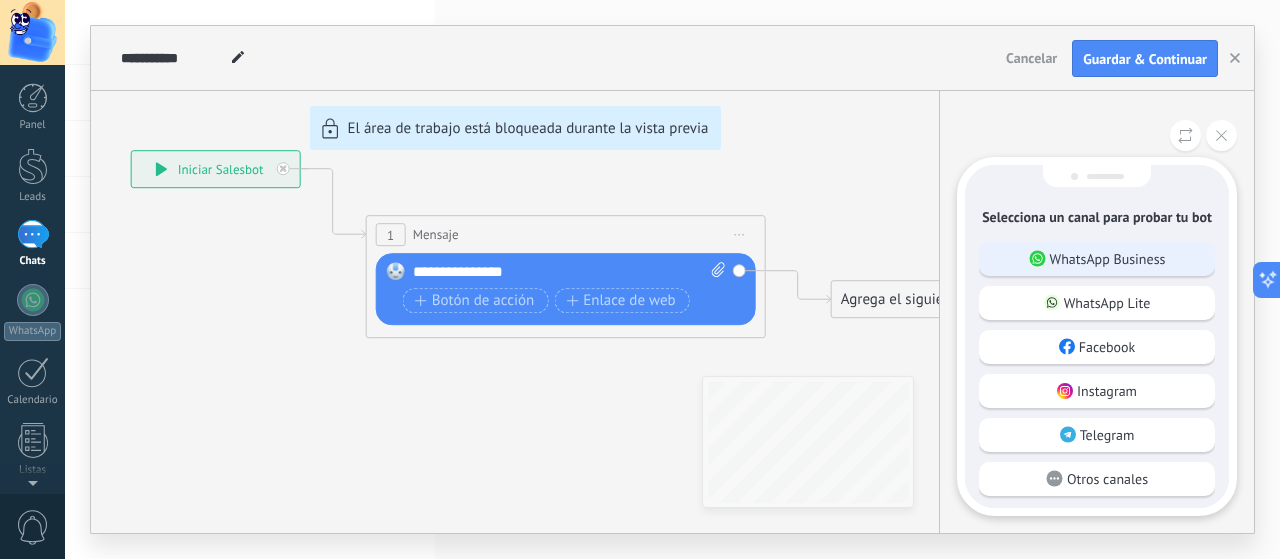 click on "WhatsApp Business" at bounding box center [1097, 259] 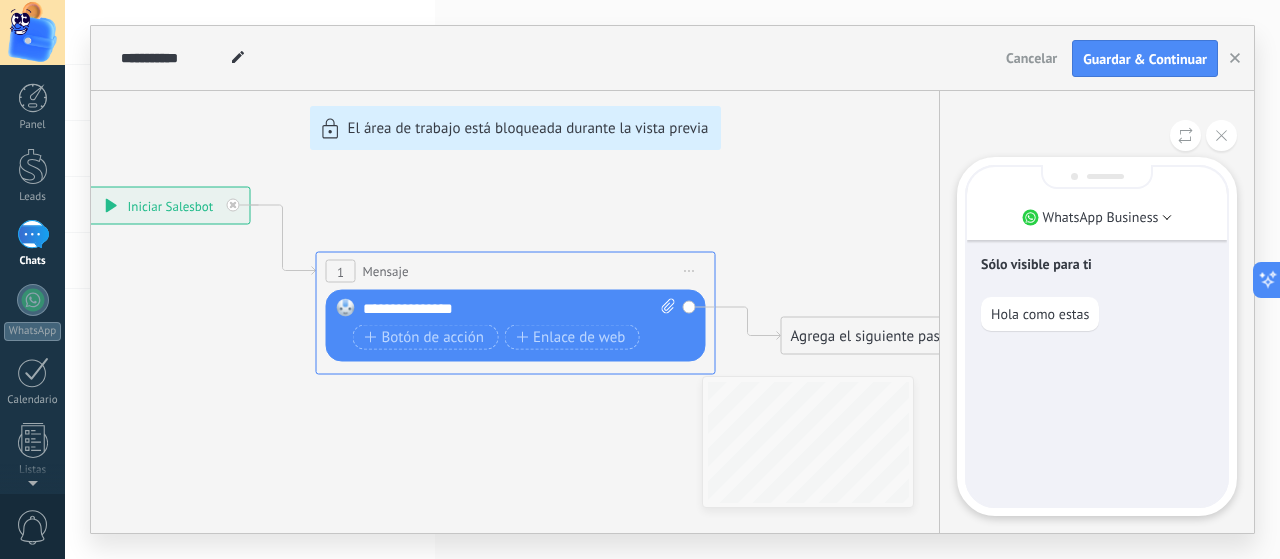click on "Sólo visible para ti Hola como estas" at bounding box center [1097, 336] 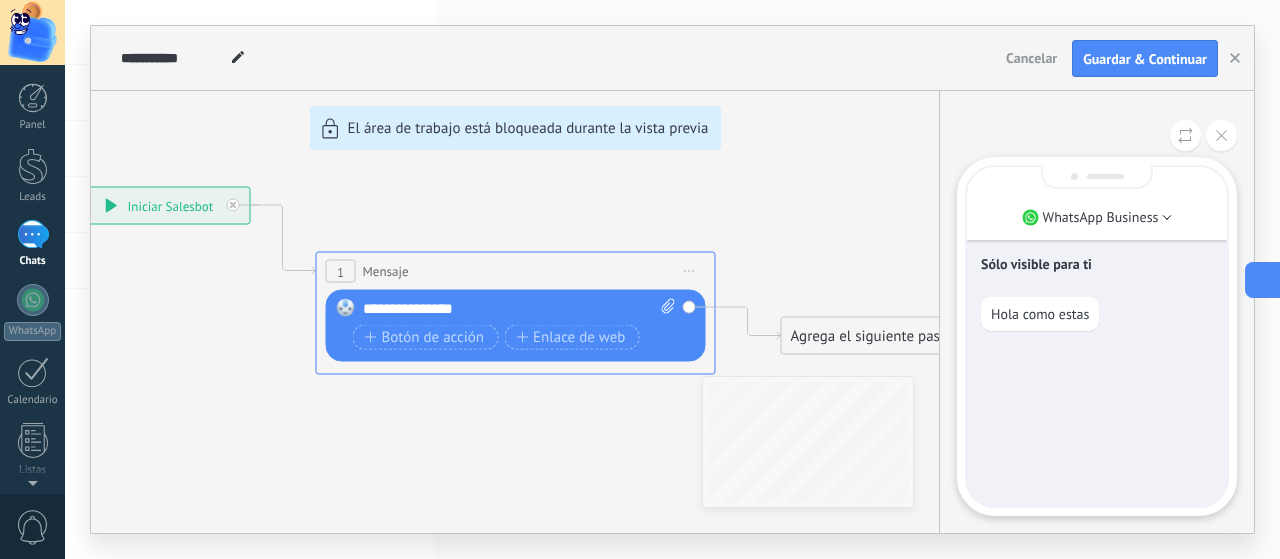 click at bounding box center (1263, 280) 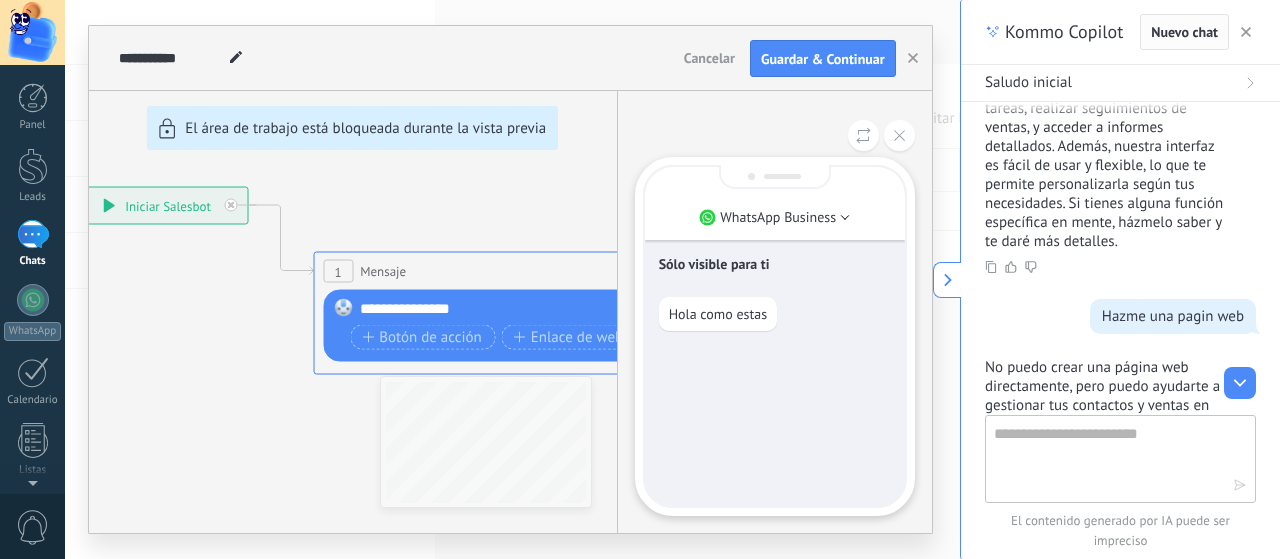 scroll, scrollTop: 368, scrollLeft: 0, axis: vertical 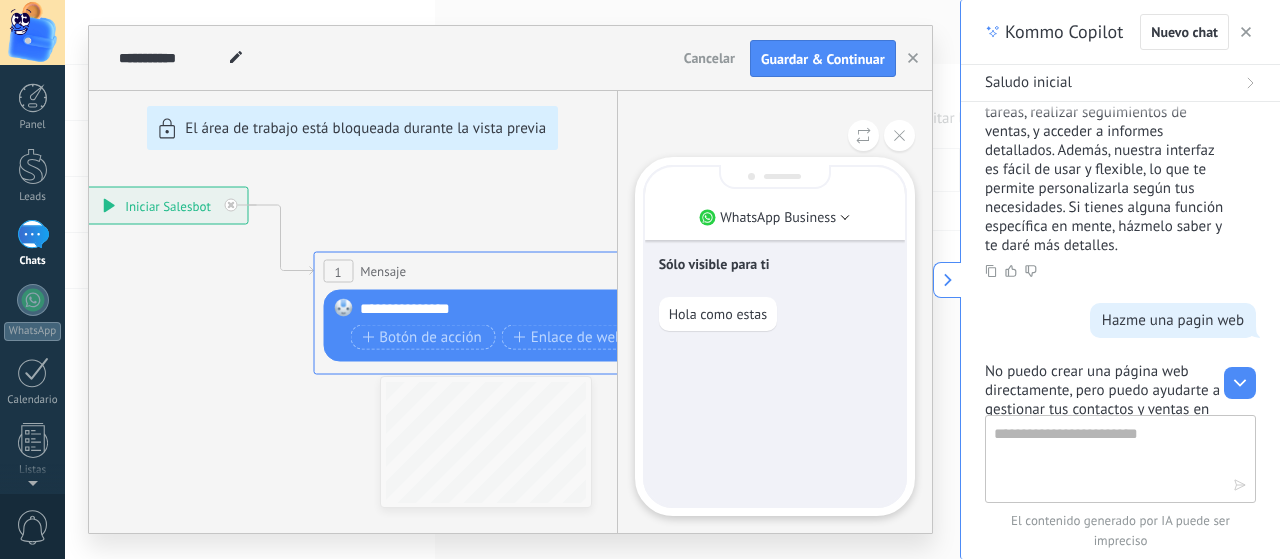 click at bounding box center (1246, 32) 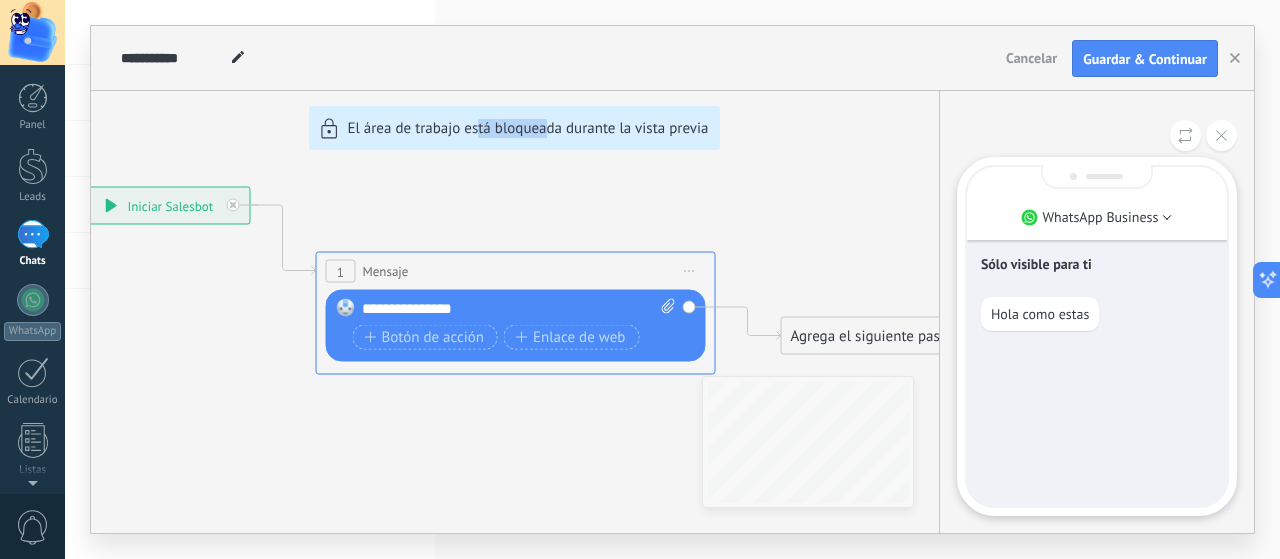 drag, startPoint x: 493, startPoint y: 213, endPoint x: 552, endPoint y: 209, distance: 59.135437 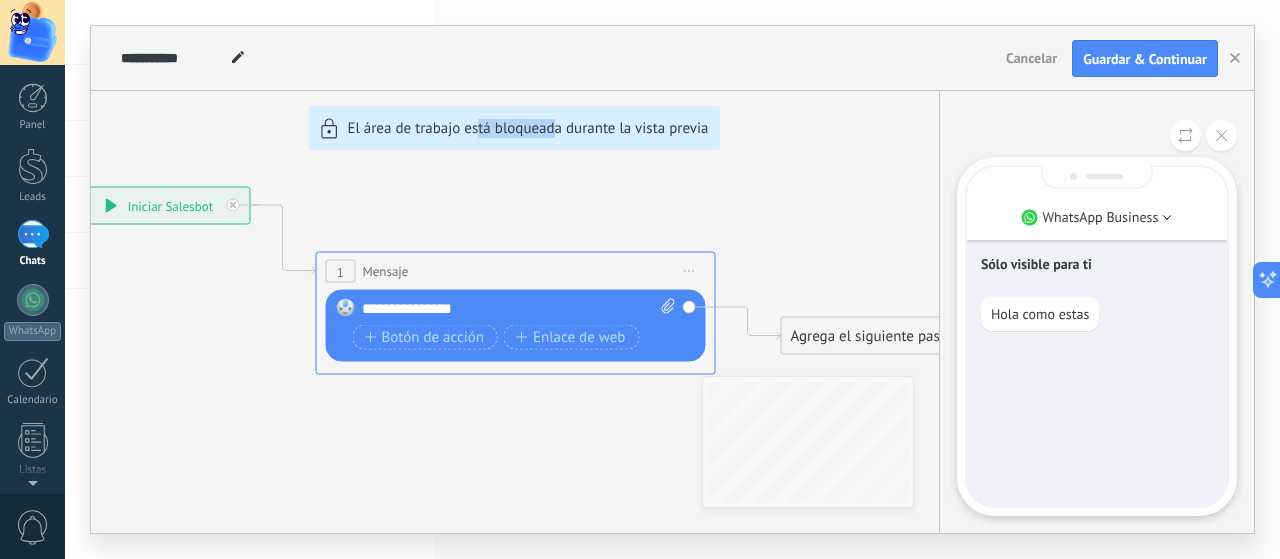 click on "**********" at bounding box center (672, 279) 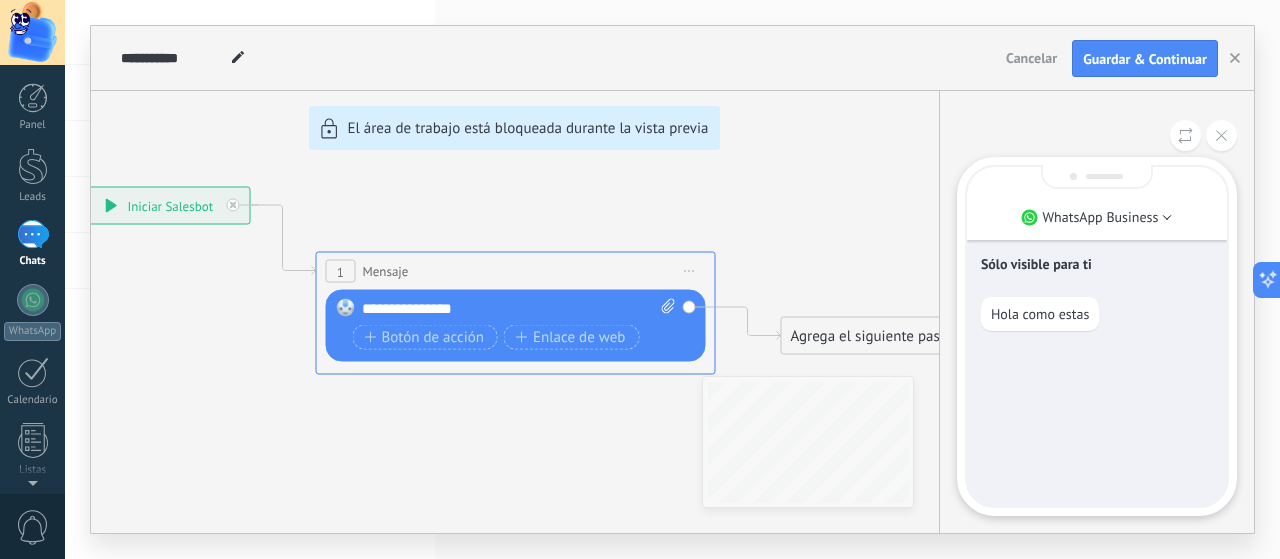 click on "**********" at bounding box center [672, 279] 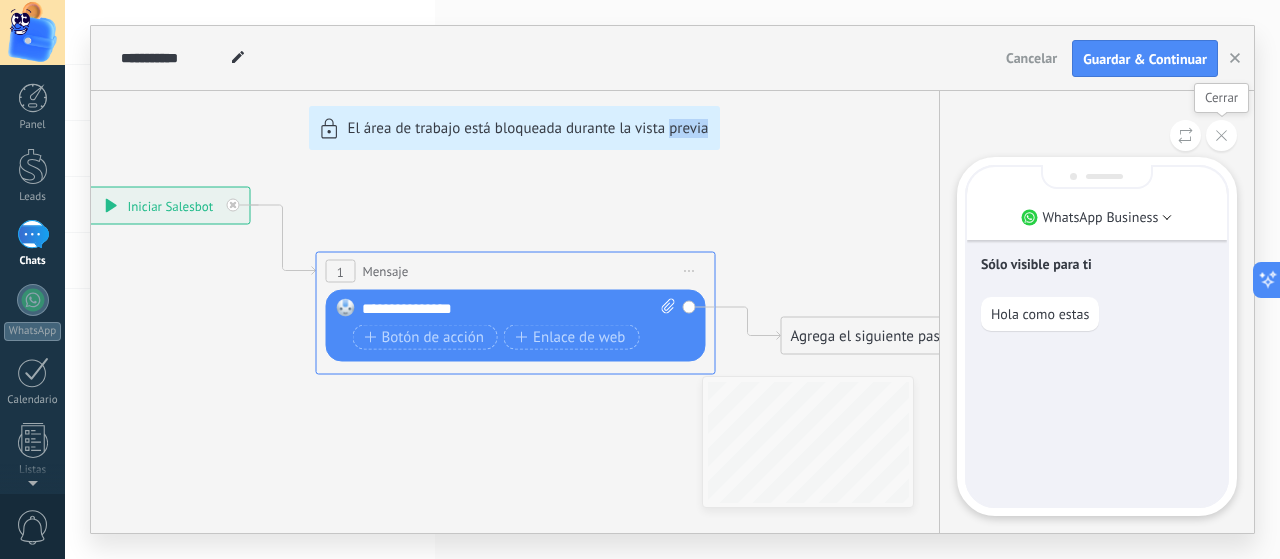 click 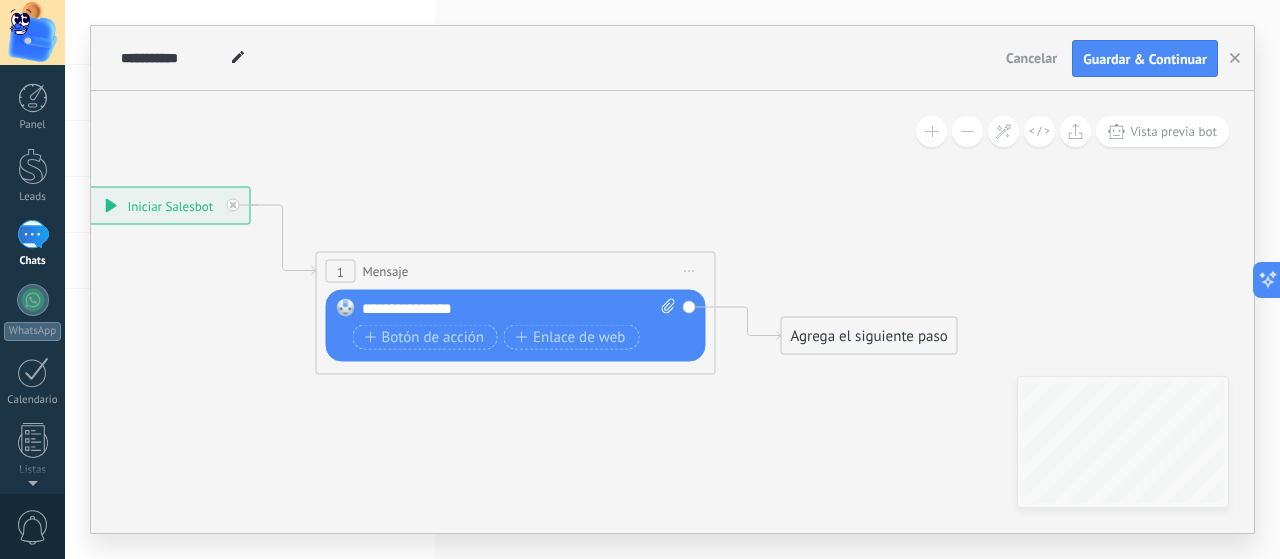 drag, startPoint x: 223, startPoint y: 285, endPoint x: 290, endPoint y: 278, distance: 67.36468 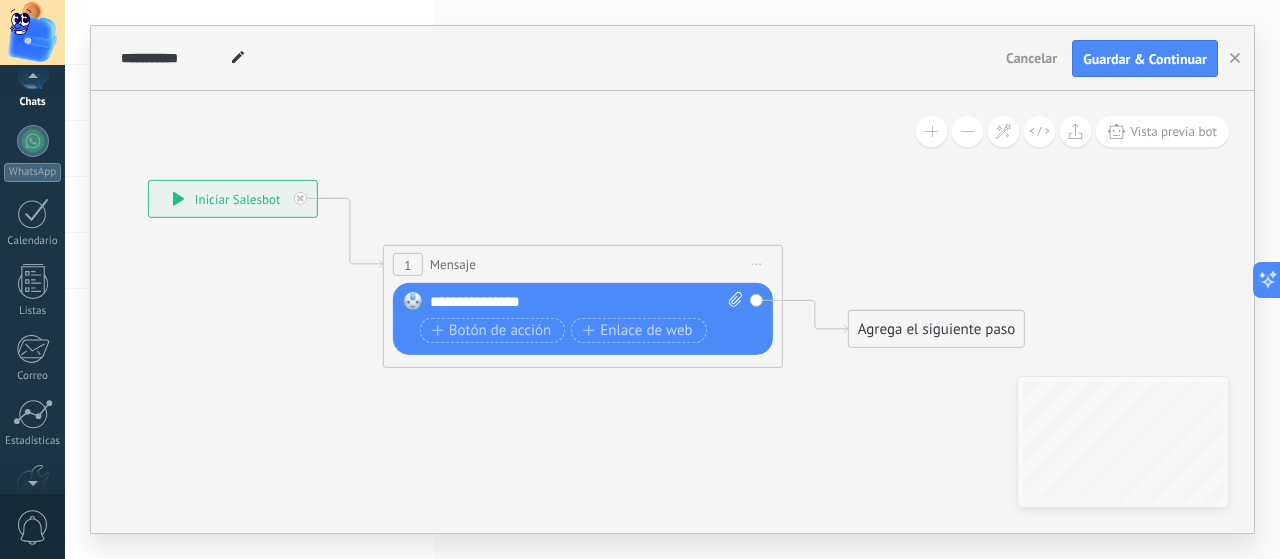 scroll, scrollTop: 0, scrollLeft: 0, axis: both 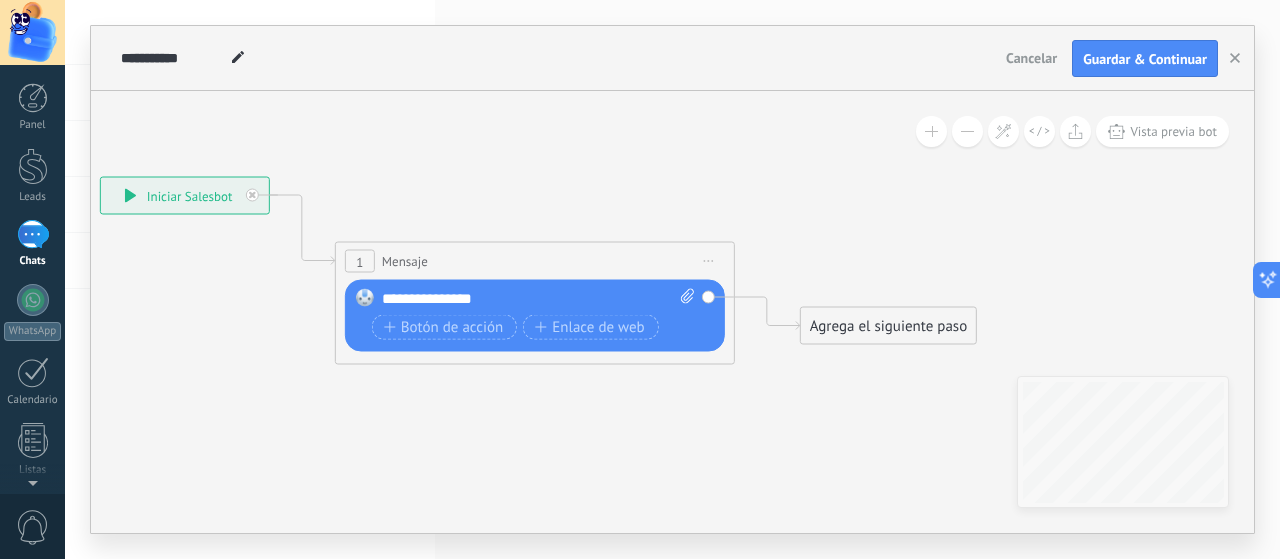 drag, startPoint x: 991, startPoint y: 221, endPoint x: 936, endPoint y: 217, distance: 55.145264 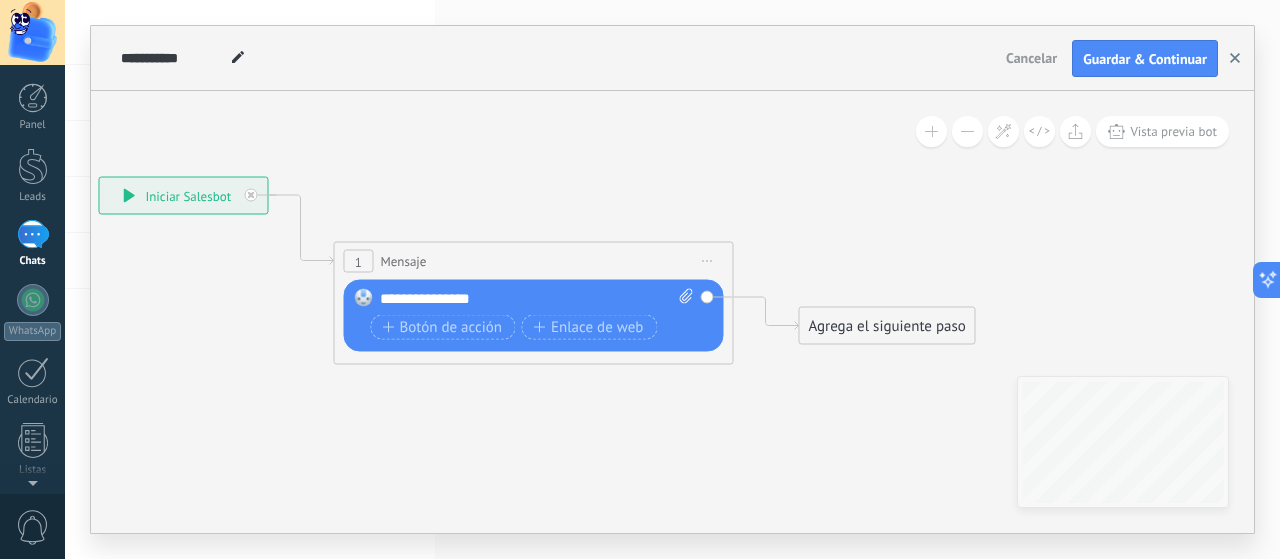 click 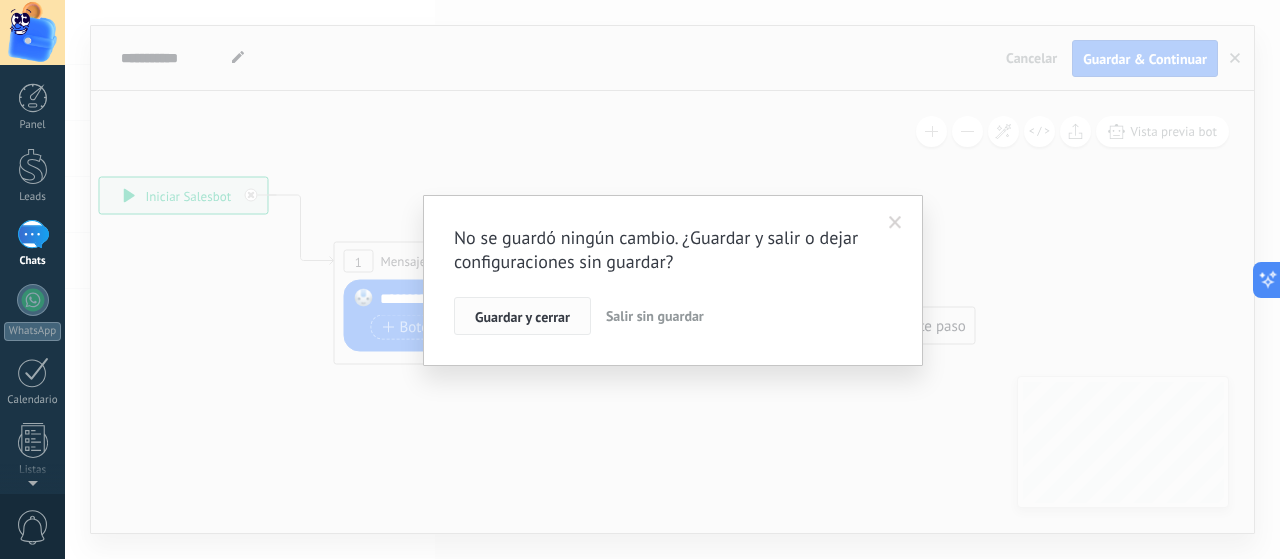 click on "Guardar y cerrar" at bounding box center [522, 317] 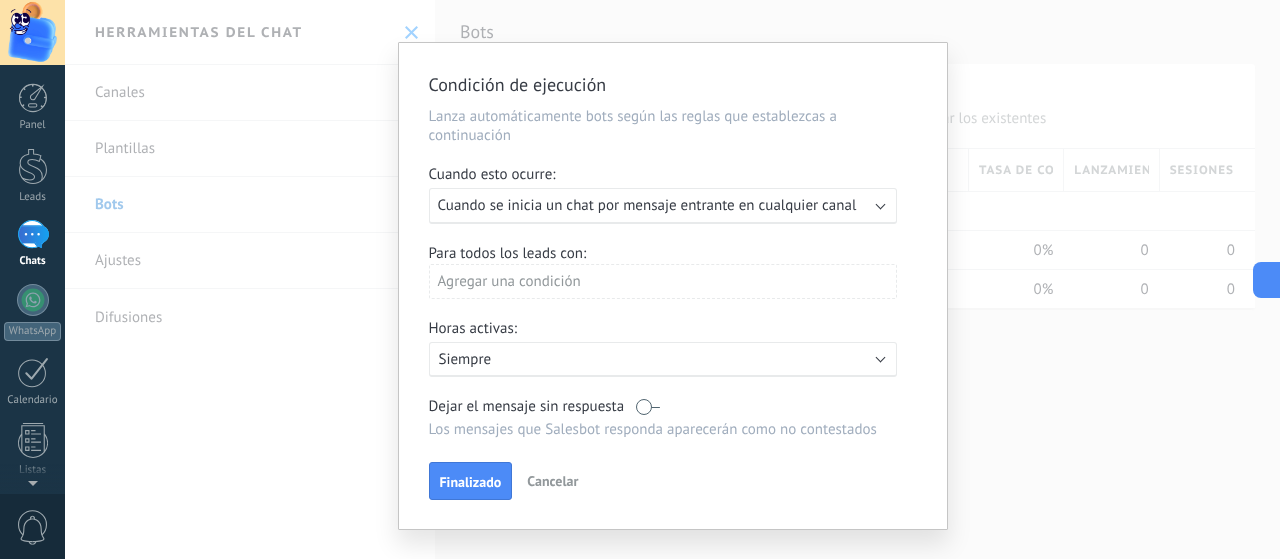 scroll, scrollTop: 0, scrollLeft: 0, axis: both 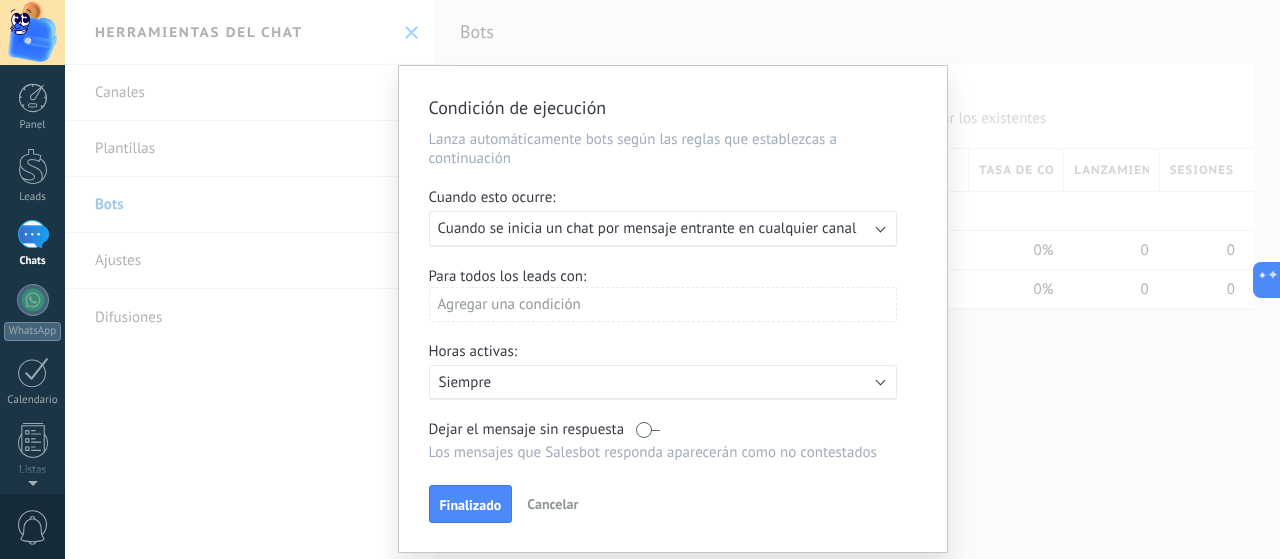 click on "Condición de ejecución  Lanza automáticamente bots según las reglas que establezcas a continuación Cuando esto ocurre: Ejecutar:  Cuando se inicia un chat por mensaje entrante en cualquier canal Para todos los leads con: Agregar una condición Horas activas: Activo:  Siempre Dejar el mensaje sin respuesta Los mensajes que Salesbot responda aparecerán como no contestados Aplicar a todos los leads en esta etapa Finalizado Cancelar" at bounding box center [673, 309] 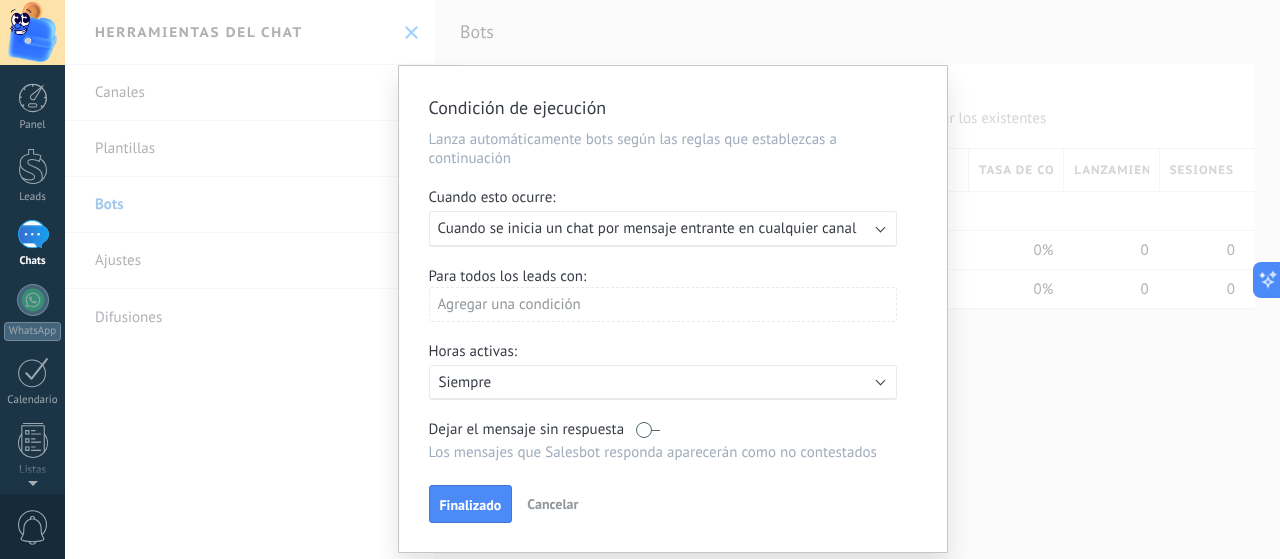 click on "Cancelar" at bounding box center [552, 504] 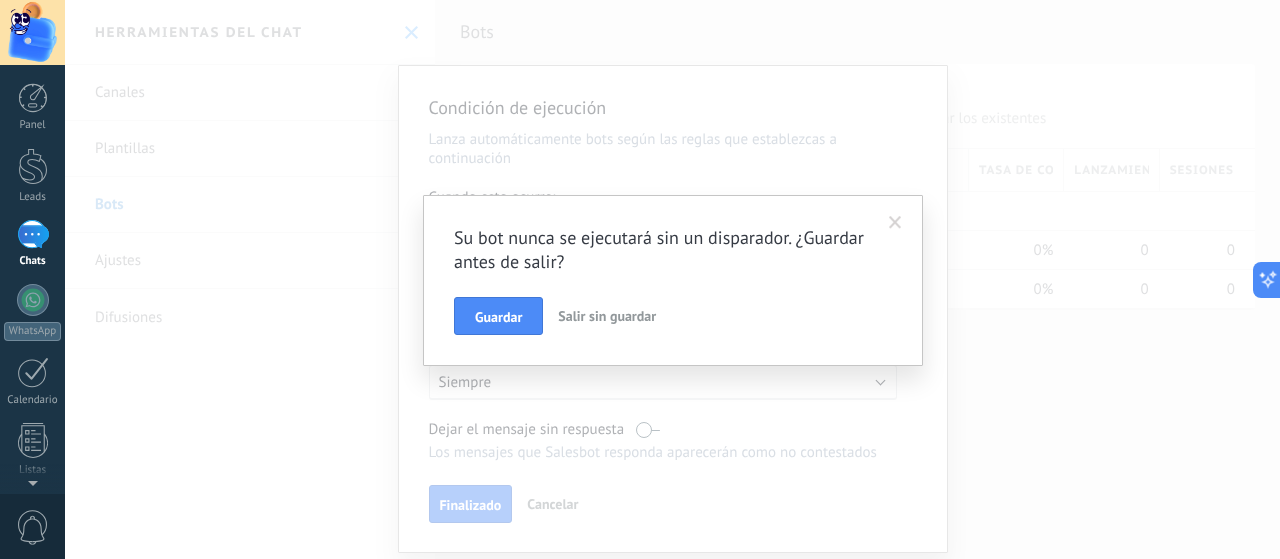 click on "Su bot nunca se ejecutará sin un disparador. ¿Guardar antes de salir? Guardar Salir sin guardar" at bounding box center [672, 279] 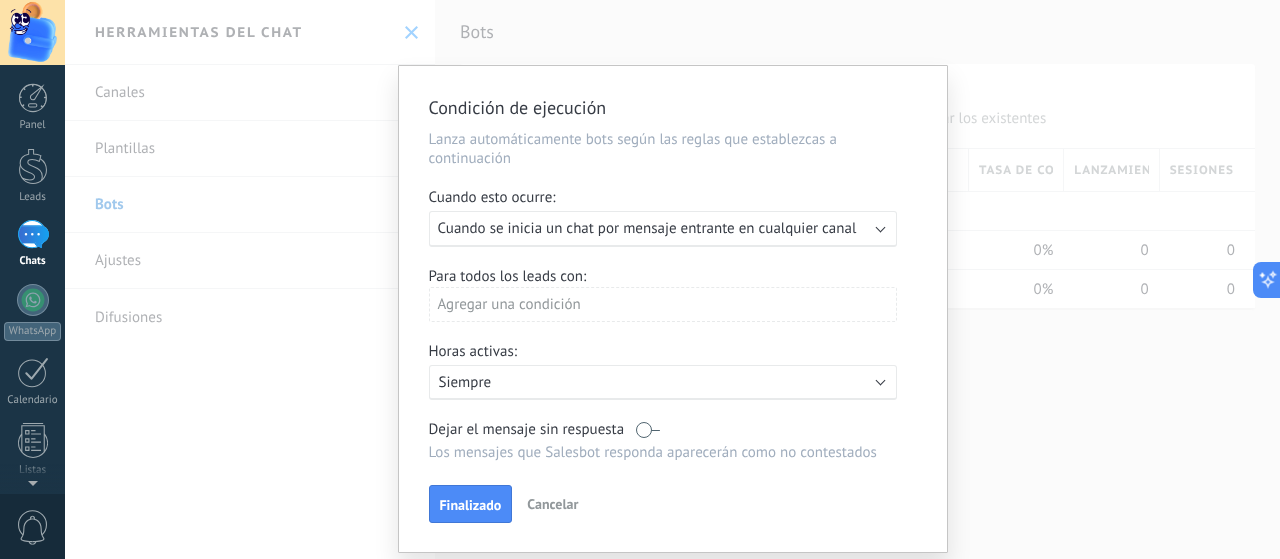 click on "Condición de ejecución  Lanza automáticamente bots según las reglas que establezcas a continuación Cuando esto ocurre: Ejecutar:  Cuando se inicia un chat por mensaje entrante en cualquier canal Para todos los leads con: Agregar una condición Horas activas: Activo:  Siempre Dejar el mensaje sin respuesta Los mensajes que Salesbot responda aparecerán como no contestados Aplicar a todos los leads en esta etapa Finalizado Cancelar" at bounding box center [673, 309] 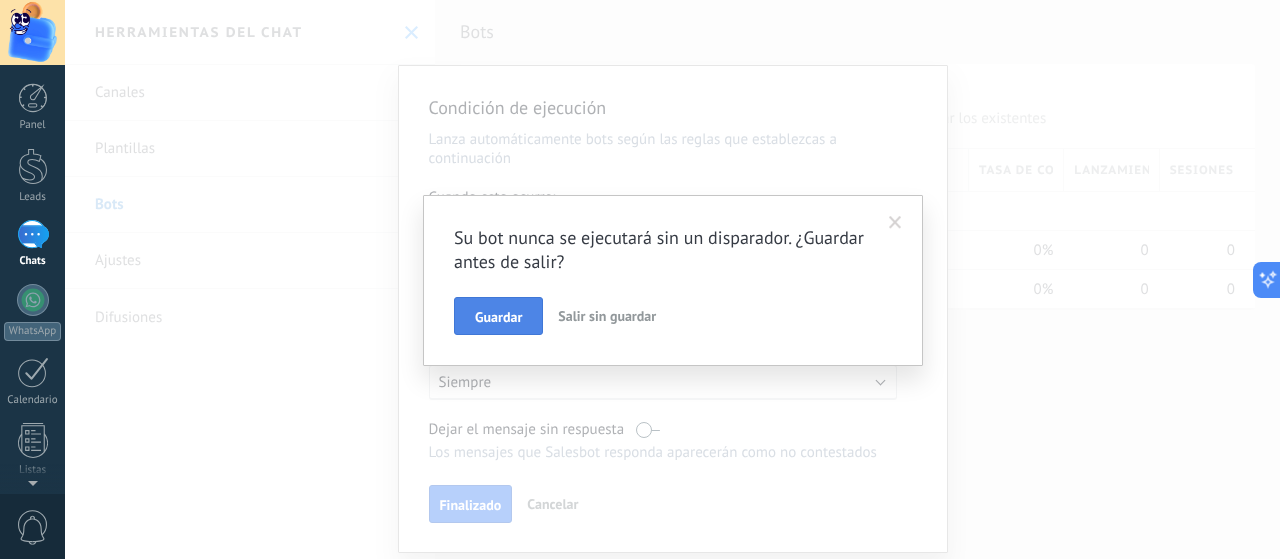 click on "Guardar" at bounding box center (498, 316) 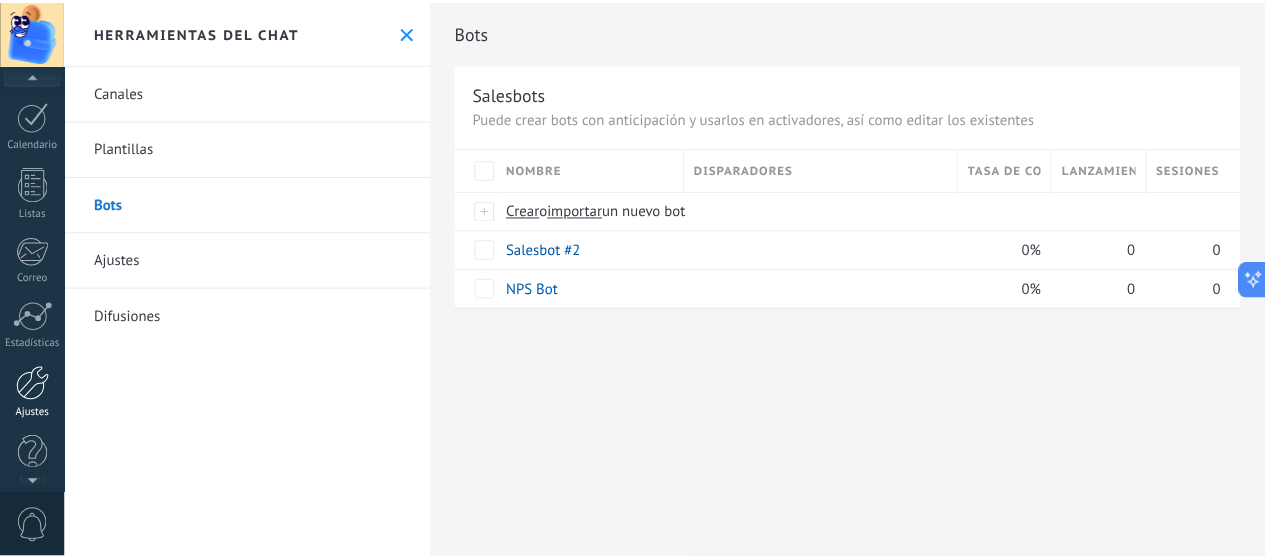 scroll, scrollTop: 266, scrollLeft: 0, axis: vertical 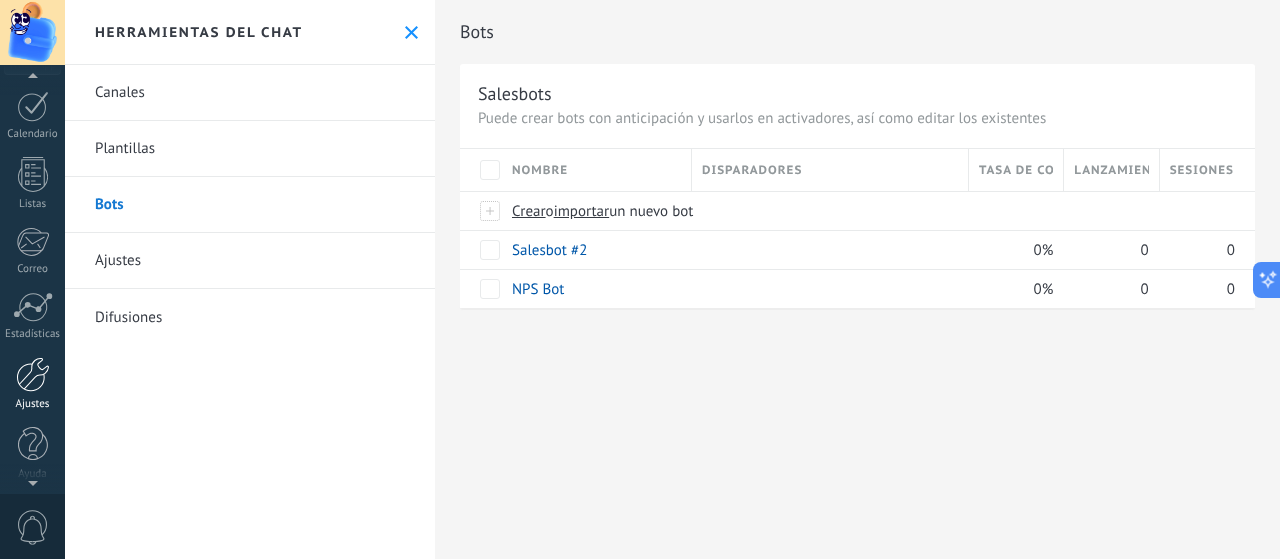 click at bounding box center [33, 374] 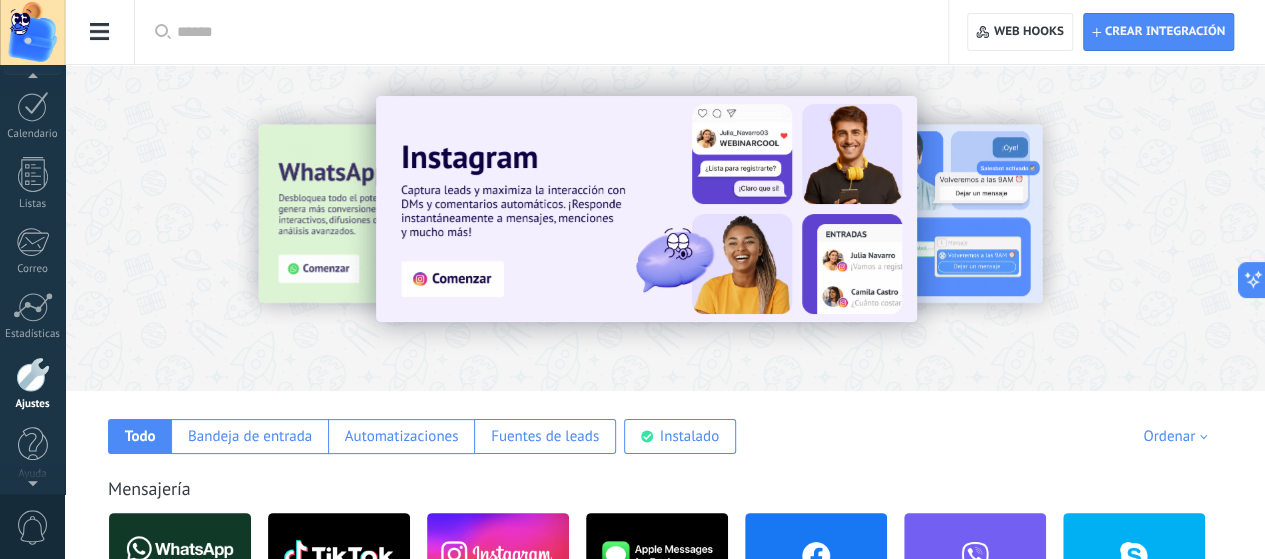 scroll, scrollTop: 271, scrollLeft: 0, axis: vertical 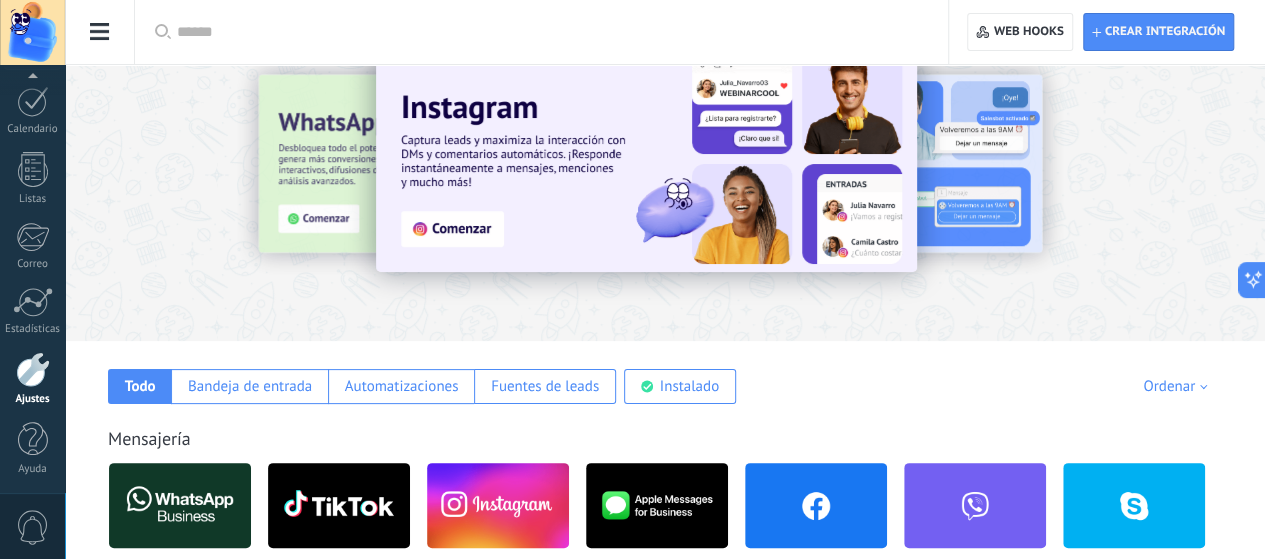 click on "Kommo IA" at bounding box center (-116, 429) 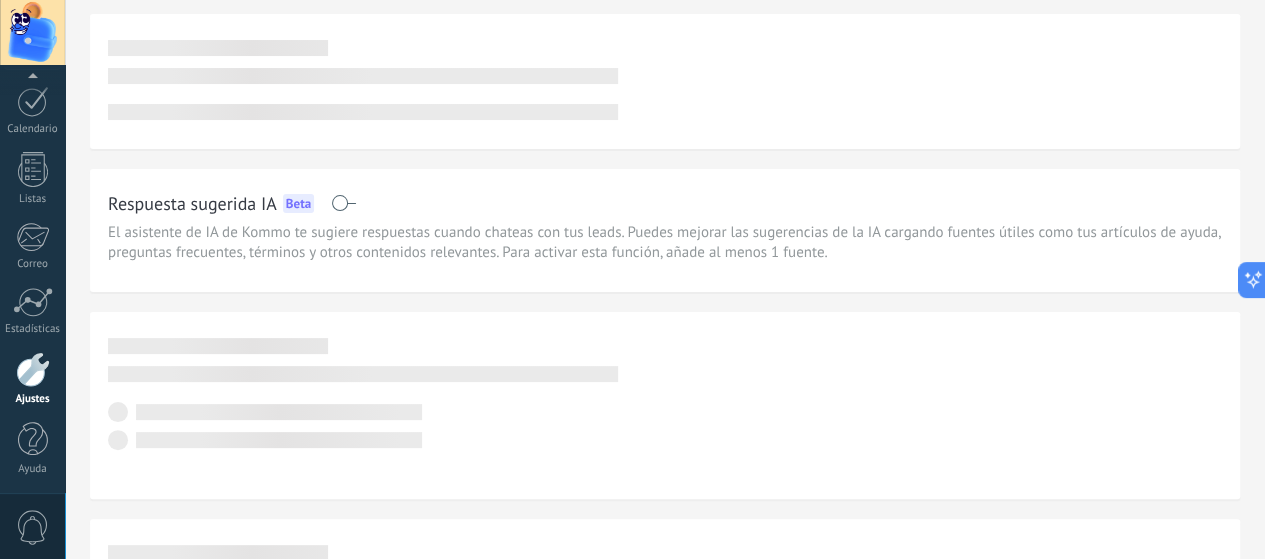 scroll, scrollTop: 0, scrollLeft: 0, axis: both 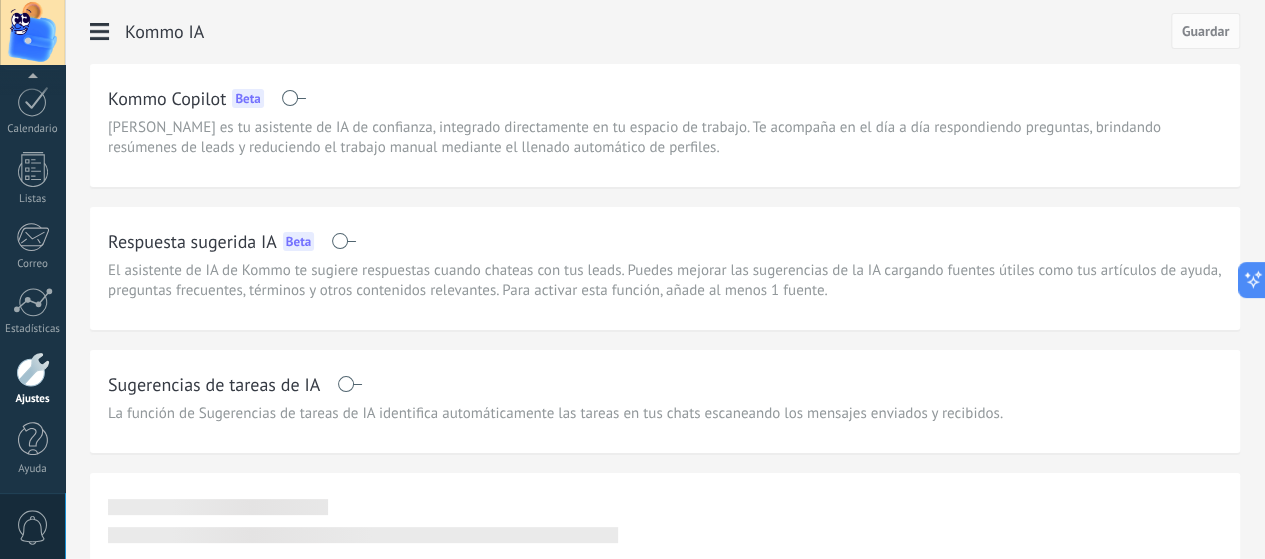 click on "Agente de IA" at bounding box center [-116, 485] 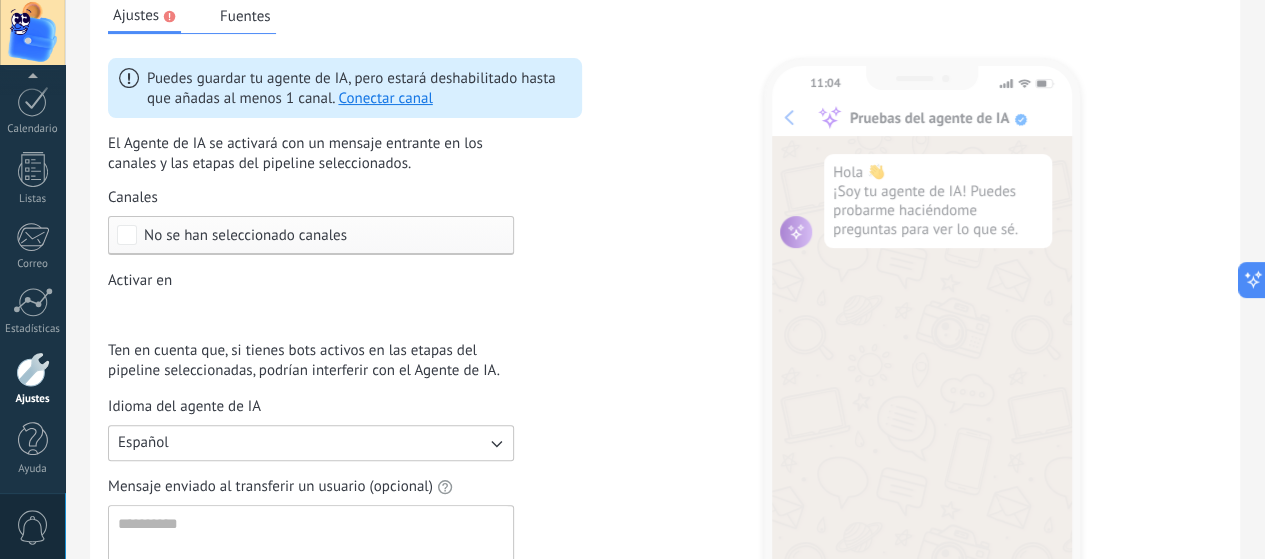 scroll, scrollTop: 183, scrollLeft: 0, axis: vertical 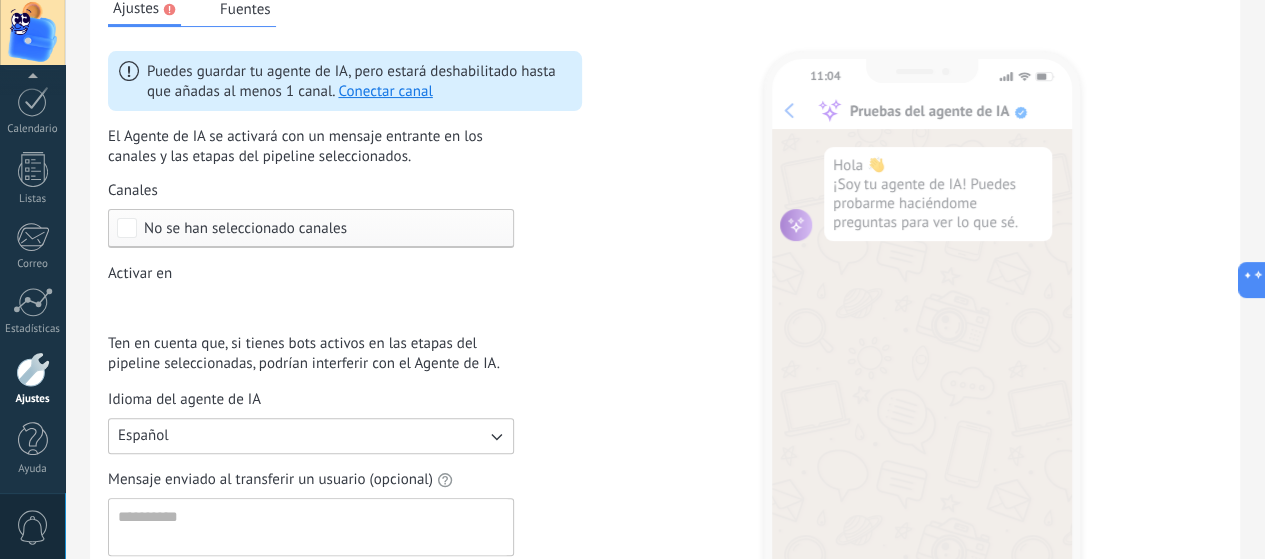 click on "No [PERSON_NAME] seleccionado [PERSON_NAME]" at bounding box center [311, 228] 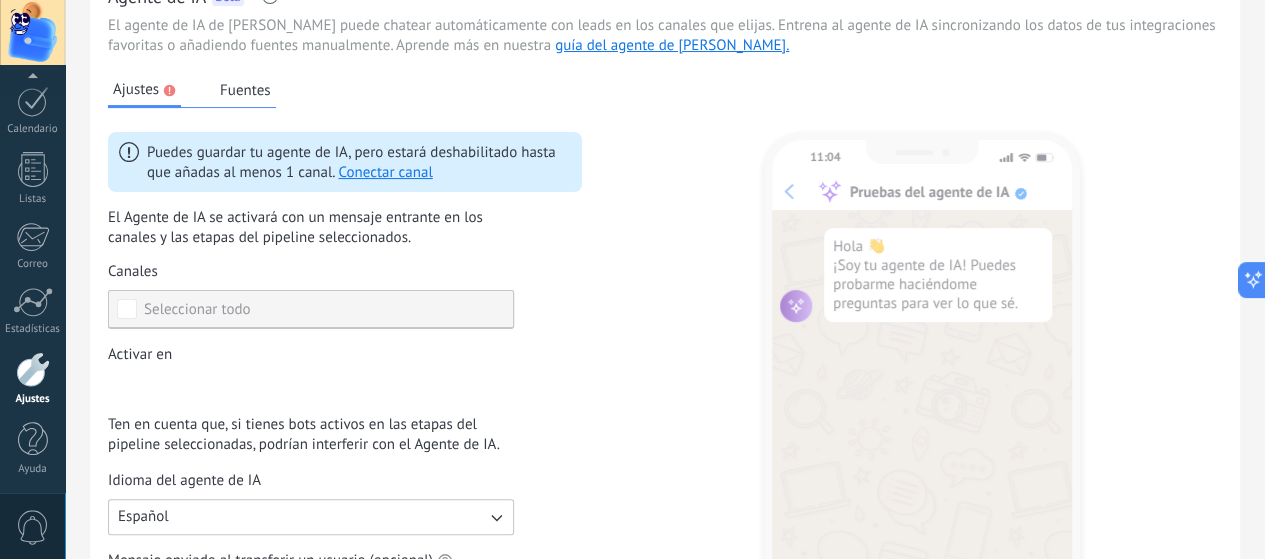 scroll, scrollTop: 100, scrollLeft: 0, axis: vertical 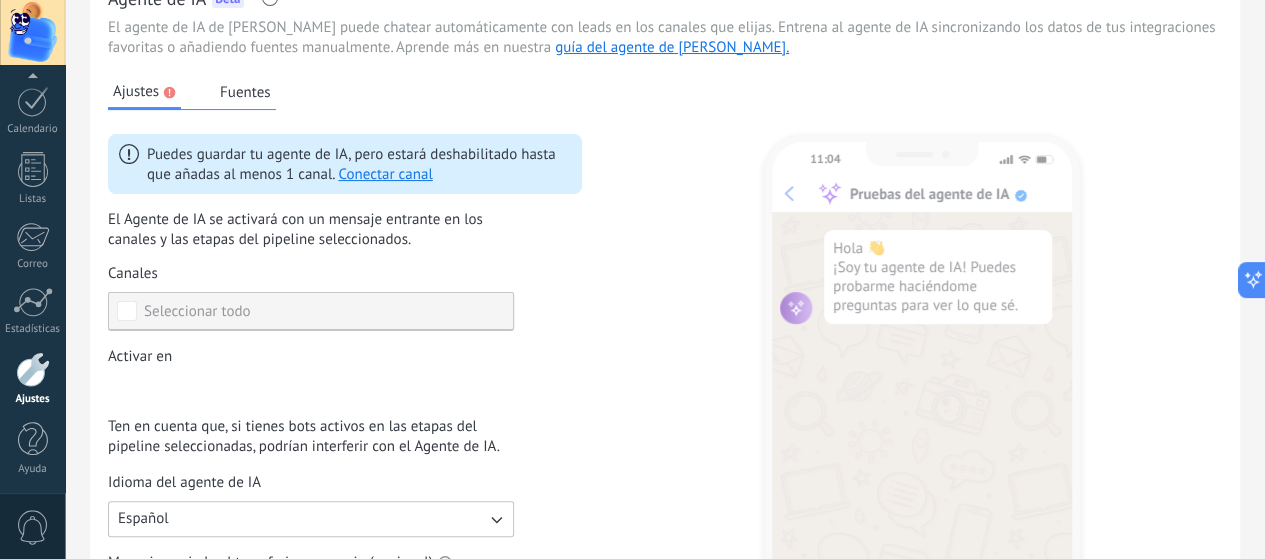 click on "Seleccionar todo" at bounding box center [197, 312] 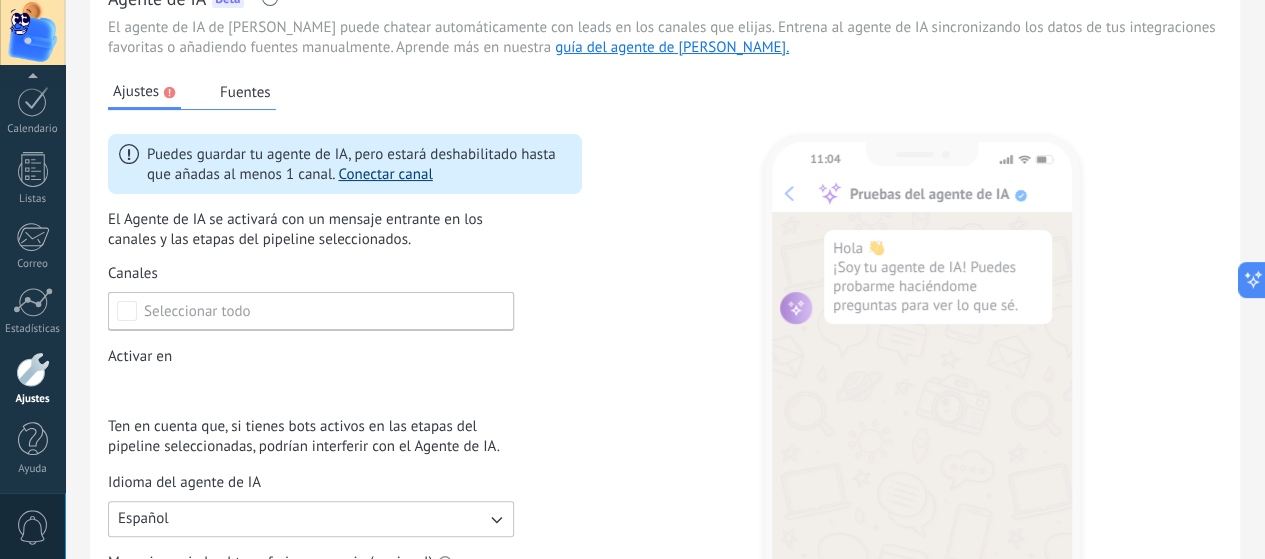 click on "Conectar canal" at bounding box center [385, 174] 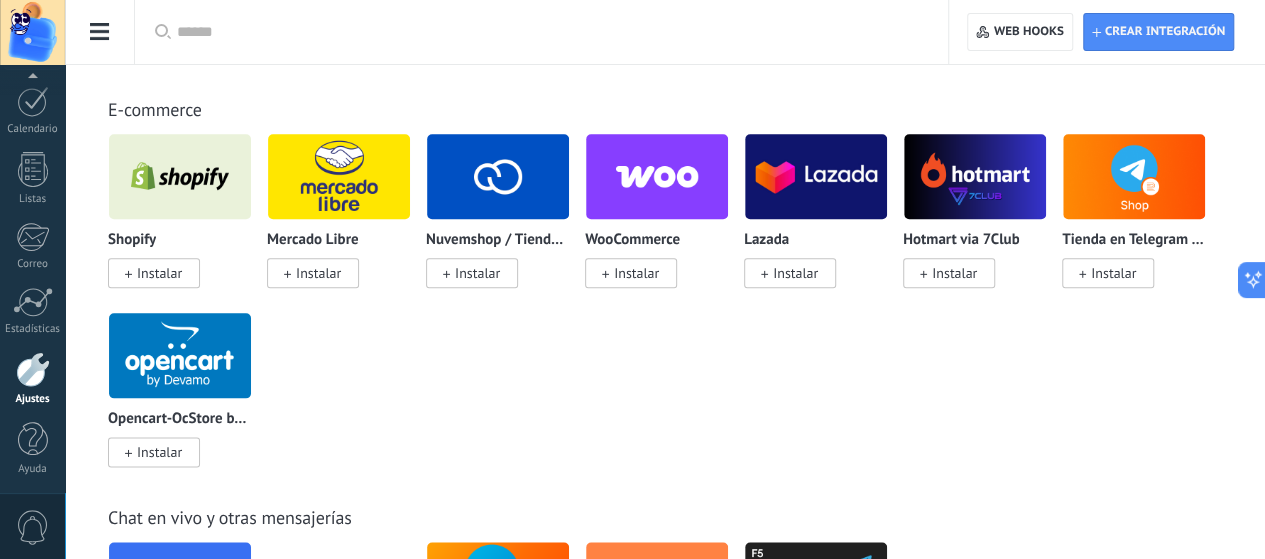 scroll, scrollTop: 100, scrollLeft: 0, axis: vertical 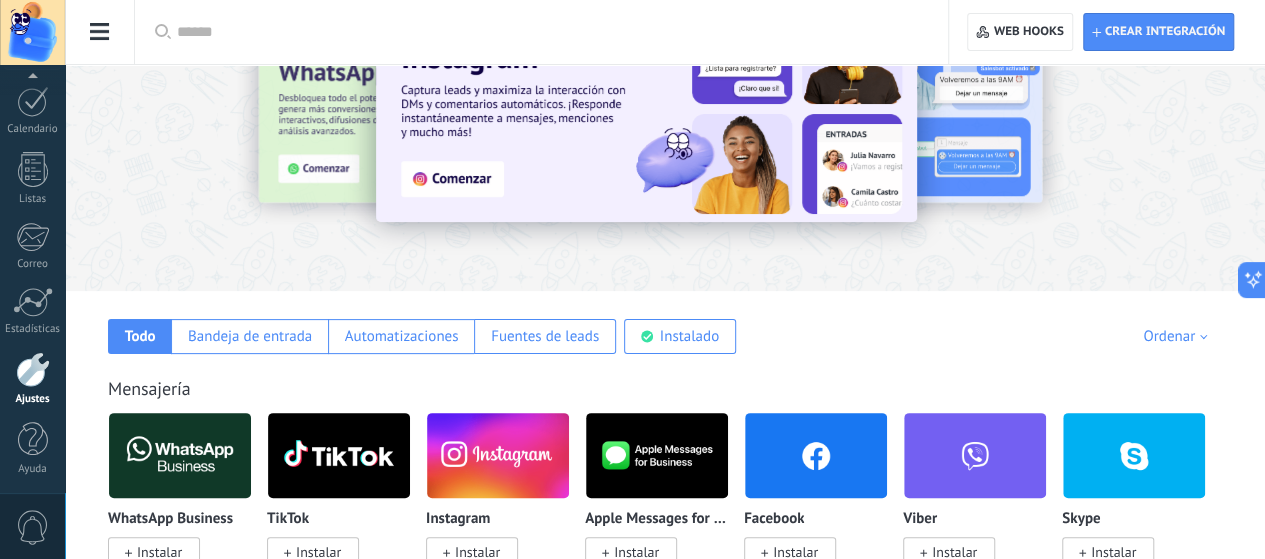 click on "Agente de IA" at bounding box center [-116, 485] 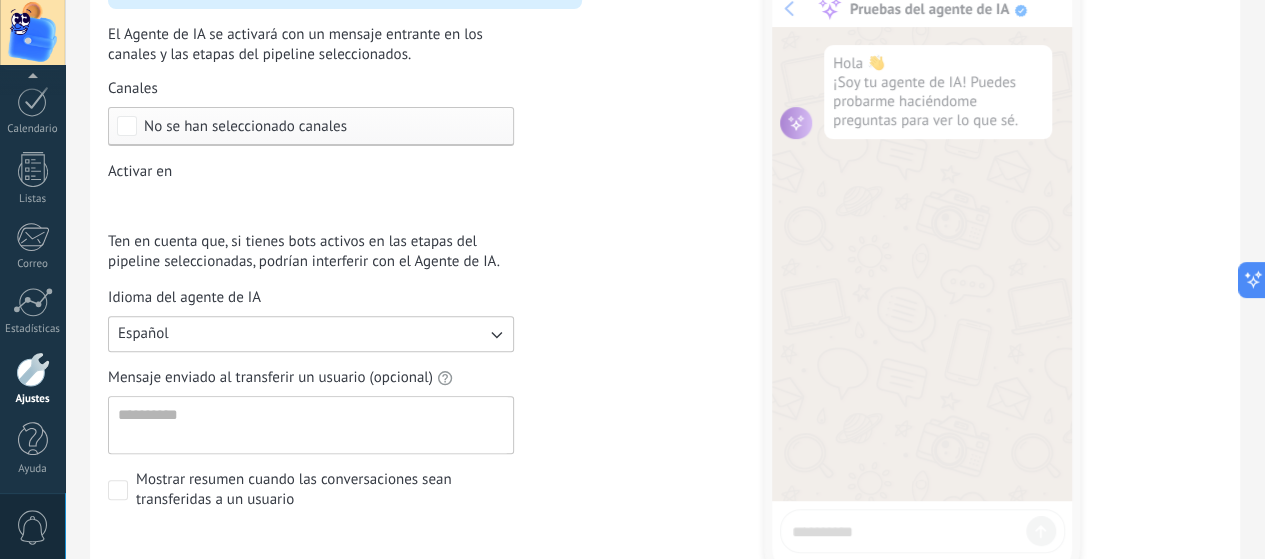 scroll, scrollTop: 300, scrollLeft: 0, axis: vertical 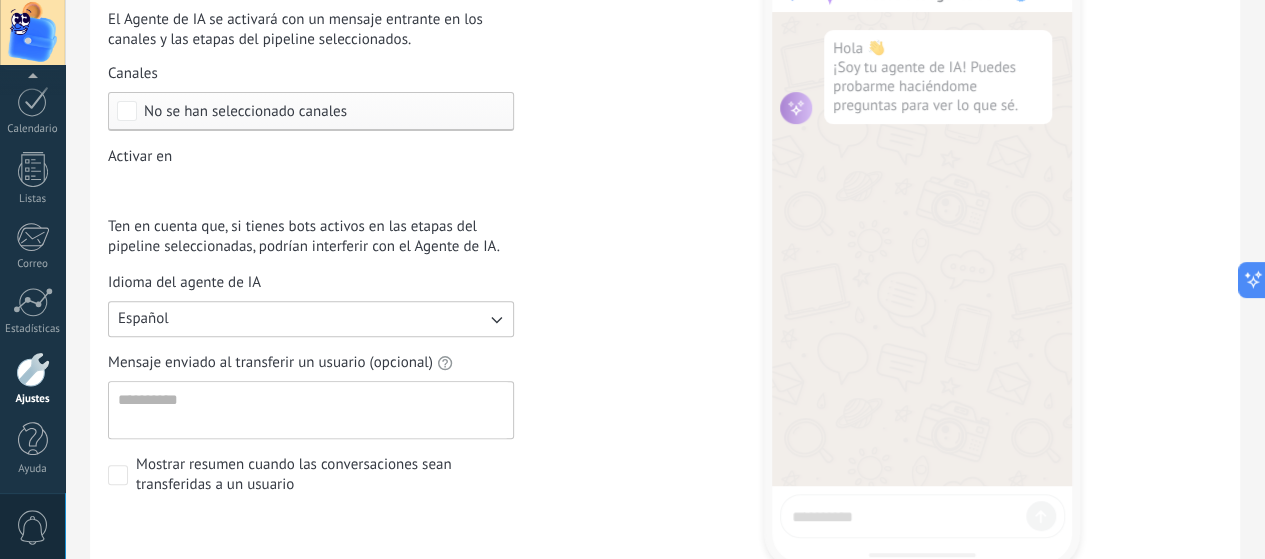 click on "Ten en cuenta que, si tienes bots activos en las etapas del pipeline seleccionadas, podrían interferir con el Agente de IA." at bounding box center (311, 237) 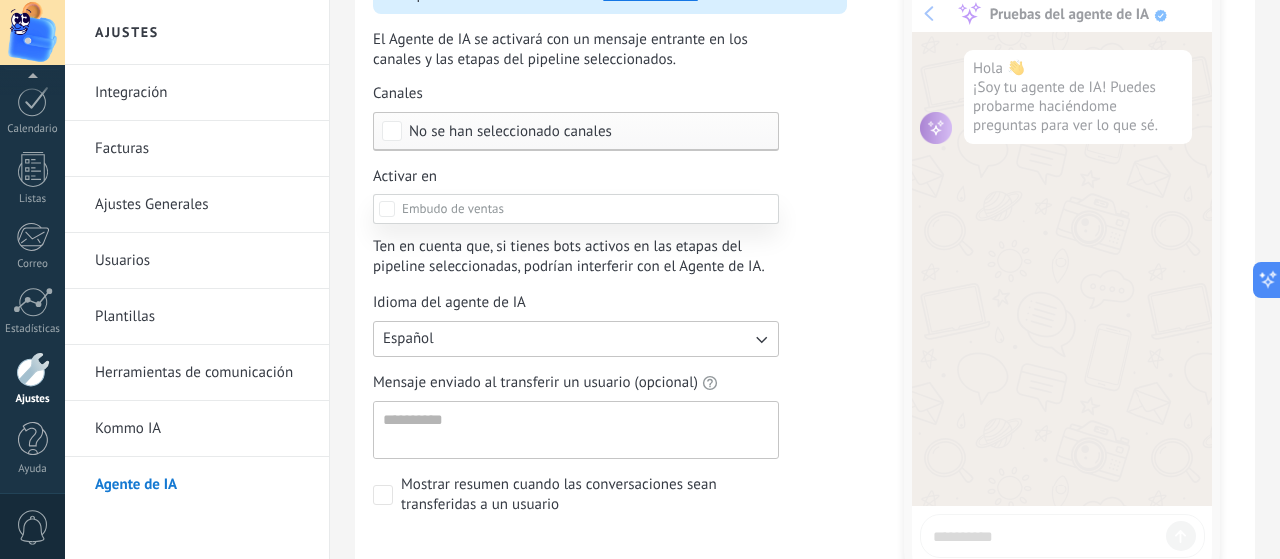 click at bounding box center [672, 279] 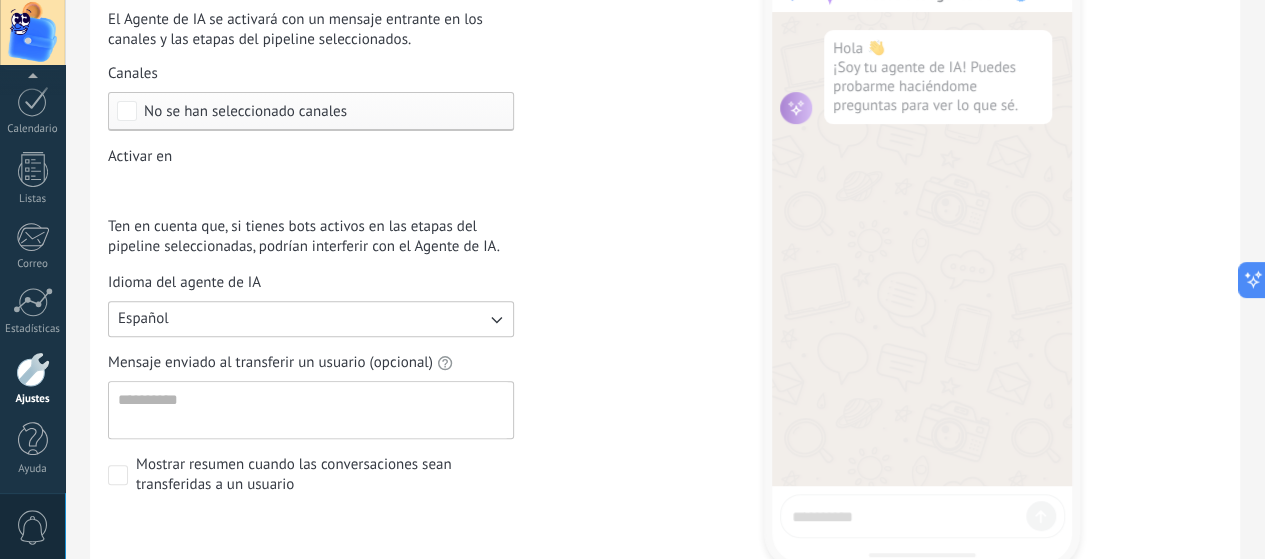 click on "Leads Entrantes Nueva consulta Cualificado Llamada agendada Propuesta en preparación Propuesta enviada Seguimiento Negociación Factura enviada Factura pagada – ganado Proyecto cancelado – perdido" at bounding box center (0, 0) 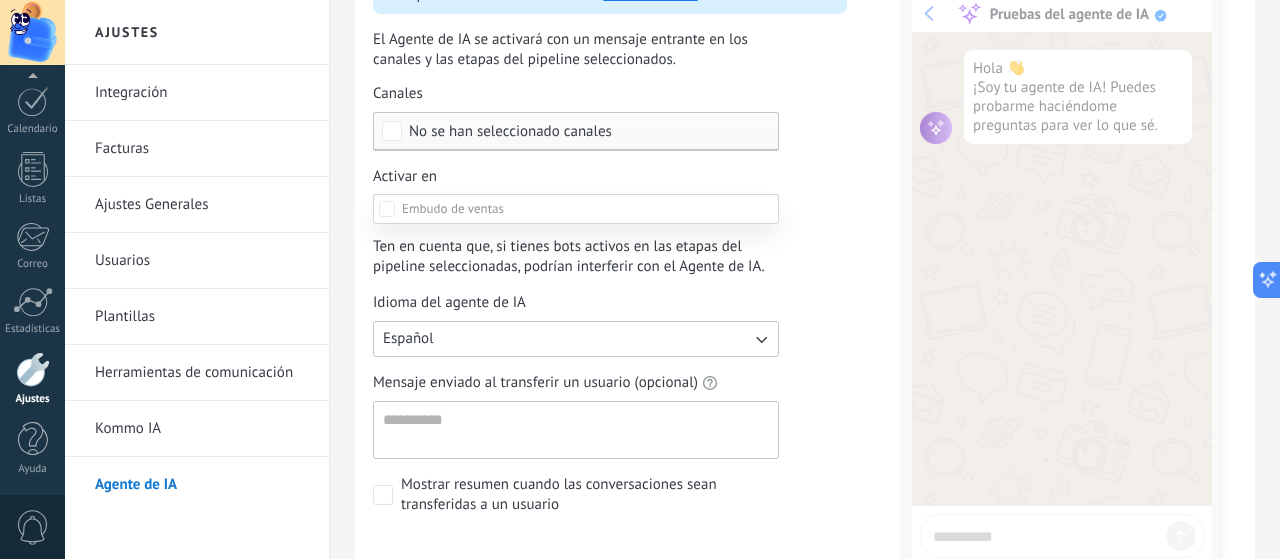 click on "Leads Entrantes" at bounding box center (0, 0) 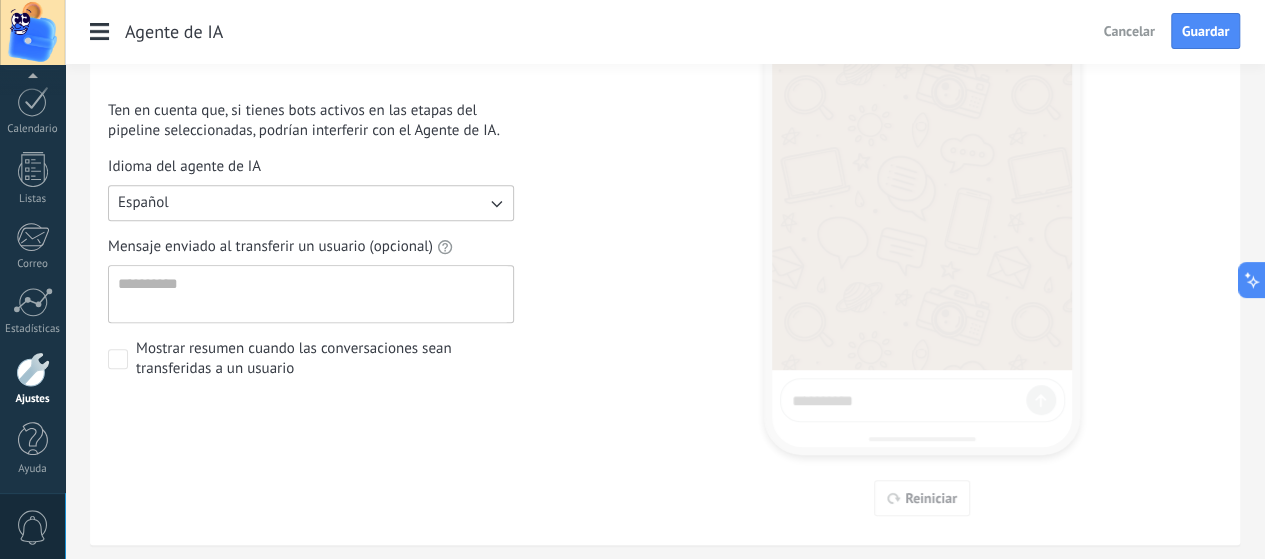 scroll, scrollTop: 416, scrollLeft: 0, axis: vertical 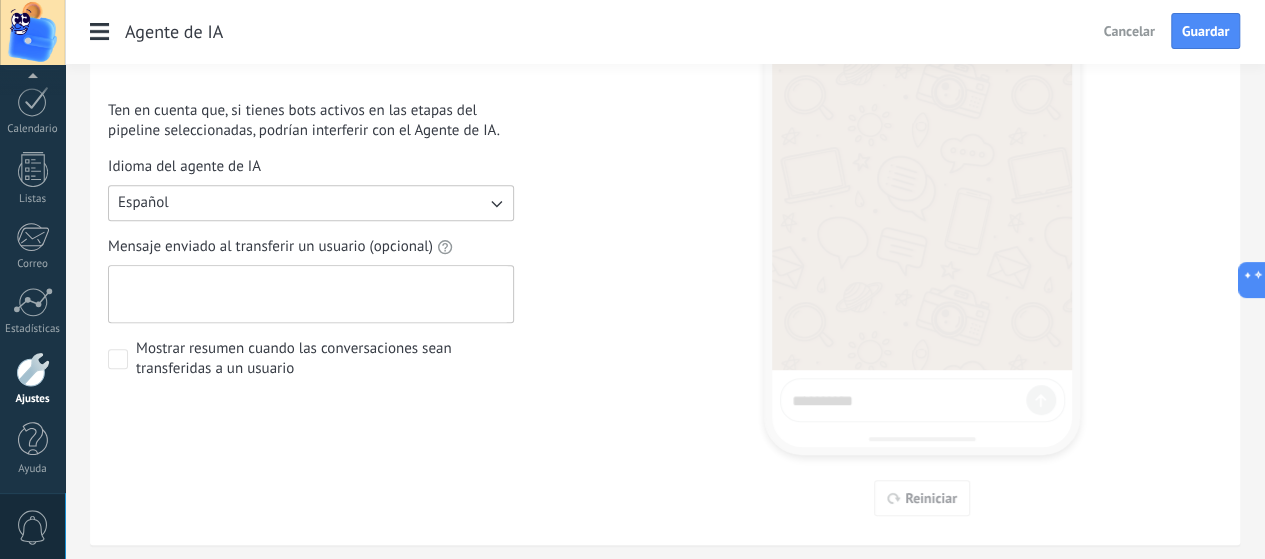 click on "Mensaje enviado al transferir un usuario (opcional)" at bounding box center (309, 294) 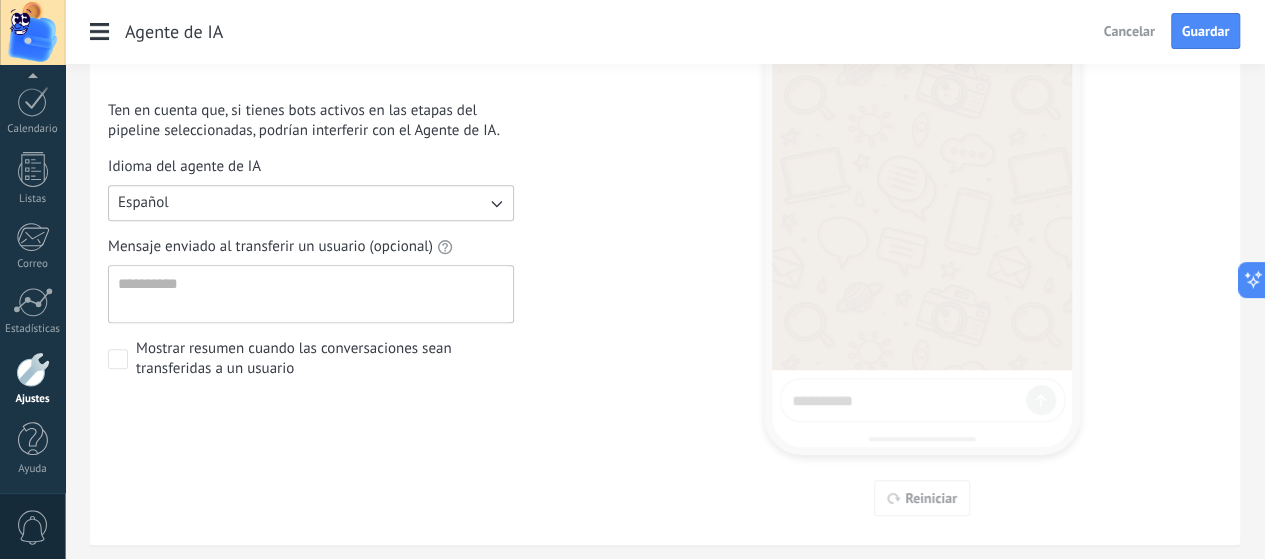 click on "Mostrar resumen cuando las conversaciones sean transferidas a un usuario" at bounding box center (325, 359) 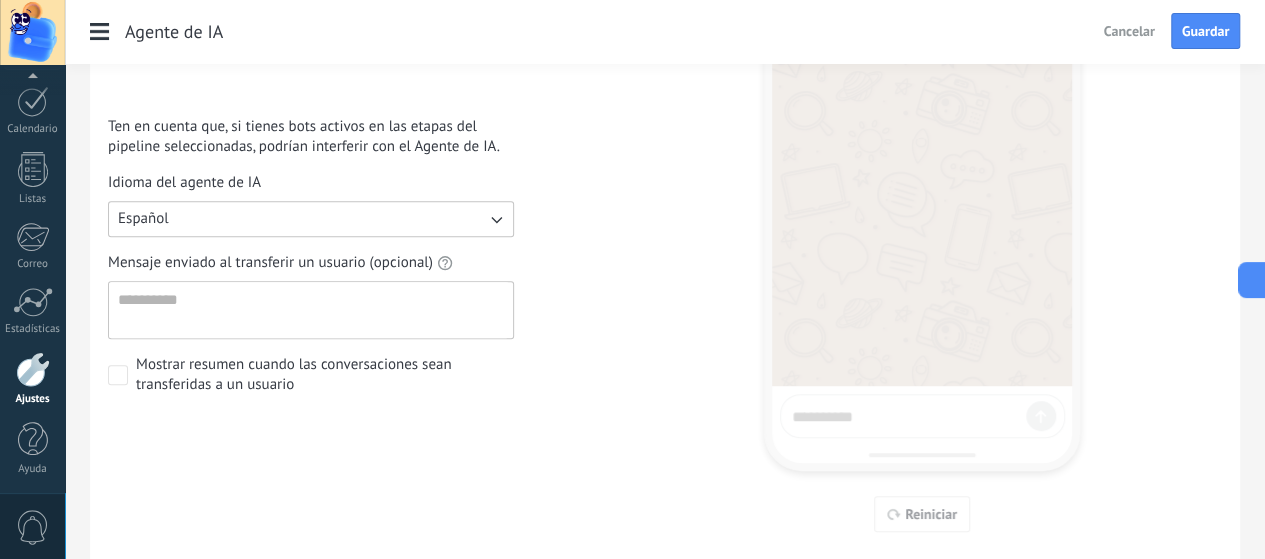 click on "11:05 Pruebas del agente de IA Hola 👋 ¡Soy tu agente de IA! Puedes probarme haciéndome preguntas para ver lo que sé. Reiniciar" at bounding box center (922, 157) 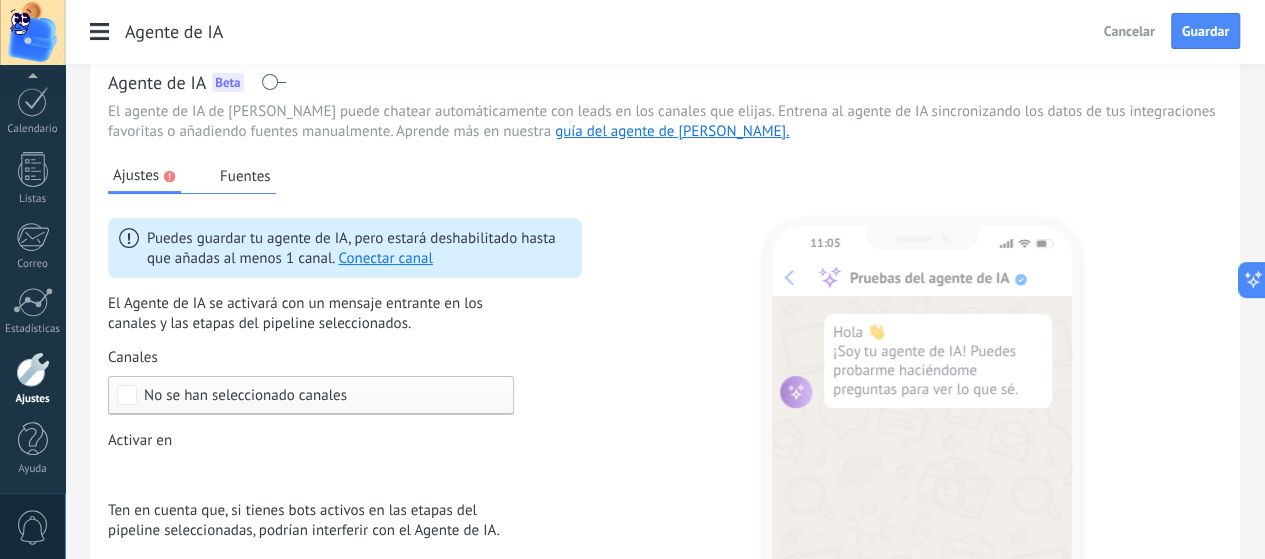 scroll, scrollTop: 0, scrollLeft: 0, axis: both 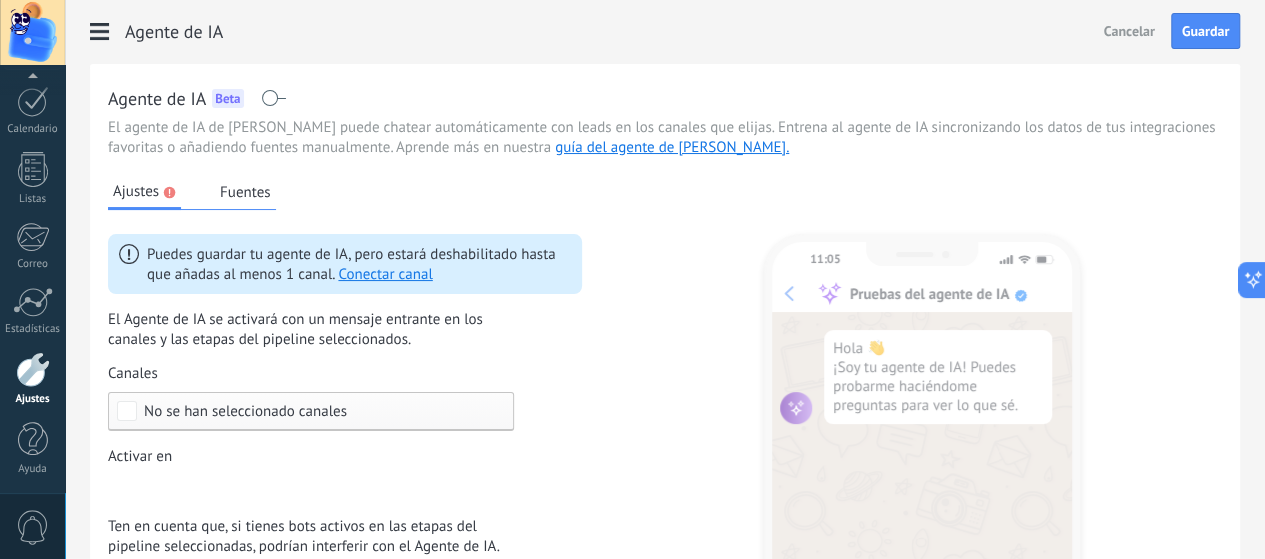 click on "Fuentes" at bounding box center (245, 192) 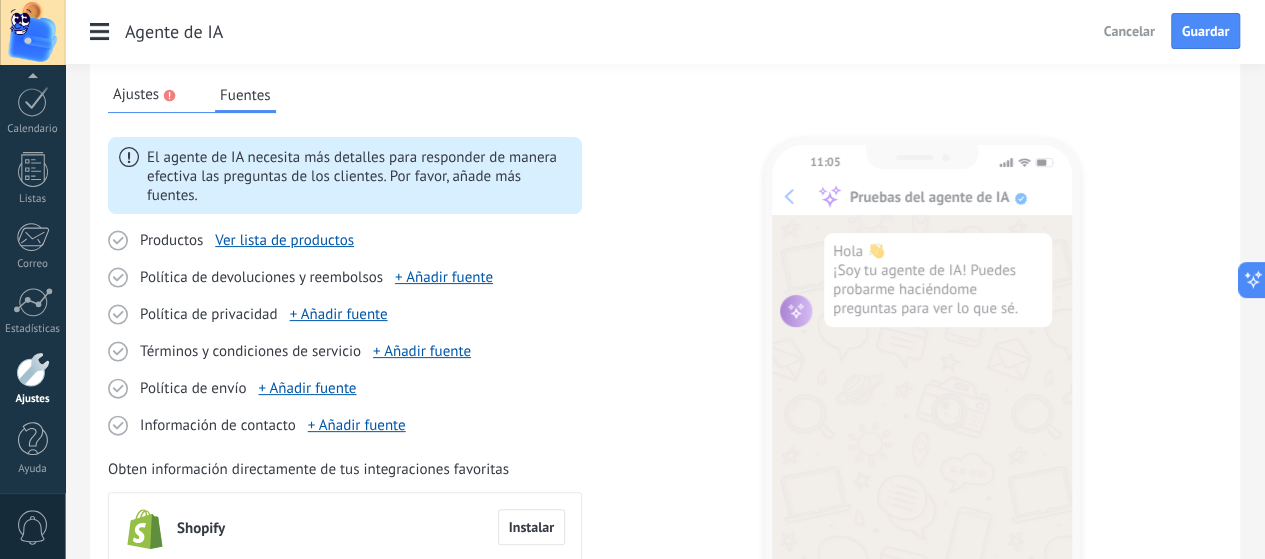 scroll, scrollTop: 0, scrollLeft: 0, axis: both 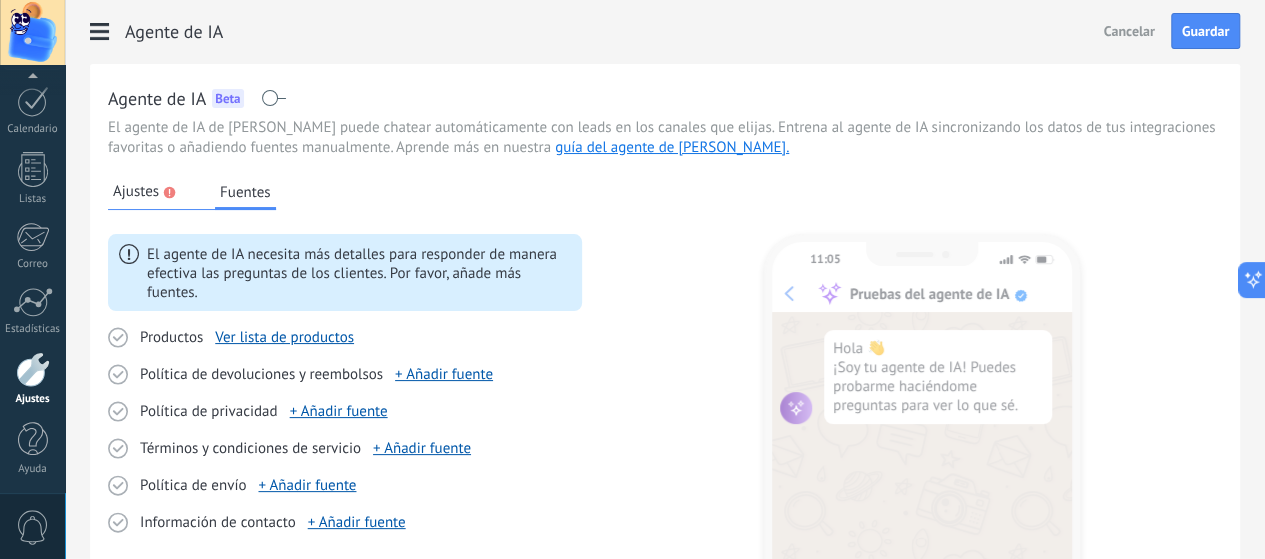 click on "Ajustes" at bounding box center (136, 192) 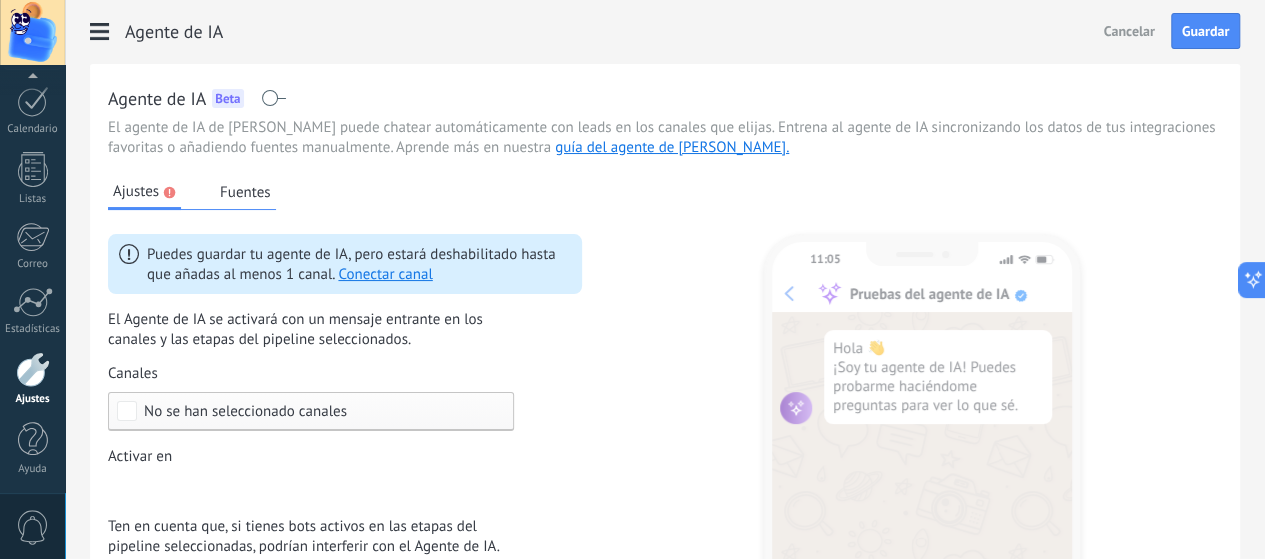 click at bounding box center [273, 98] 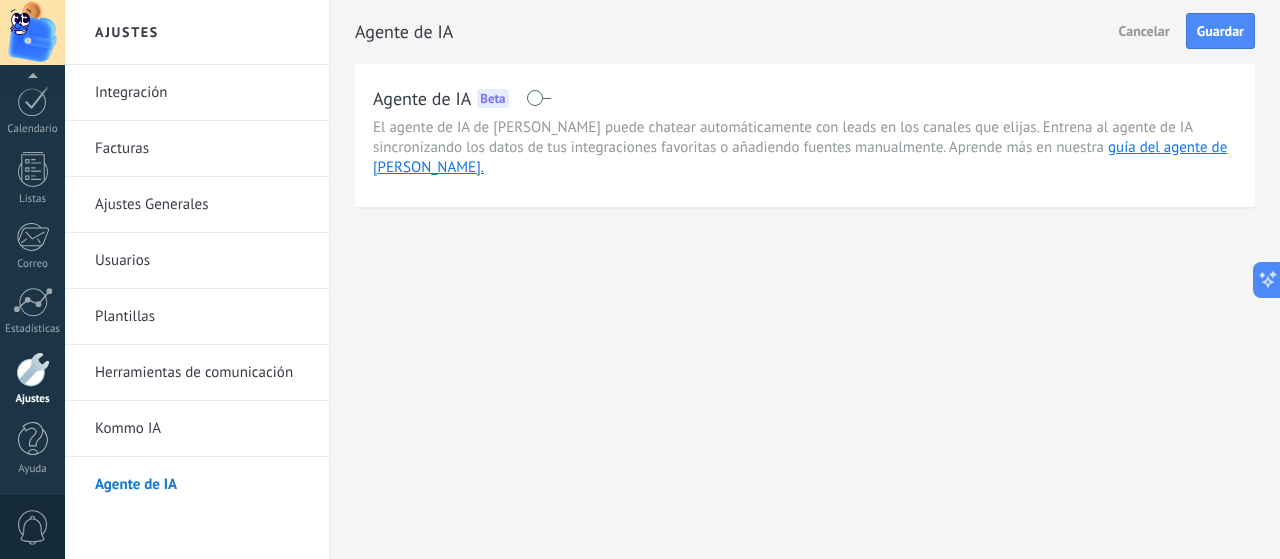 click at bounding box center [538, 98] 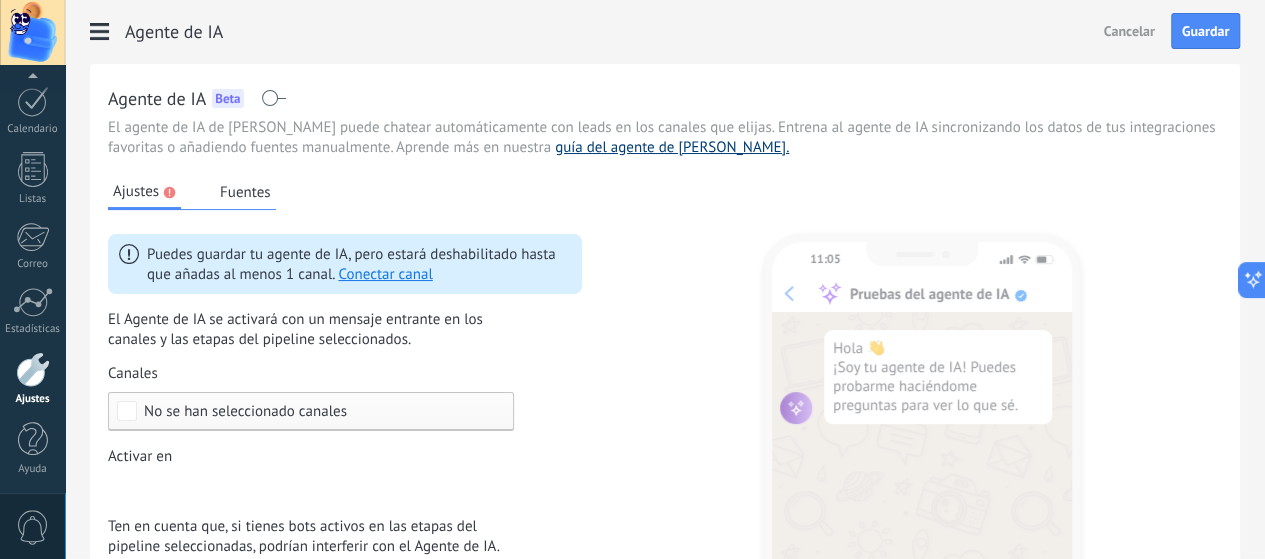 click on "guía del agente de [PERSON_NAME]." at bounding box center (672, 147) 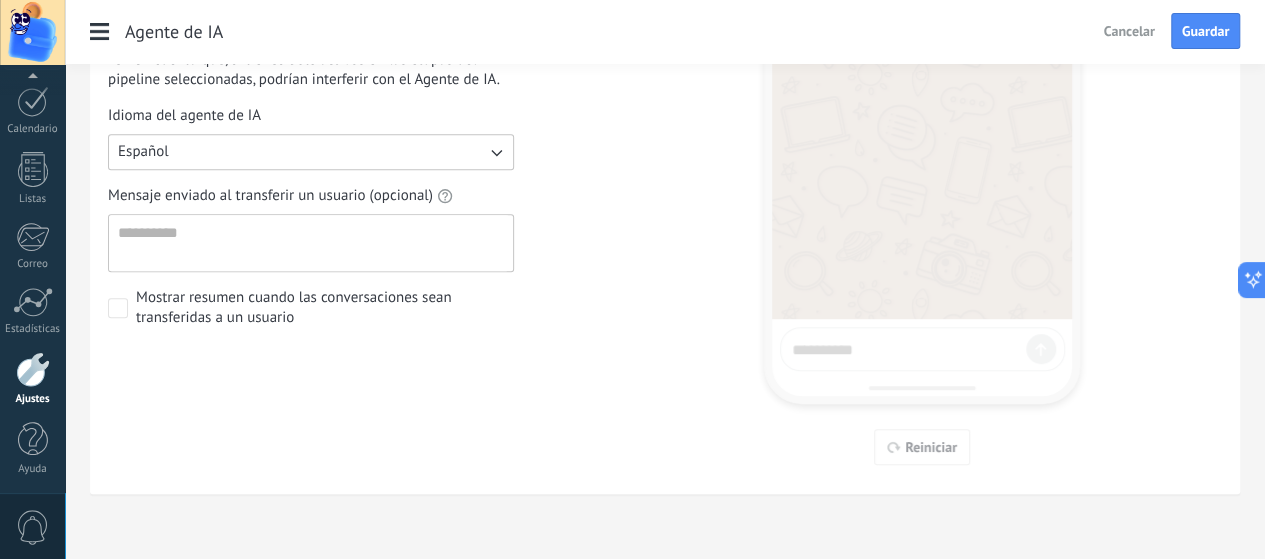 scroll, scrollTop: 53, scrollLeft: 0, axis: vertical 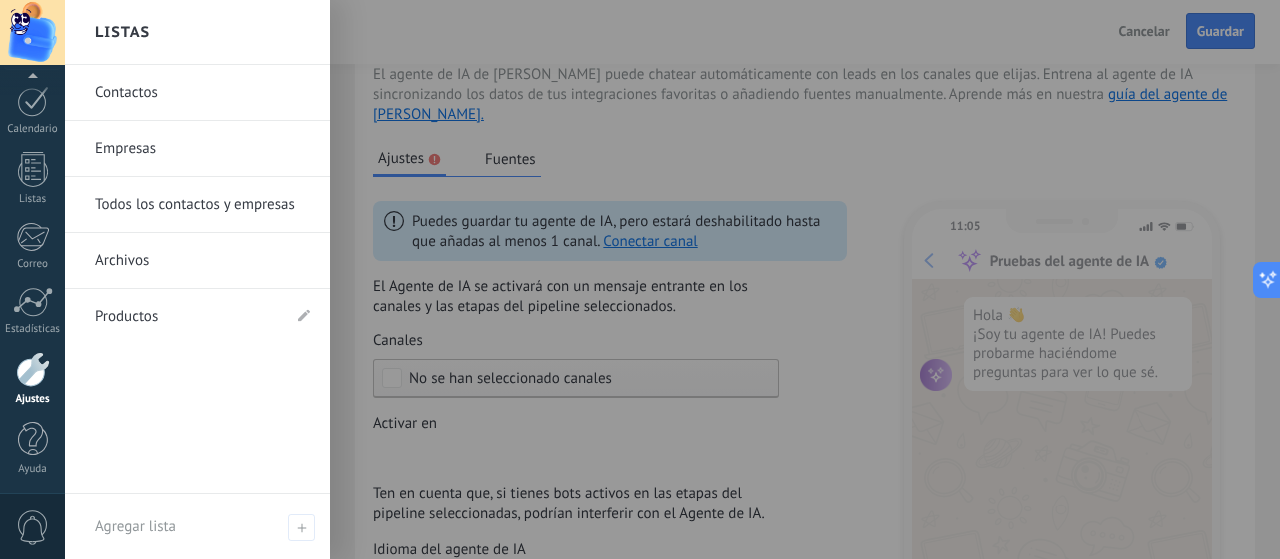 click on "Contactos" at bounding box center (202, 93) 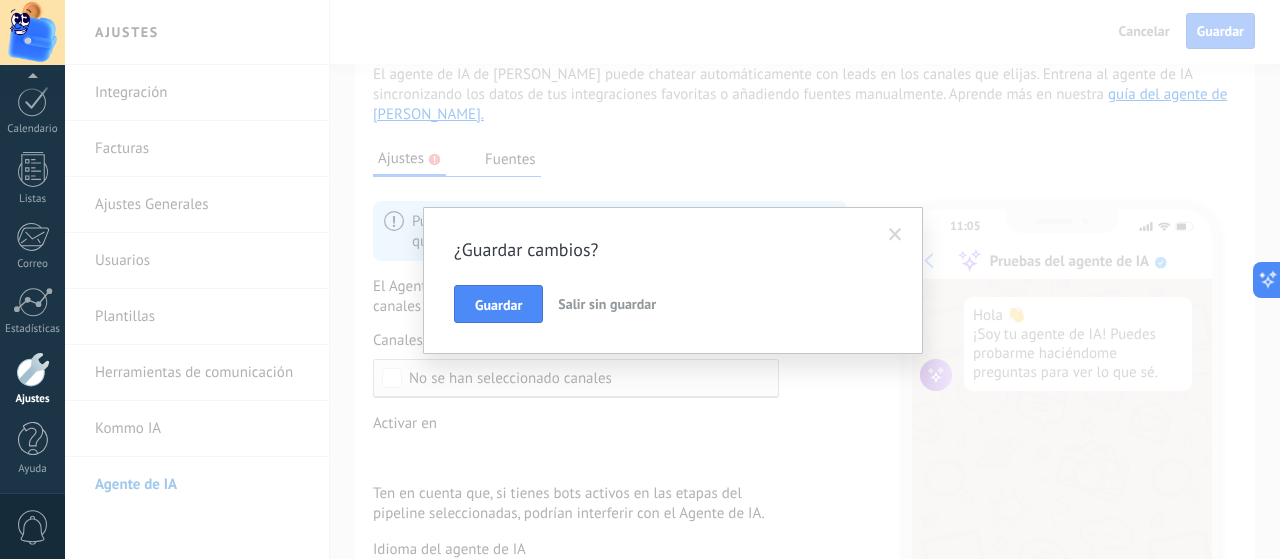 click on "Salir sin guardar" at bounding box center [607, 304] 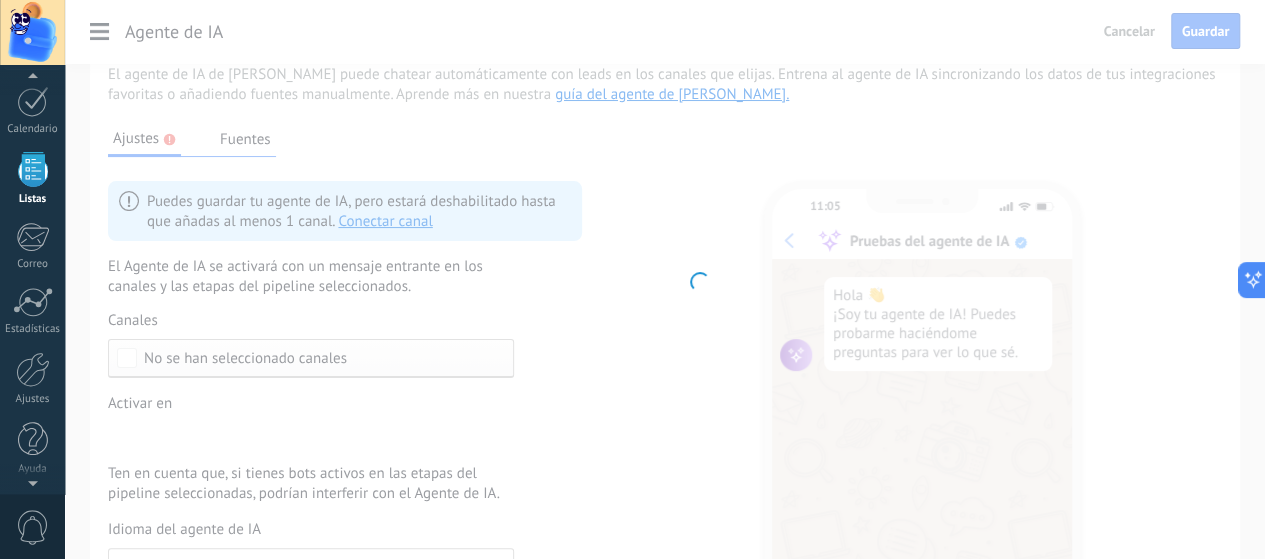 scroll, scrollTop: 195, scrollLeft: 0, axis: vertical 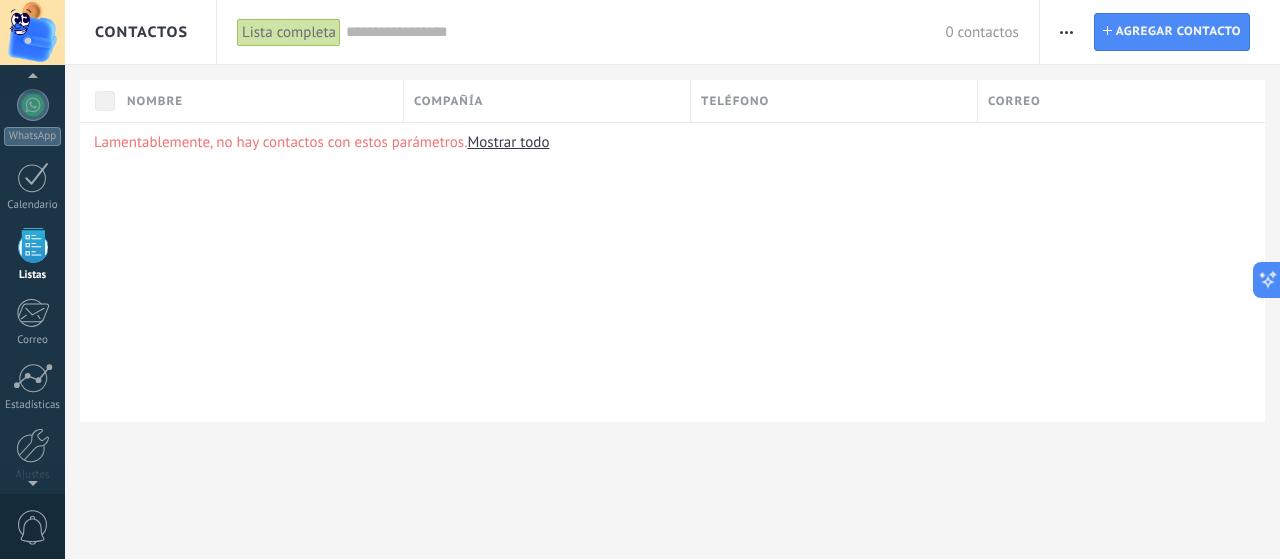 click at bounding box center [1066, 32] 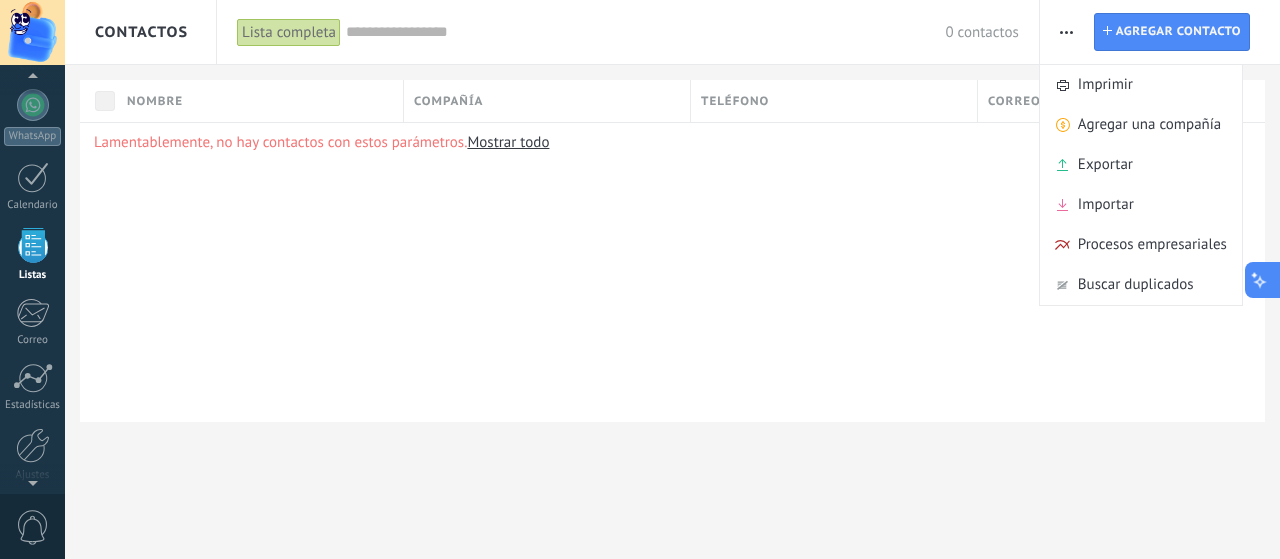 click 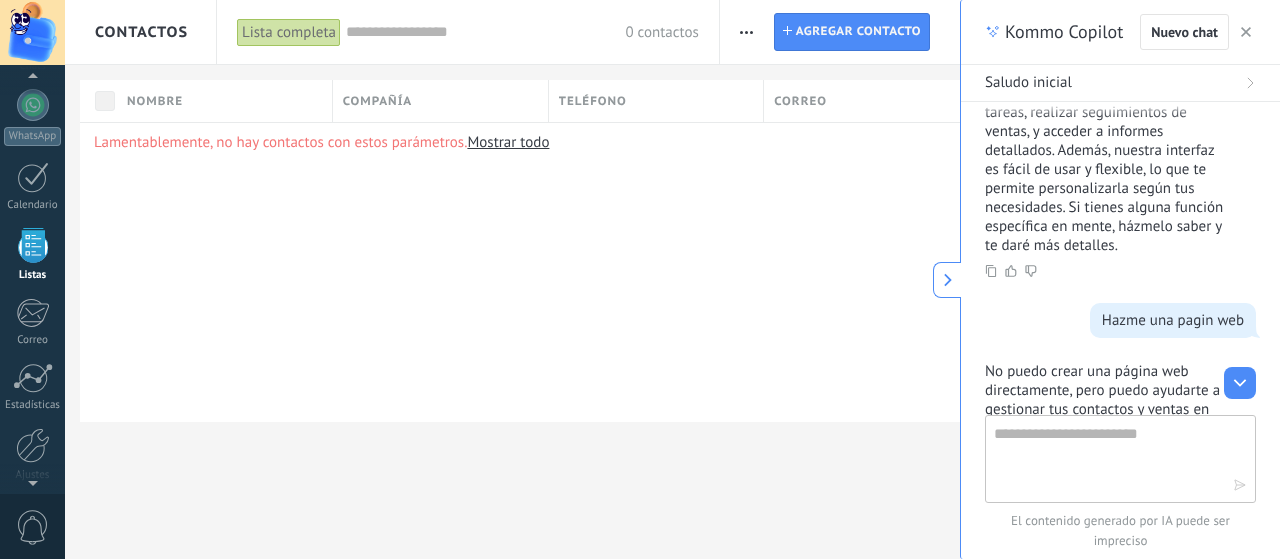 click at bounding box center (1106, 458) 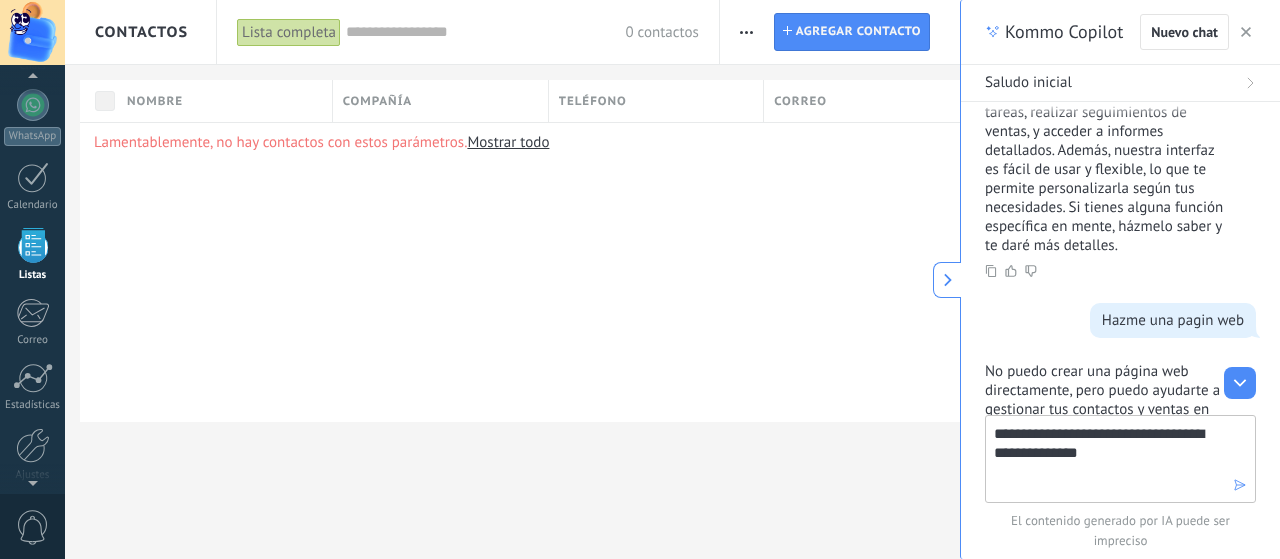type on "**********" 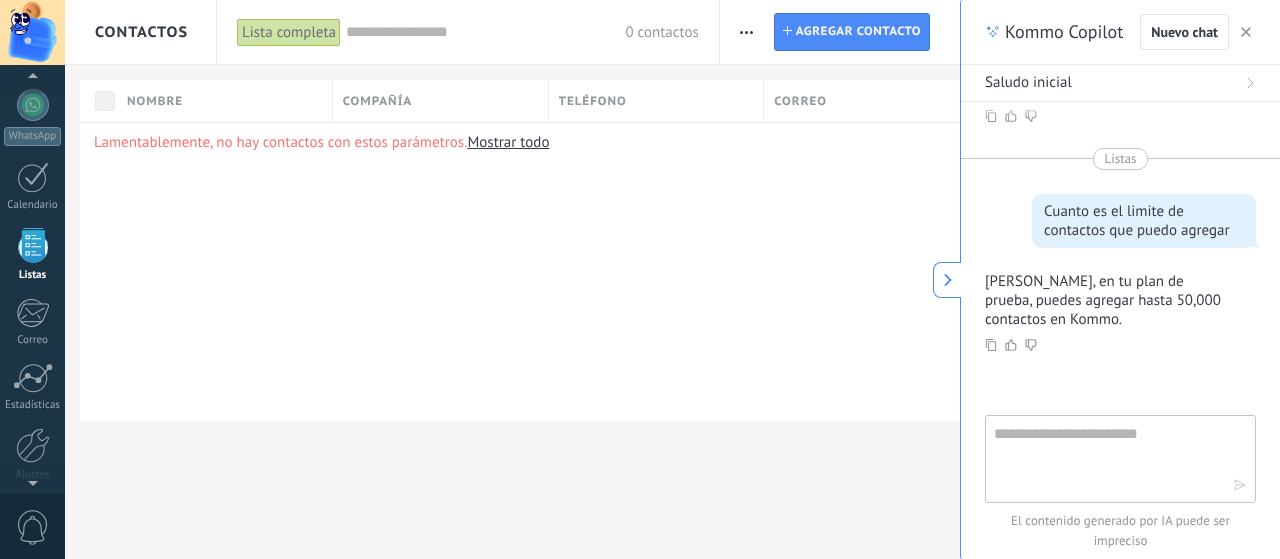 scroll, scrollTop: 936, scrollLeft: 0, axis: vertical 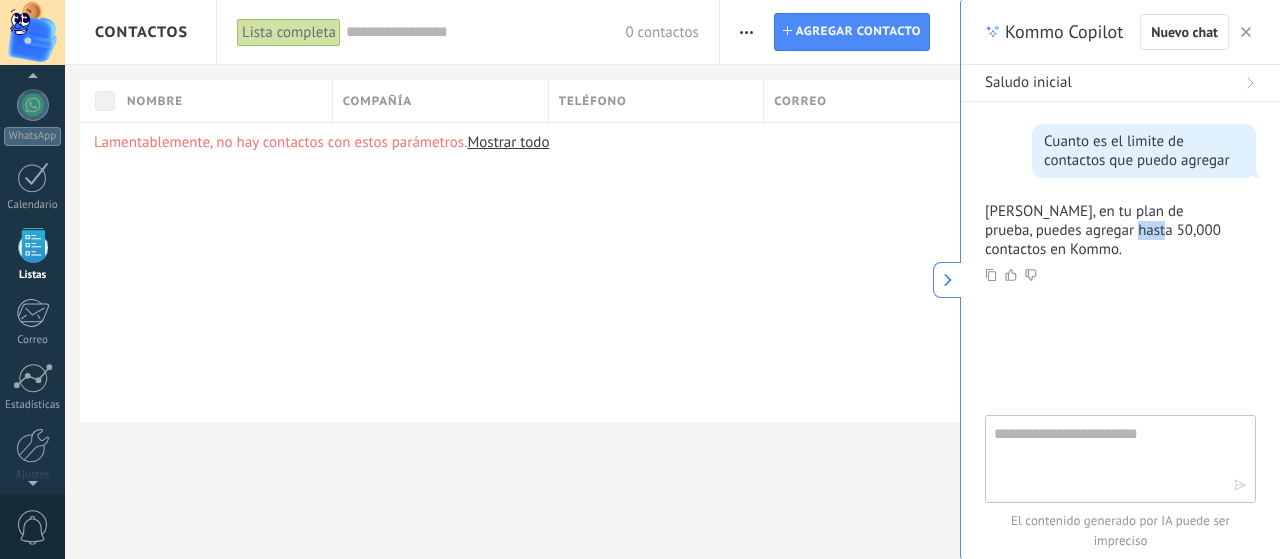 drag, startPoint x: 1080, startPoint y: 232, endPoint x: 1111, endPoint y: 233, distance: 31.016125 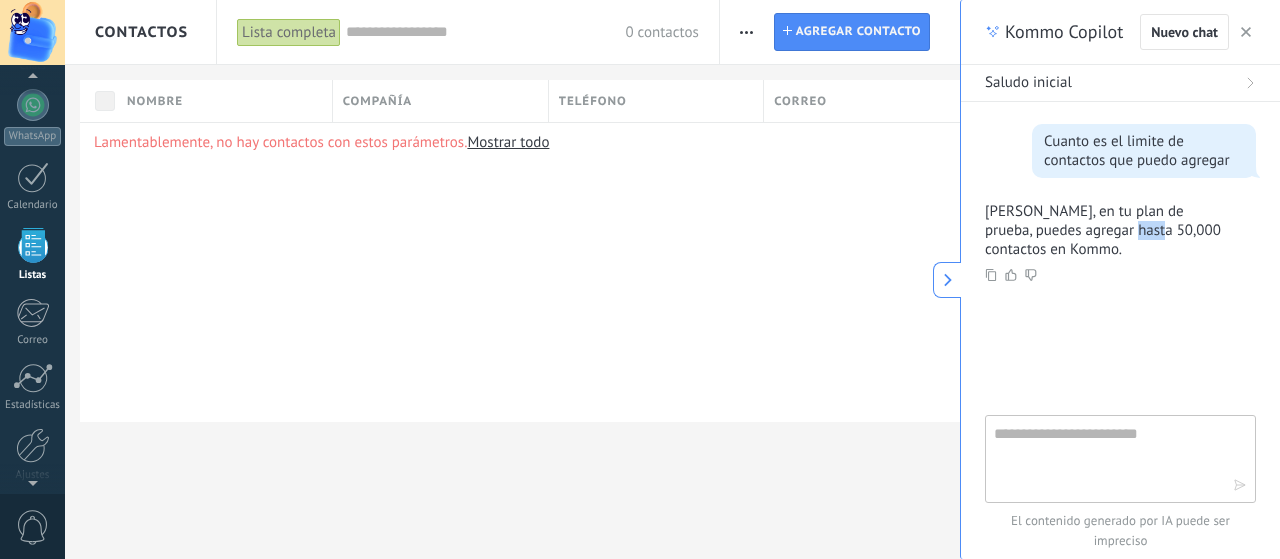 click at bounding box center [1106, 458] 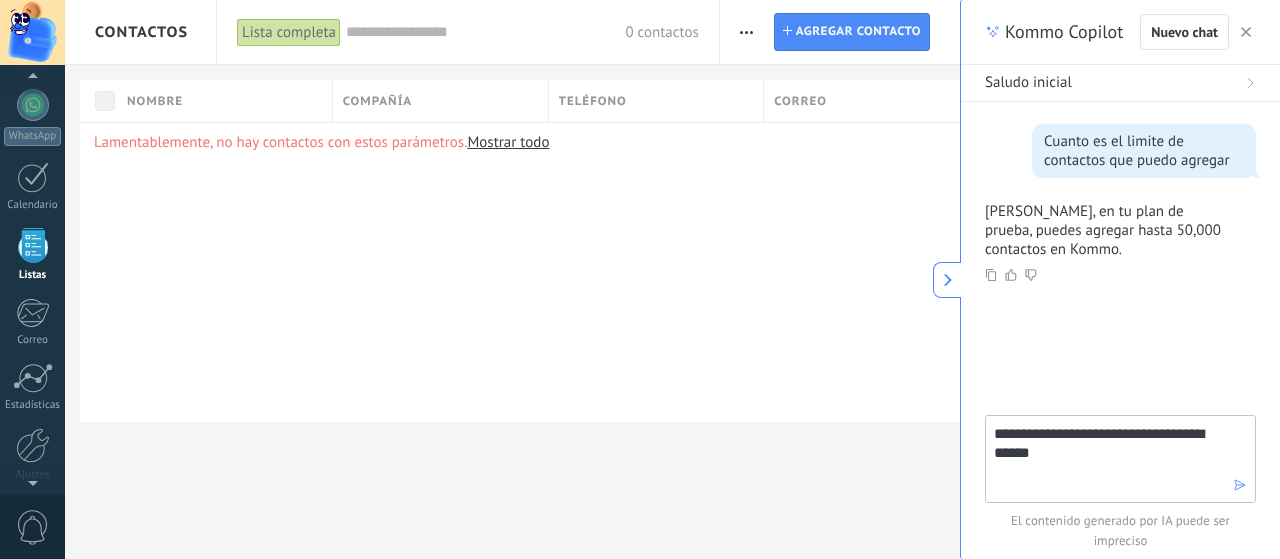type on "**********" 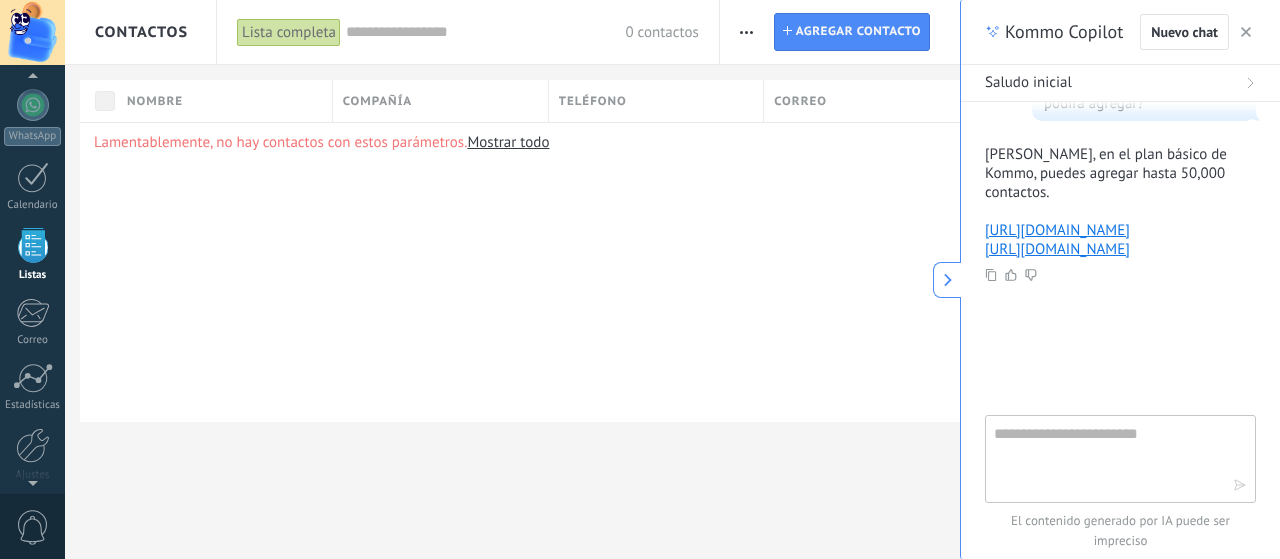 scroll, scrollTop: 1184, scrollLeft: 0, axis: vertical 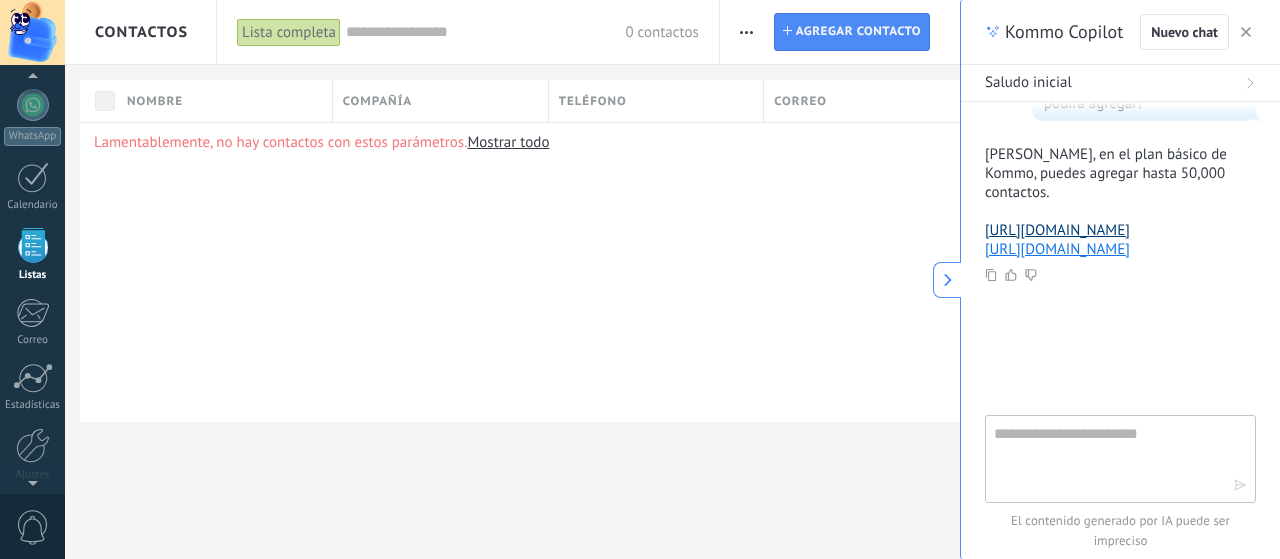 type 